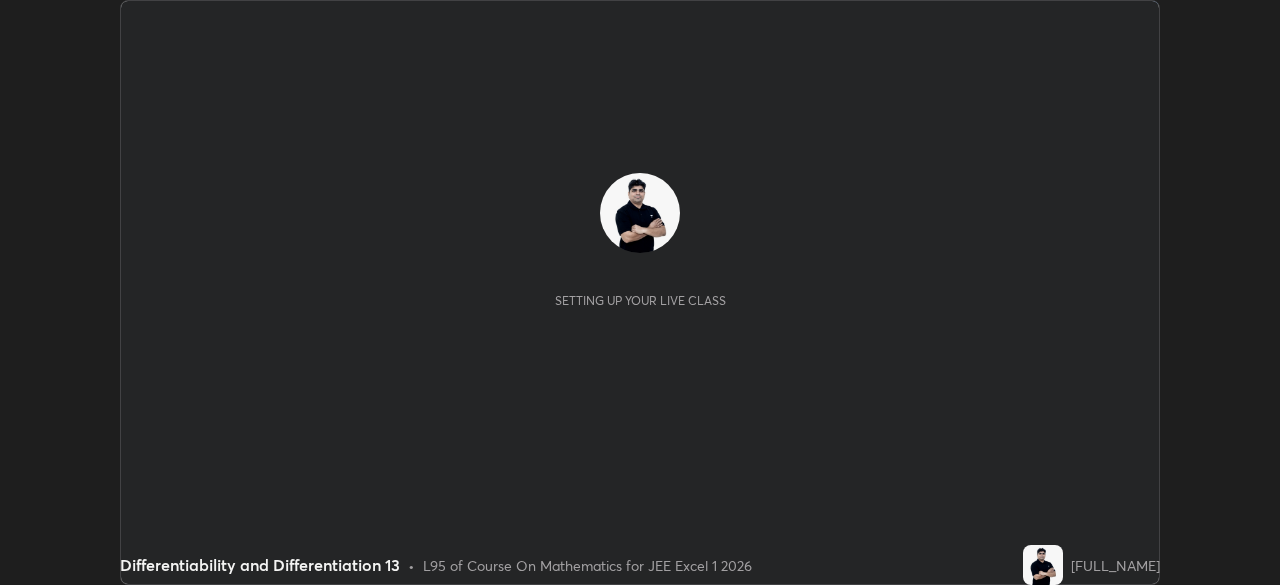 scroll, scrollTop: 0, scrollLeft: 0, axis: both 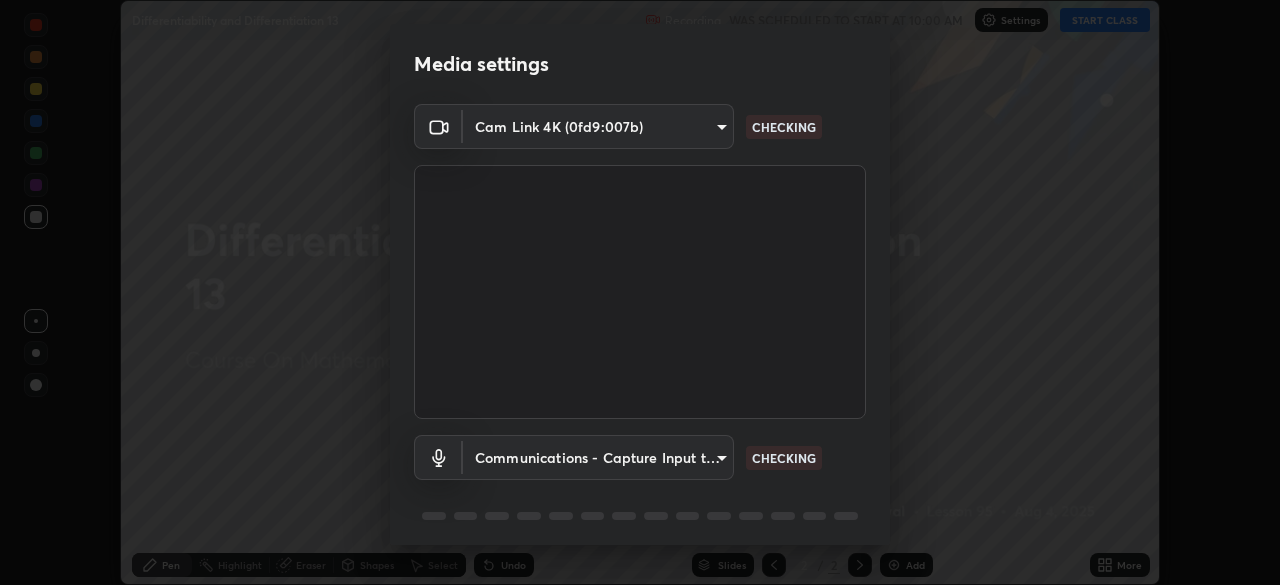 type on "7ffe746ce8ca42343a89eba51defe17308df5f7c8fbb39045481897f6e7d0854" 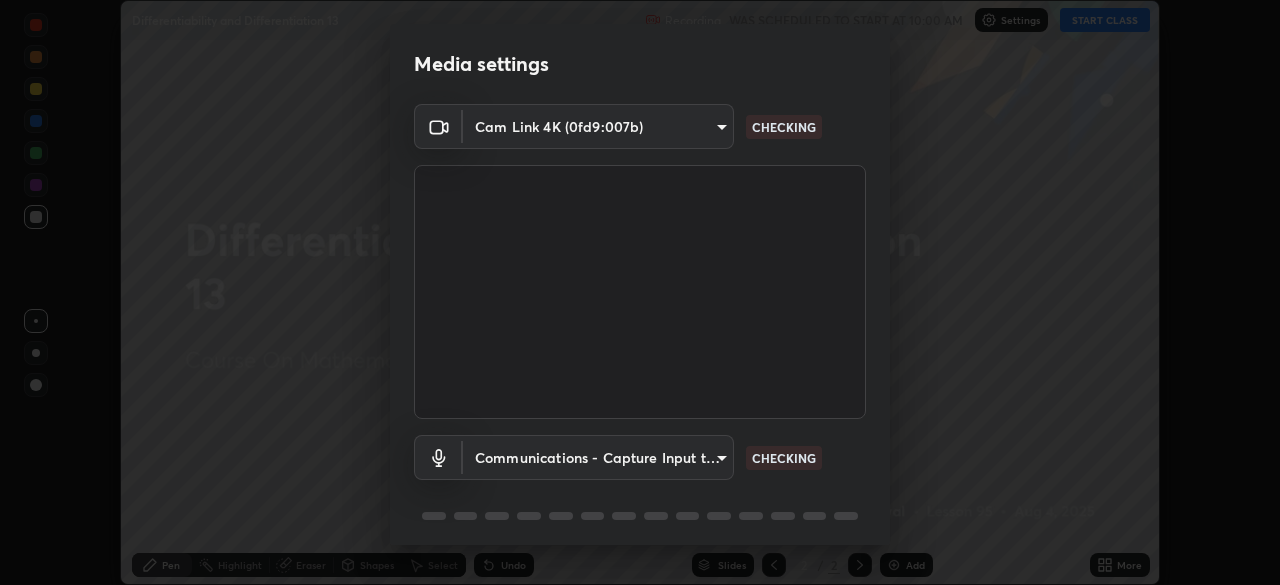 click on "Erase all Differentiability and Differentiation 13 Recording WAS SCHEDULED TO START AT  10:00 AM Settings START CLASS Setting up your live class Differentiability and Differentiation 13 • L95 of Course On Mathematics for JEE Excel 1 2026 [FULL_NAME] Pen Highlight Eraser Shapes Select Undo Slides 2 / 2 Add More No doubts shared Encourage your learners to ask a doubt for better clarity Report an issue Reason for reporting Buffering Chat not working Audio - Video sync issue Educator video quality low ​ Attach an image Report Media settings Cam Link 4K ([DEVICE_ID]) [DEVICE_ID] Communications - Capture Input terminal (Digital Array MIC) communications CHECKING 1 / 5 Next" at bounding box center [640, 292] 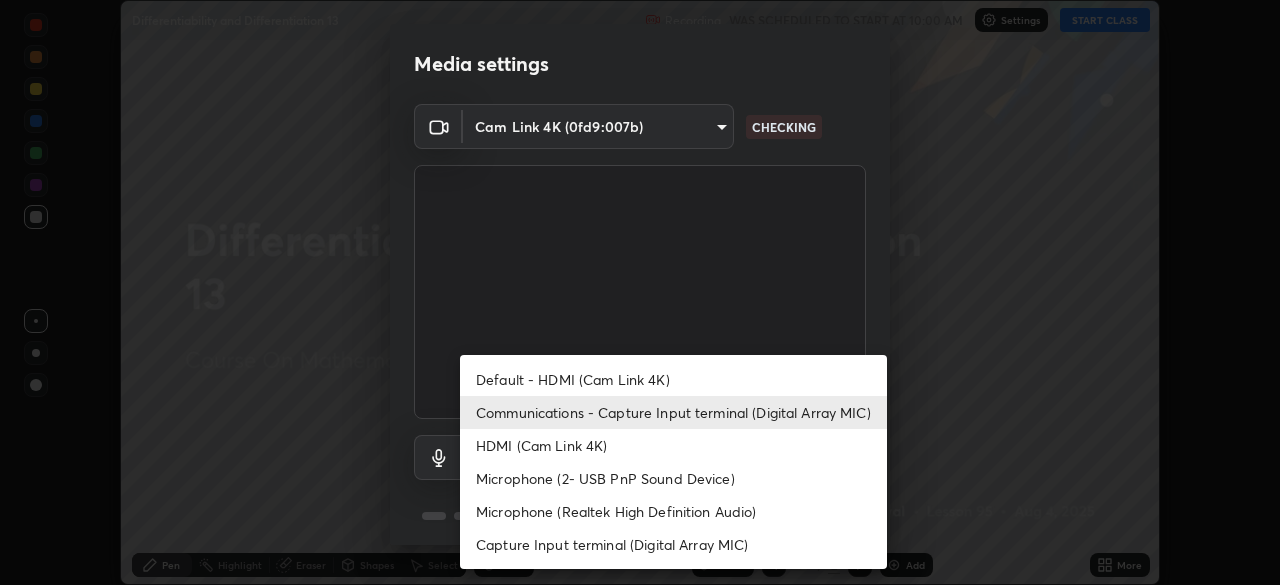 click on "HDMI (Cam Link 4K)" at bounding box center [673, 445] 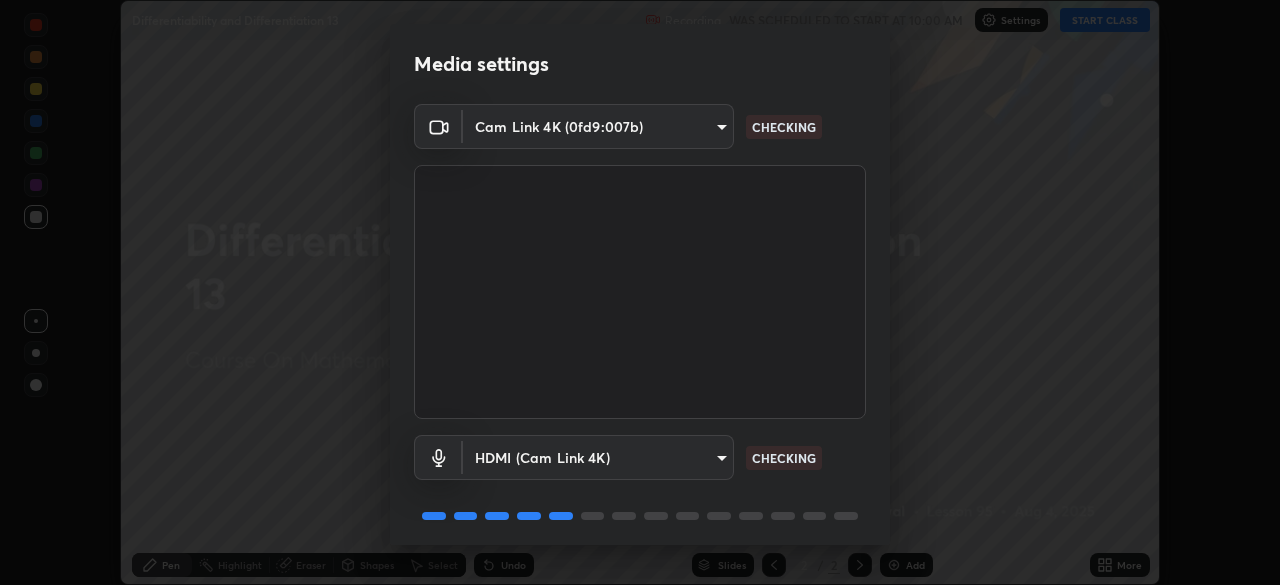 click on "Erase all Differentiability and Differentiation 13 Recording WAS SCHEDULED TO START AT  10:00 AM Settings START CLASS Setting up your live class Differentiability and Differentiation 13 • L95 of Course On Mathematics for JEE Excel 1 2026 [FULL_NAME] Pen Highlight Eraser Shapes Select Undo Slides 2 / 2 Add More No doubts shared Encourage your learners to ask a doubt for better clarity Report an issue Reason for reporting Buffering Chat not working Audio - Video sync issue Educator video quality low ​ Attach an image Report Media settings Cam Link 4K ([DEVICE_ID]) [HASH] CHECKING HDMI (Cam Link 4K) [HASH] CHECKING 1 / 5 Next" at bounding box center (640, 292) 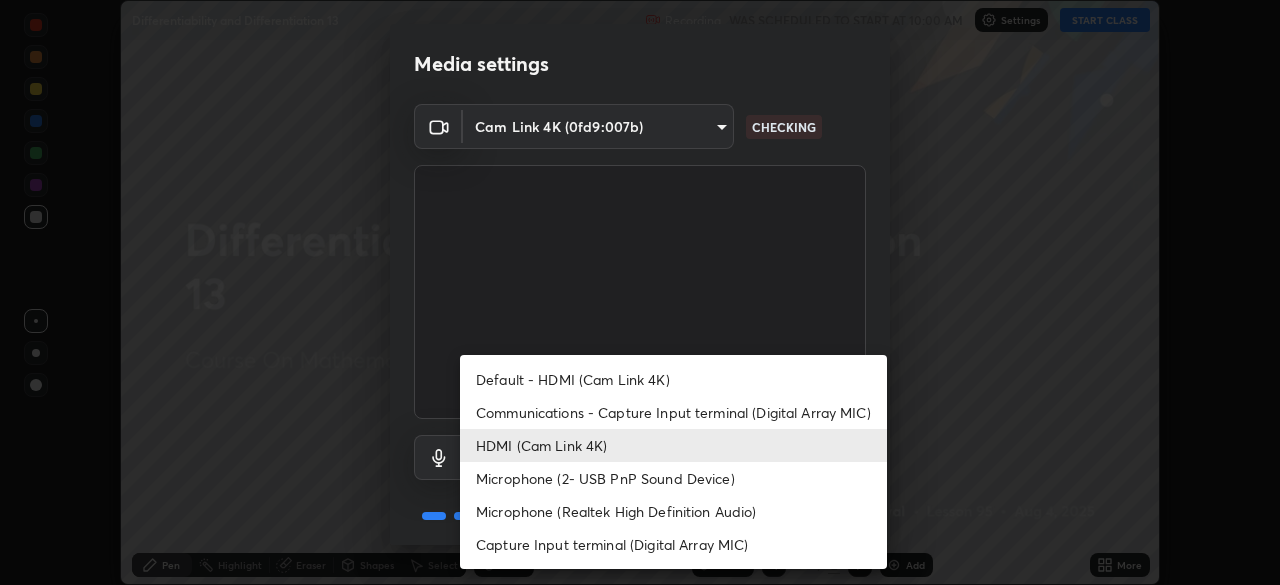 click on "Communications - Capture Input terminal (Digital Array MIC)" at bounding box center [673, 412] 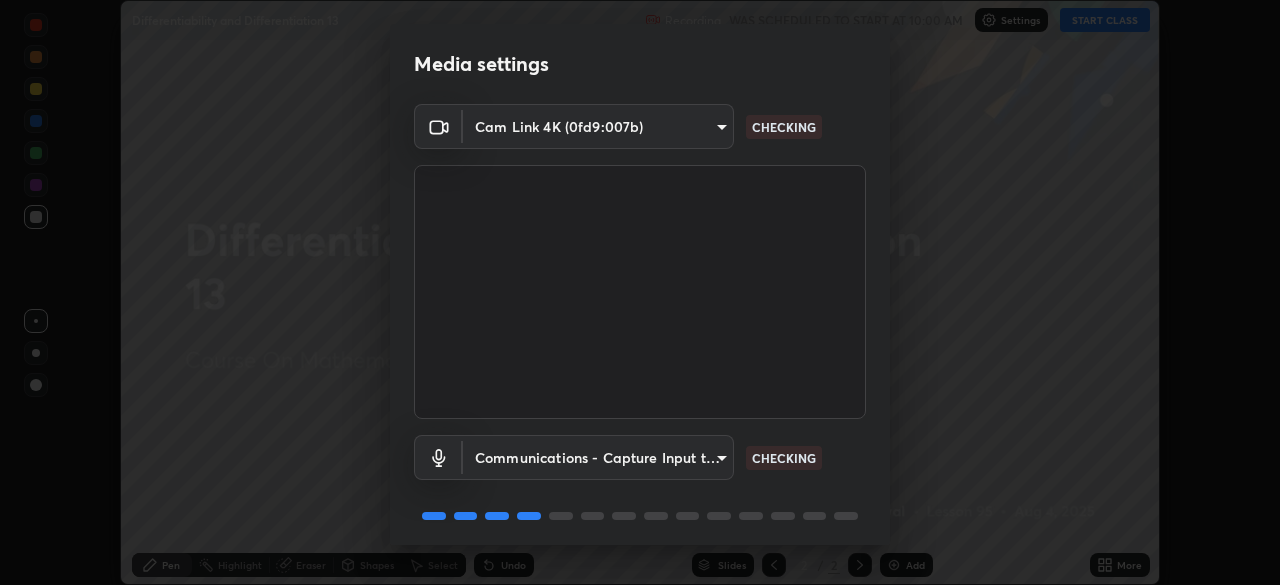 scroll, scrollTop: 71, scrollLeft: 0, axis: vertical 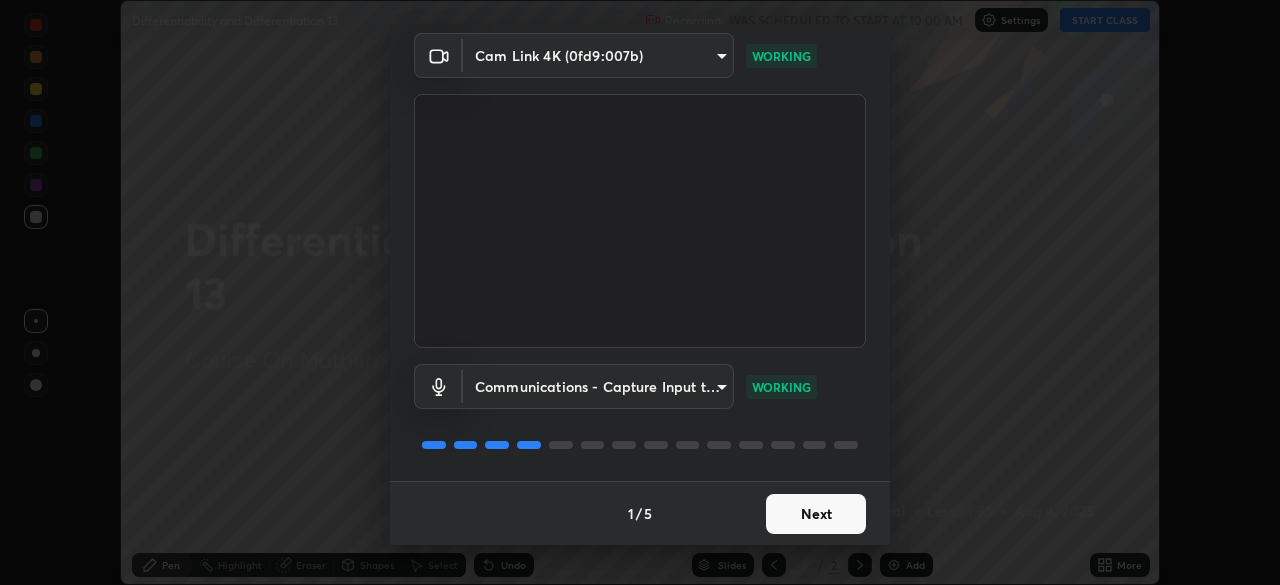 click on "Next" at bounding box center (816, 514) 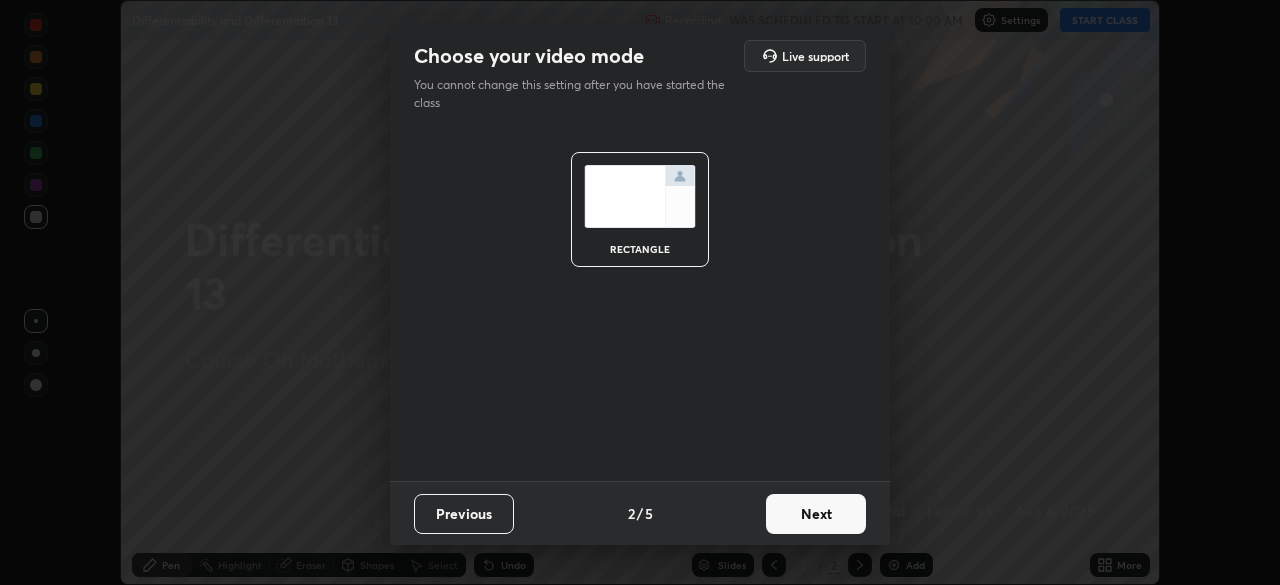 scroll, scrollTop: 0, scrollLeft: 0, axis: both 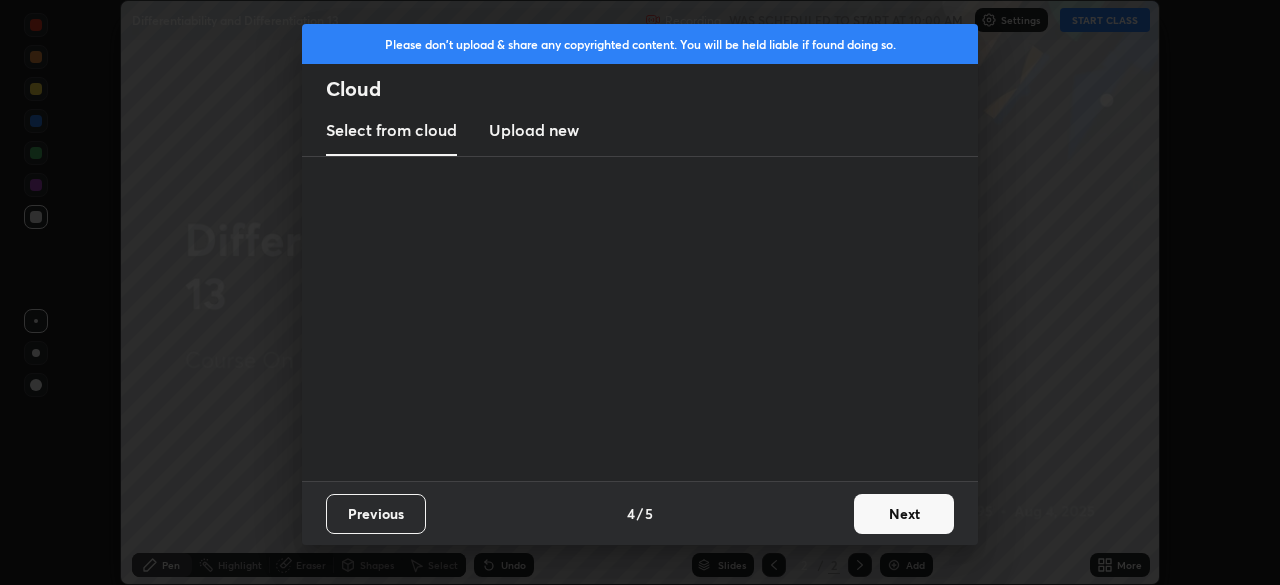 click on "Previous 4 / 5 Next" at bounding box center [640, 513] 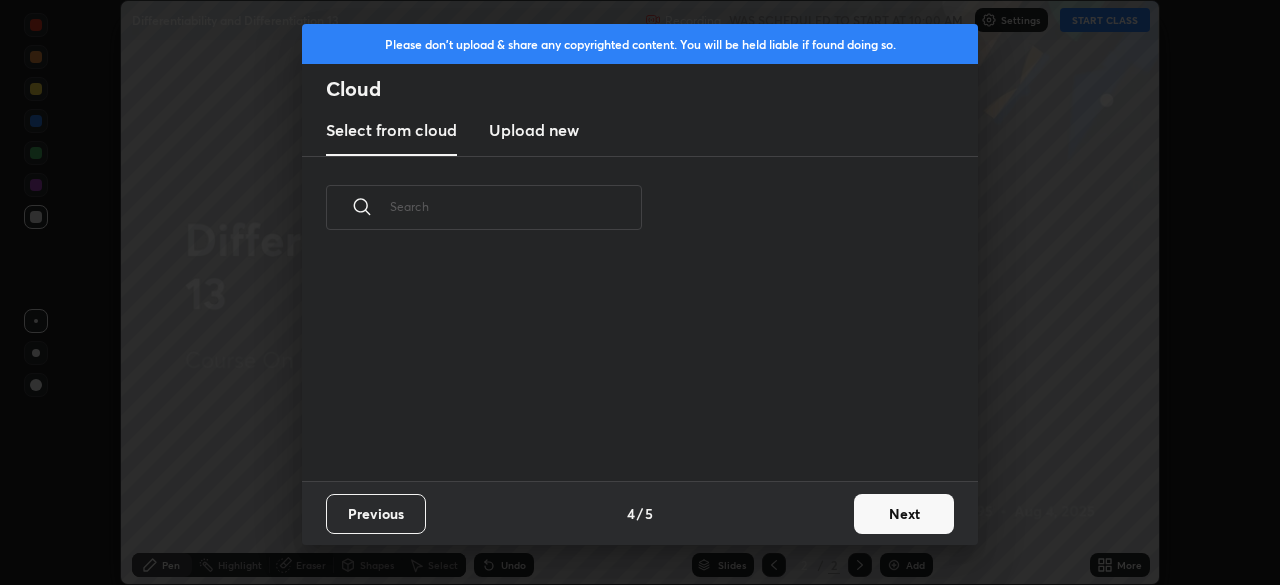 click on "Next" at bounding box center (904, 514) 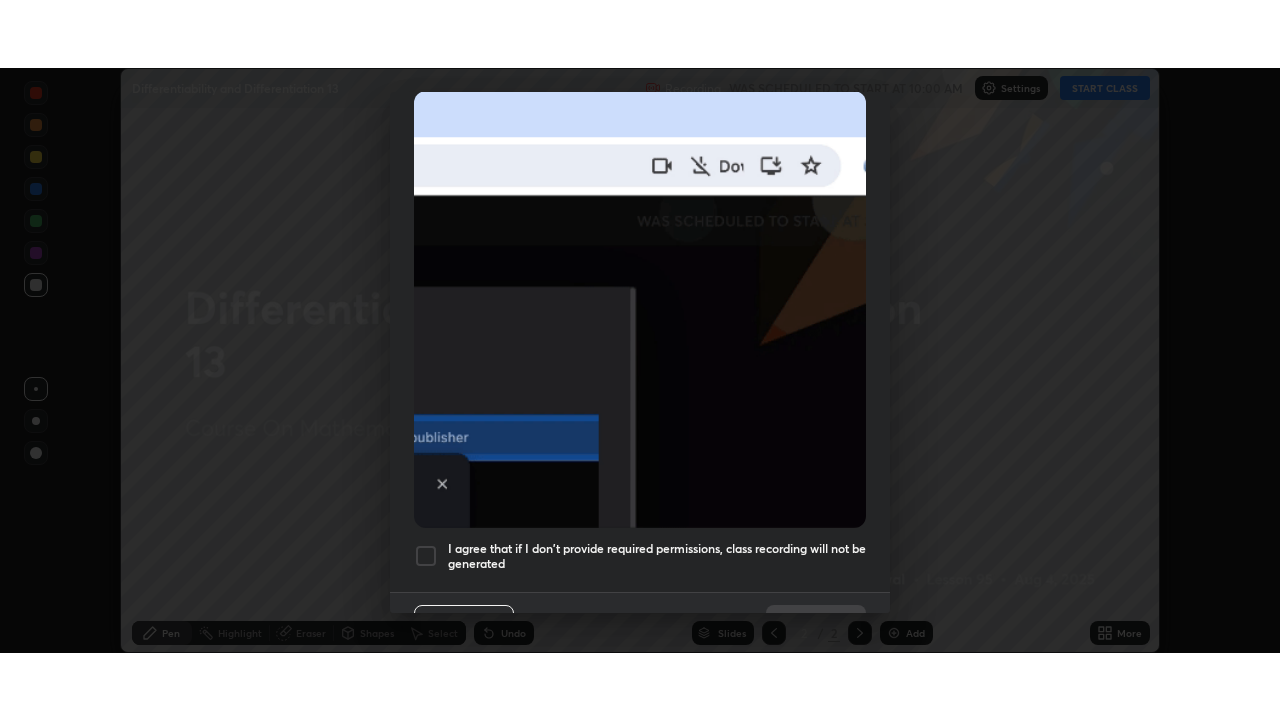 scroll, scrollTop: 471, scrollLeft: 0, axis: vertical 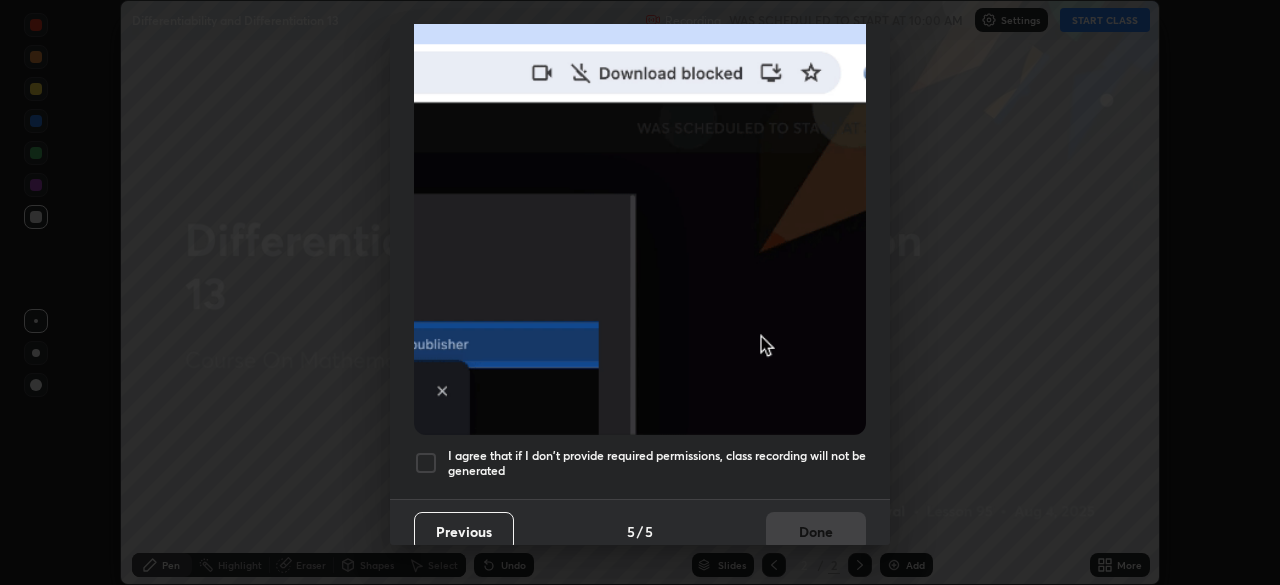 click at bounding box center (426, 463) 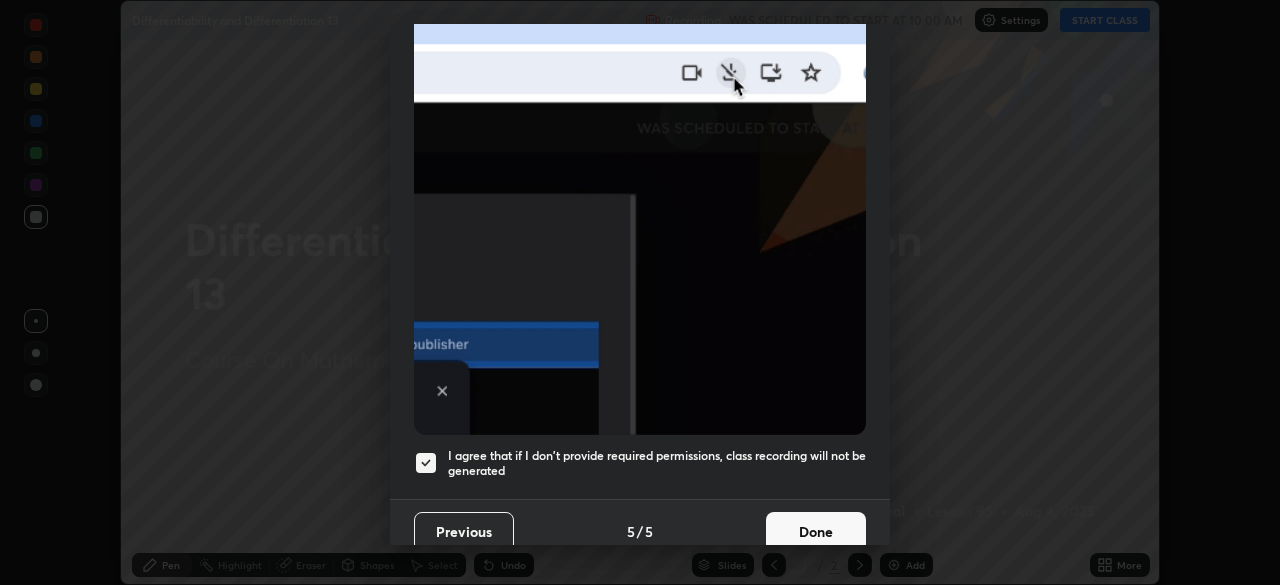 click on "Done" at bounding box center (816, 532) 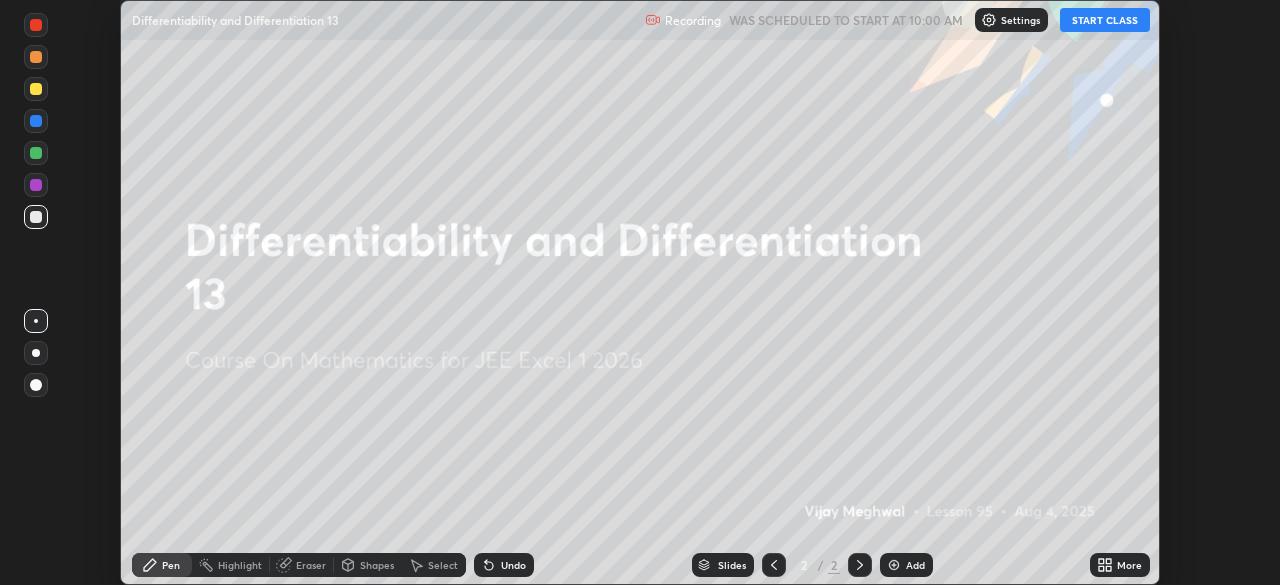 click on "START CLASS" at bounding box center [1105, 20] 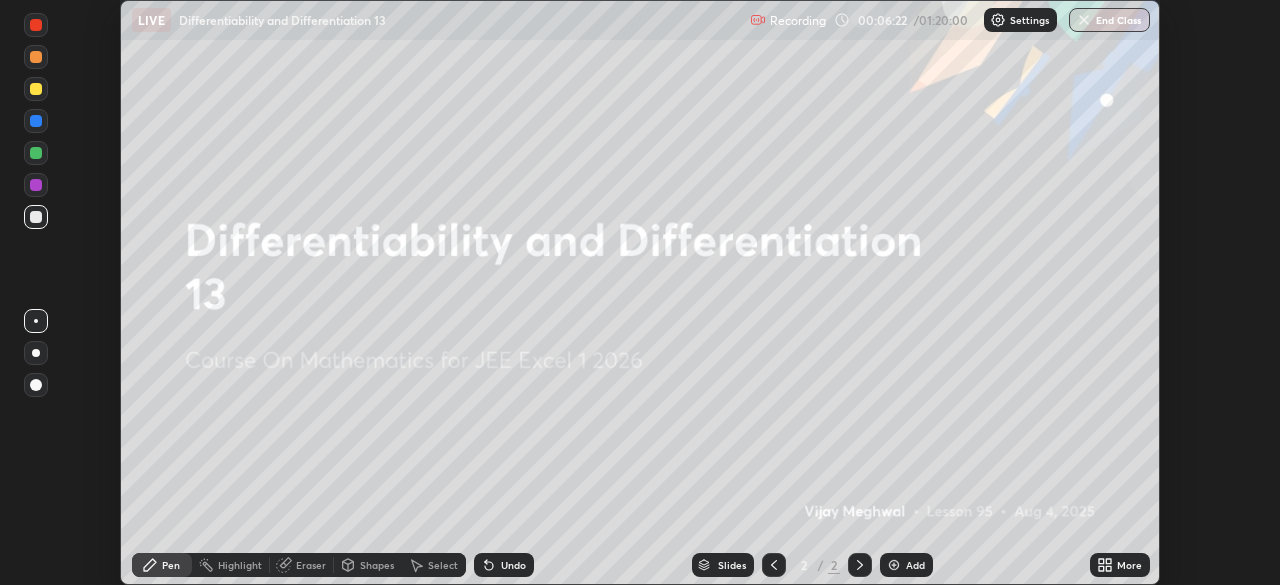 click on "More" at bounding box center [1120, 565] 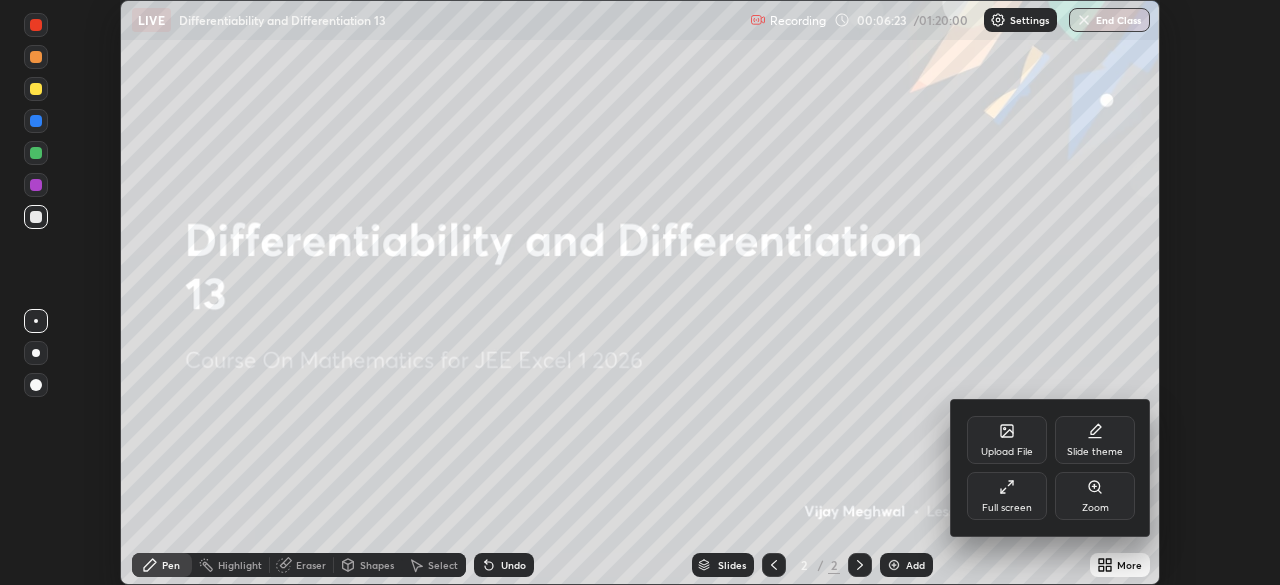 click on "Full screen" at bounding box center (1007, 508) 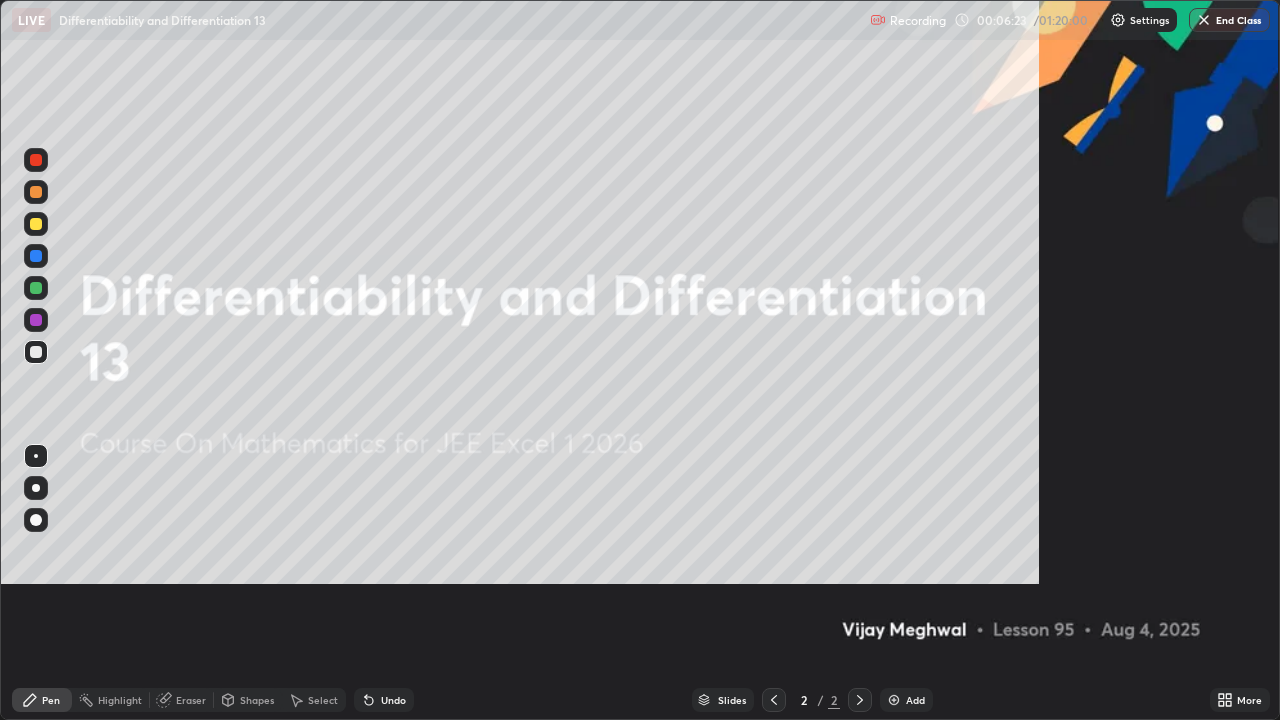 scroll, scrollTop: 99280, scrollLeft: 98720, axis: both 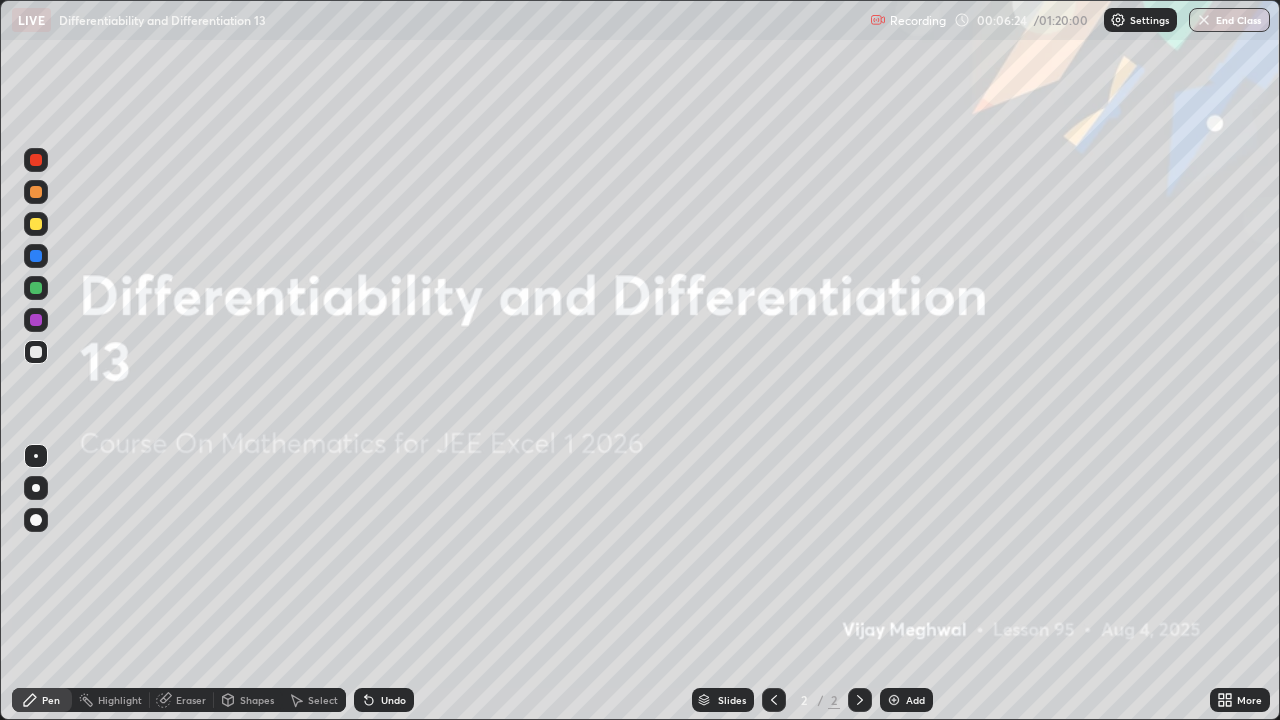 click on "Add" at bounding box center (906, 700) 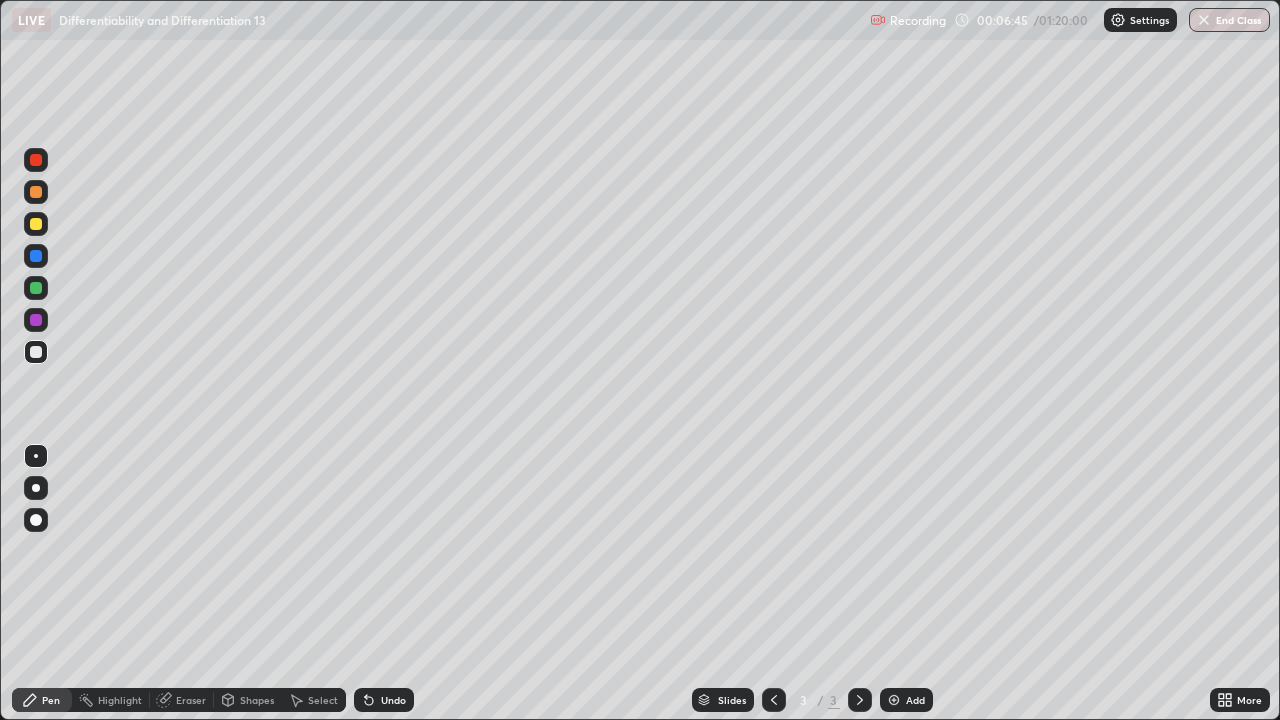 click at bounding box center [36, 192] 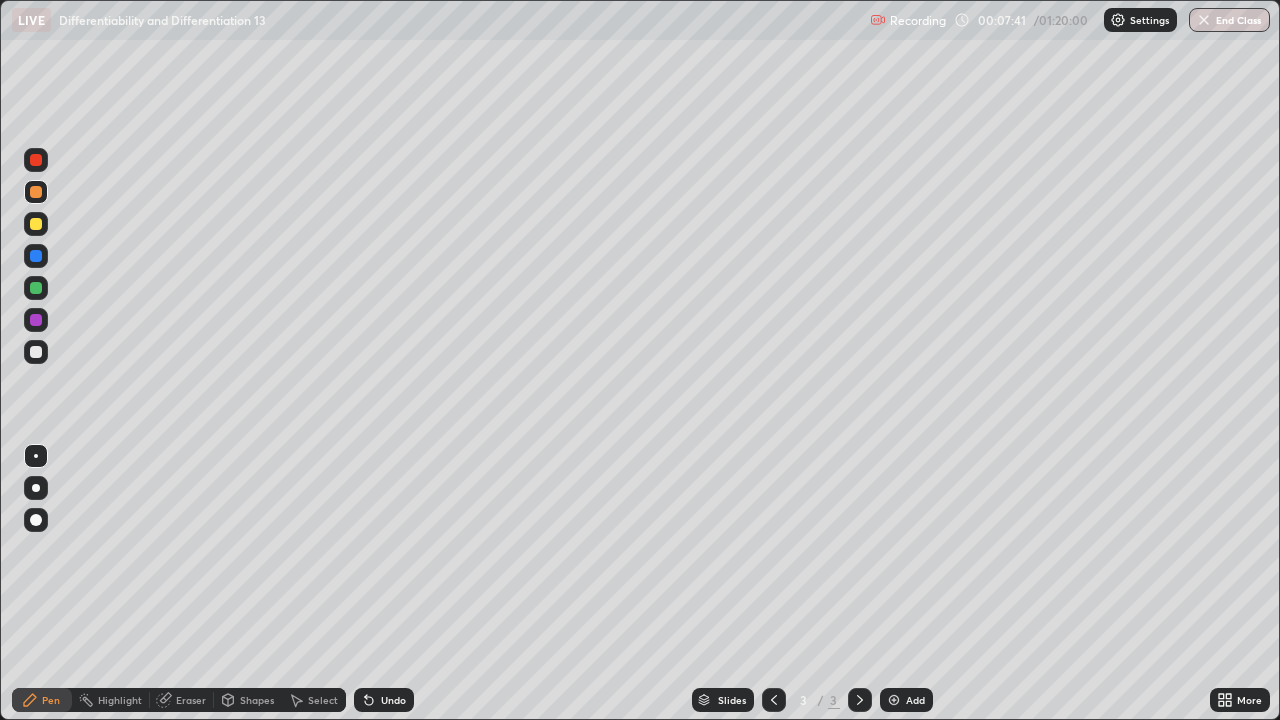 click on "Undo" at bounding box center [393, 700] 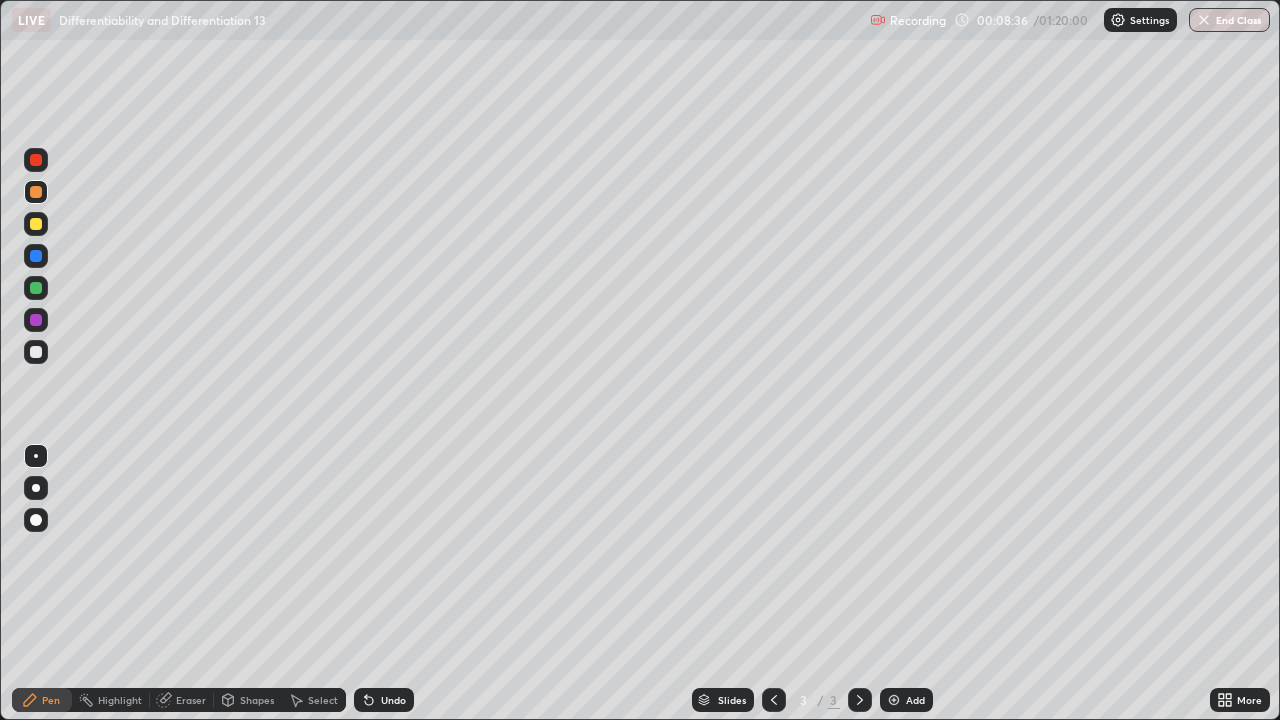 click at bounding box center (36, 352) 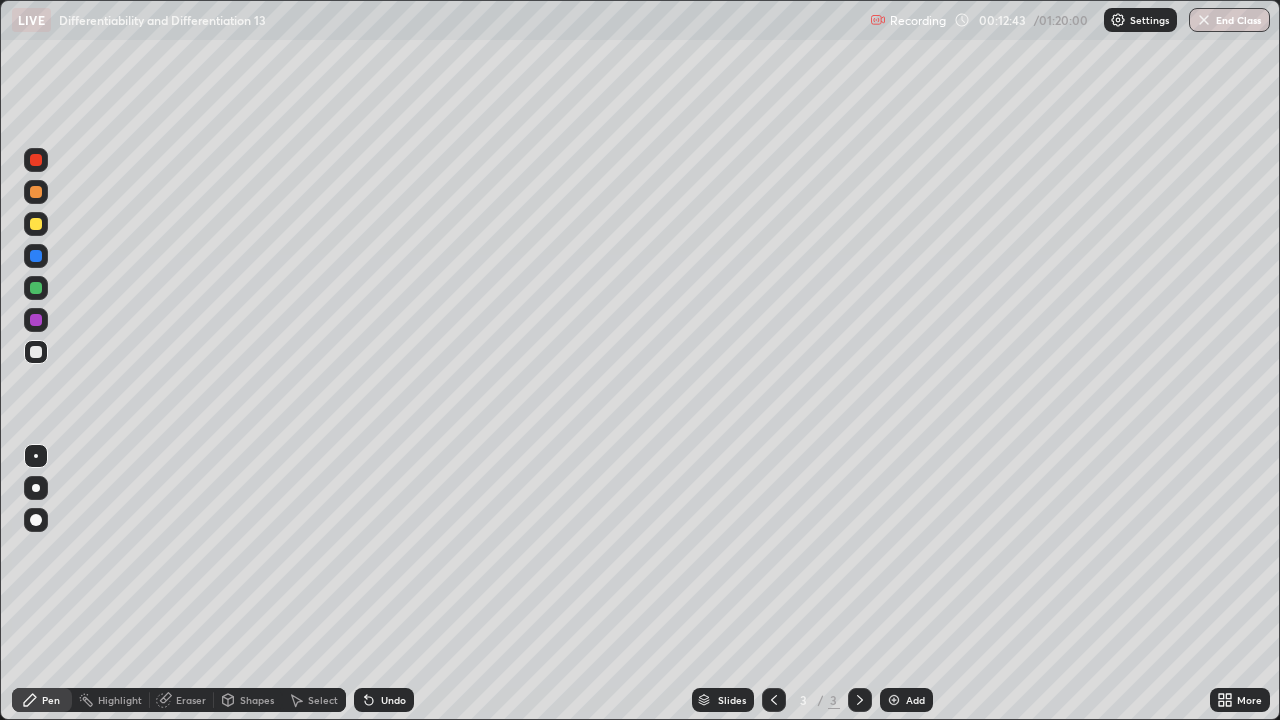 click at bounding box center [894, 700] 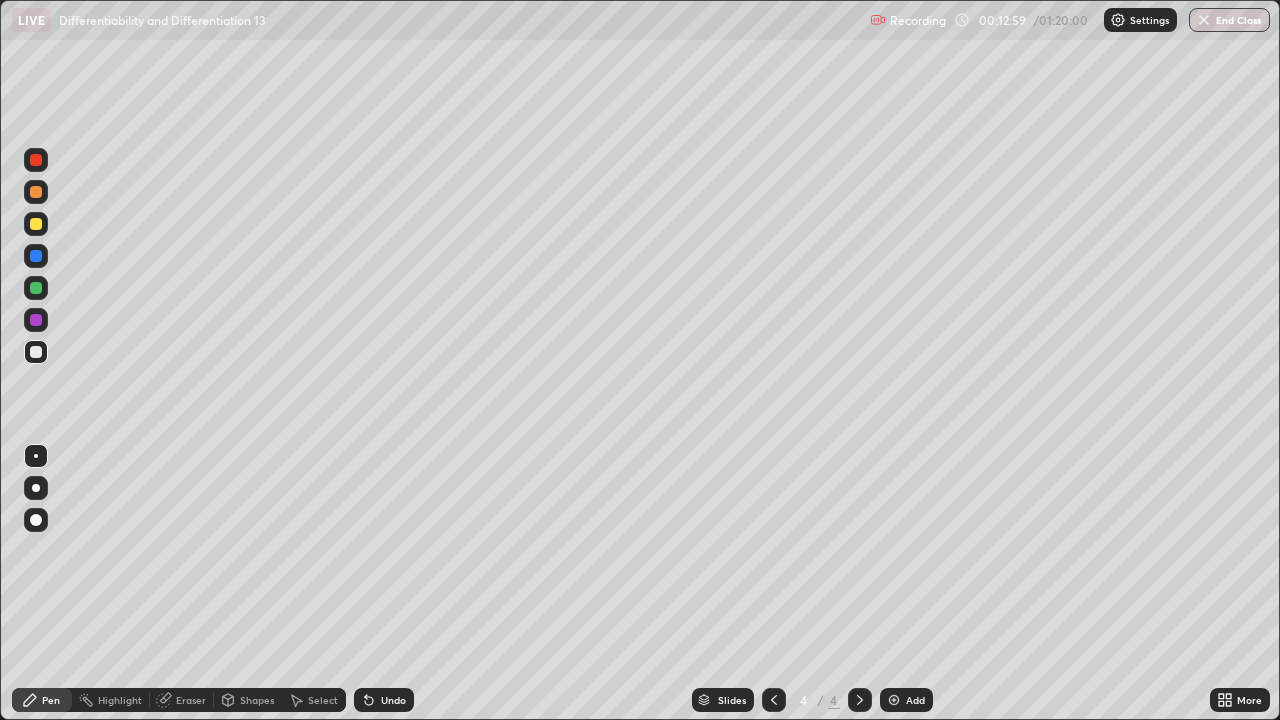click 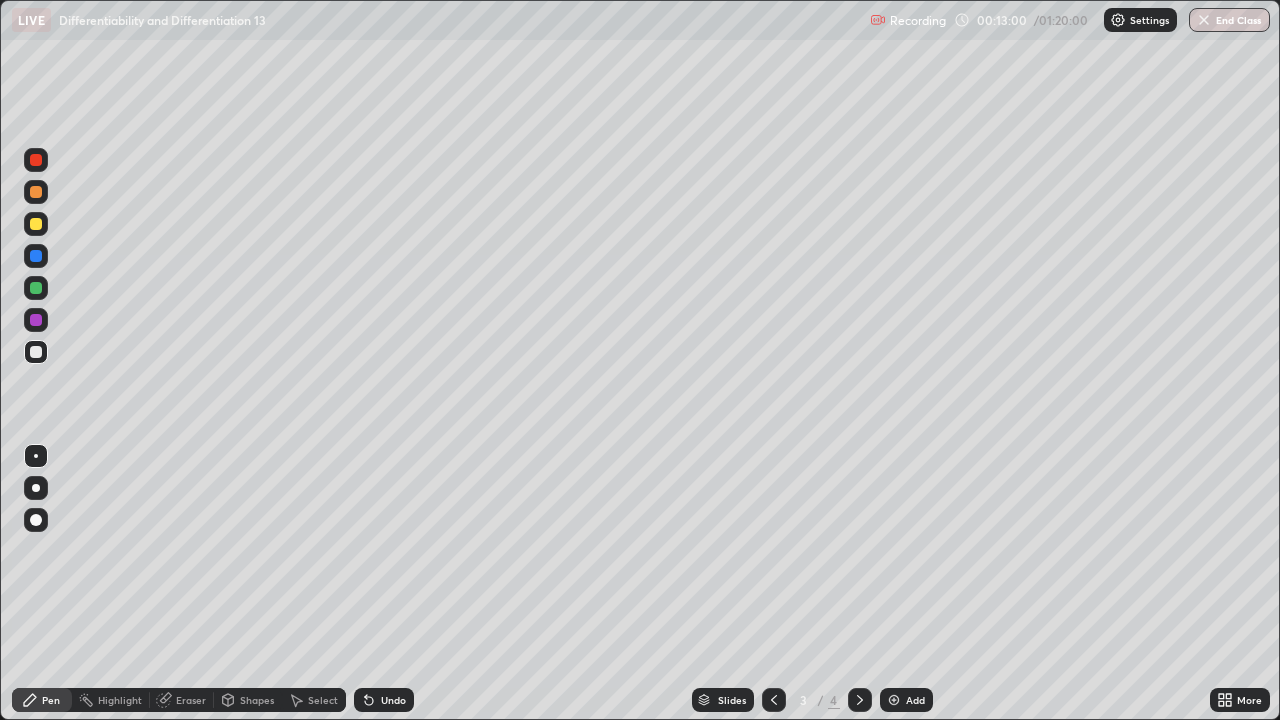 click at bounding box center (860, 700) 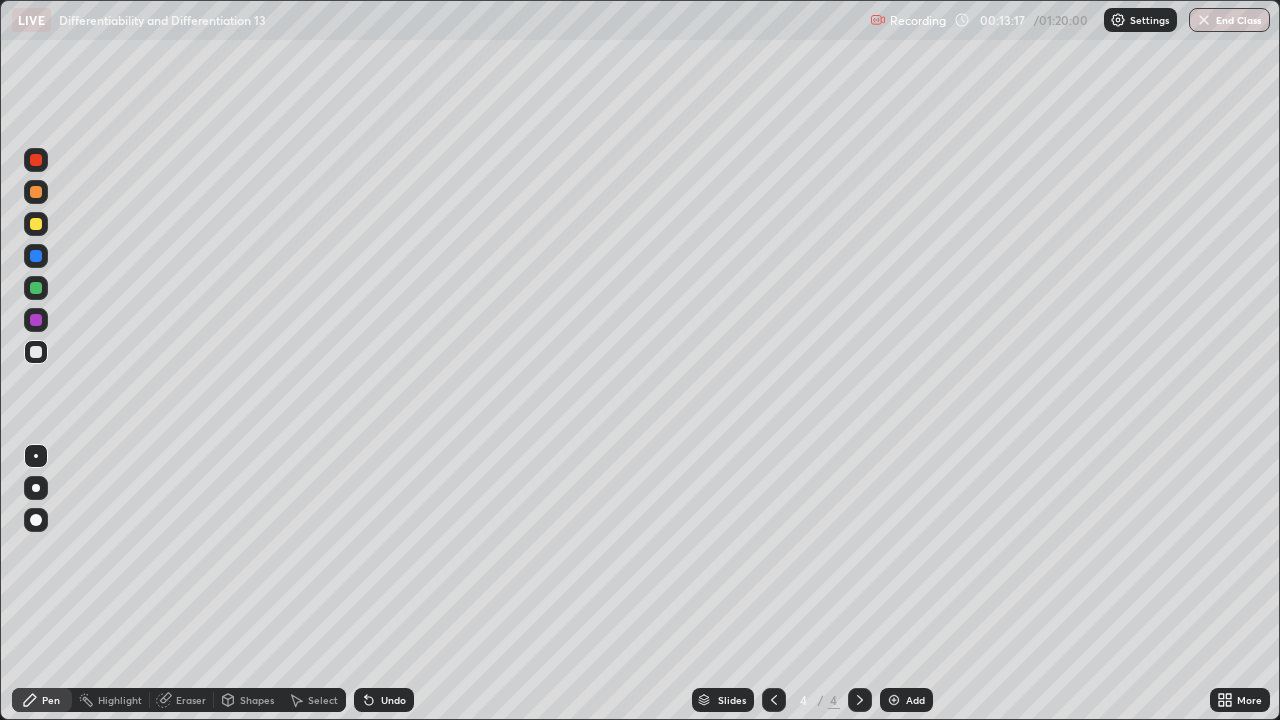 click 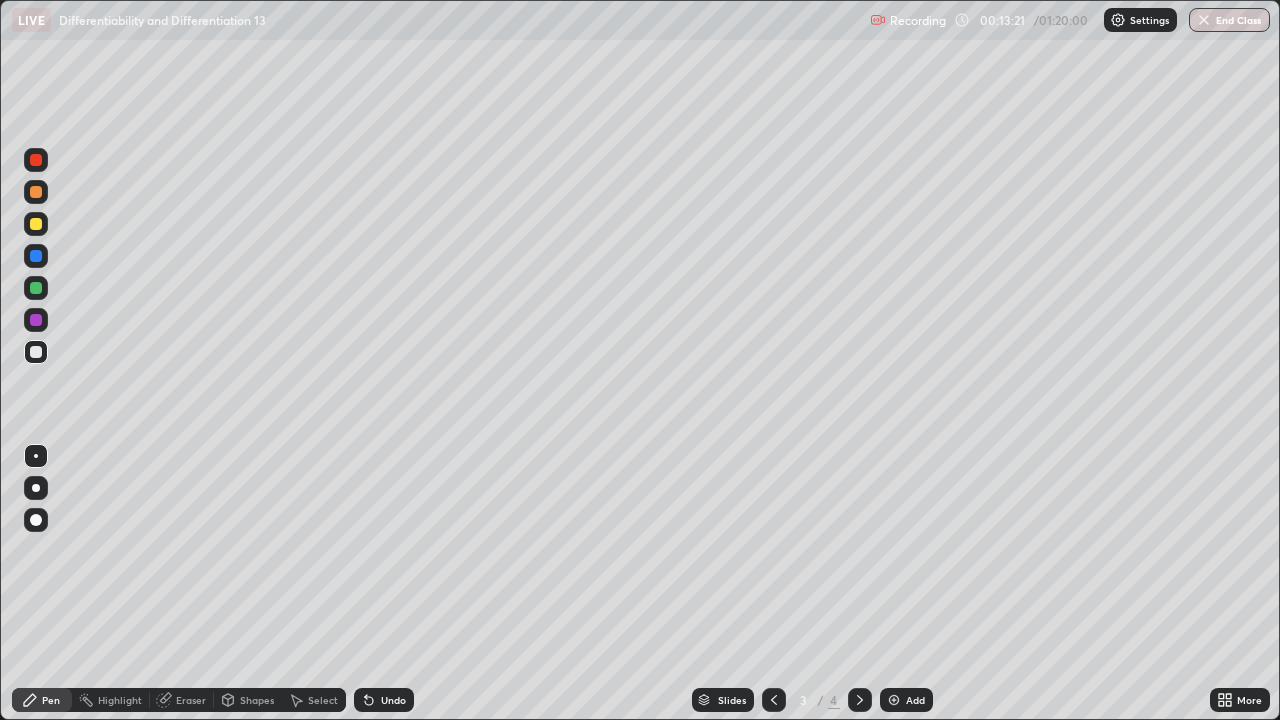 click 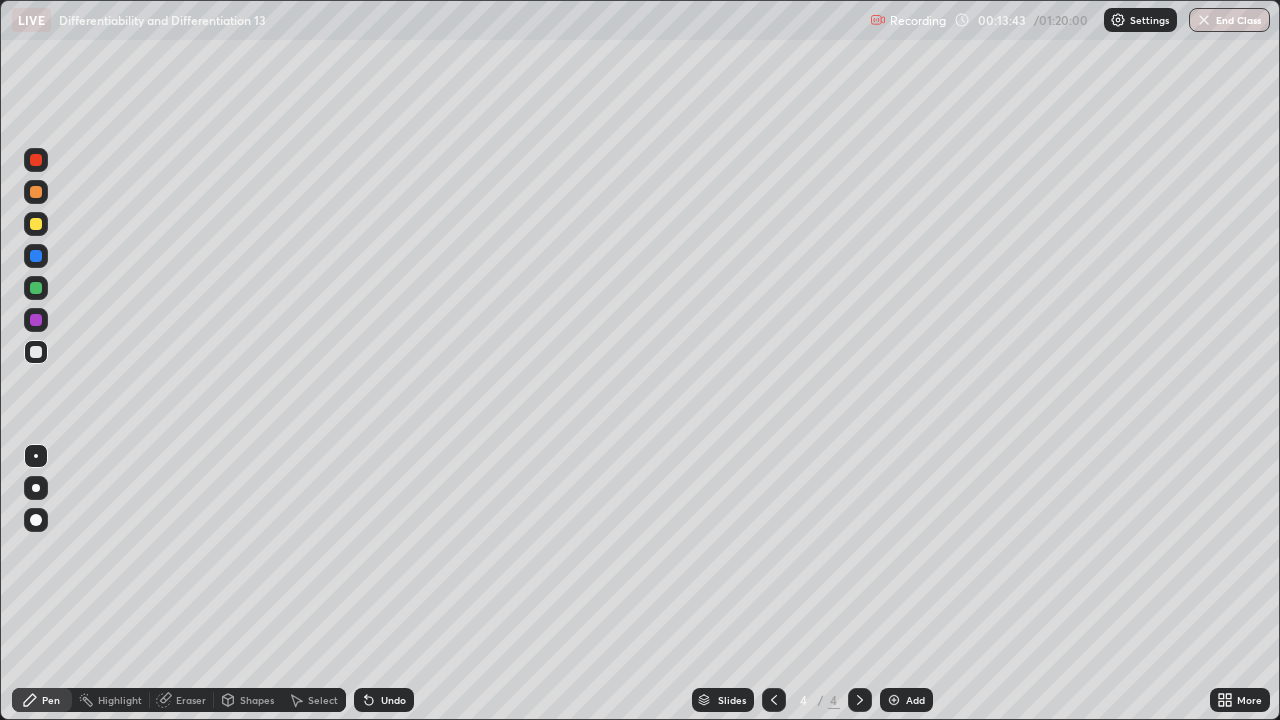 click 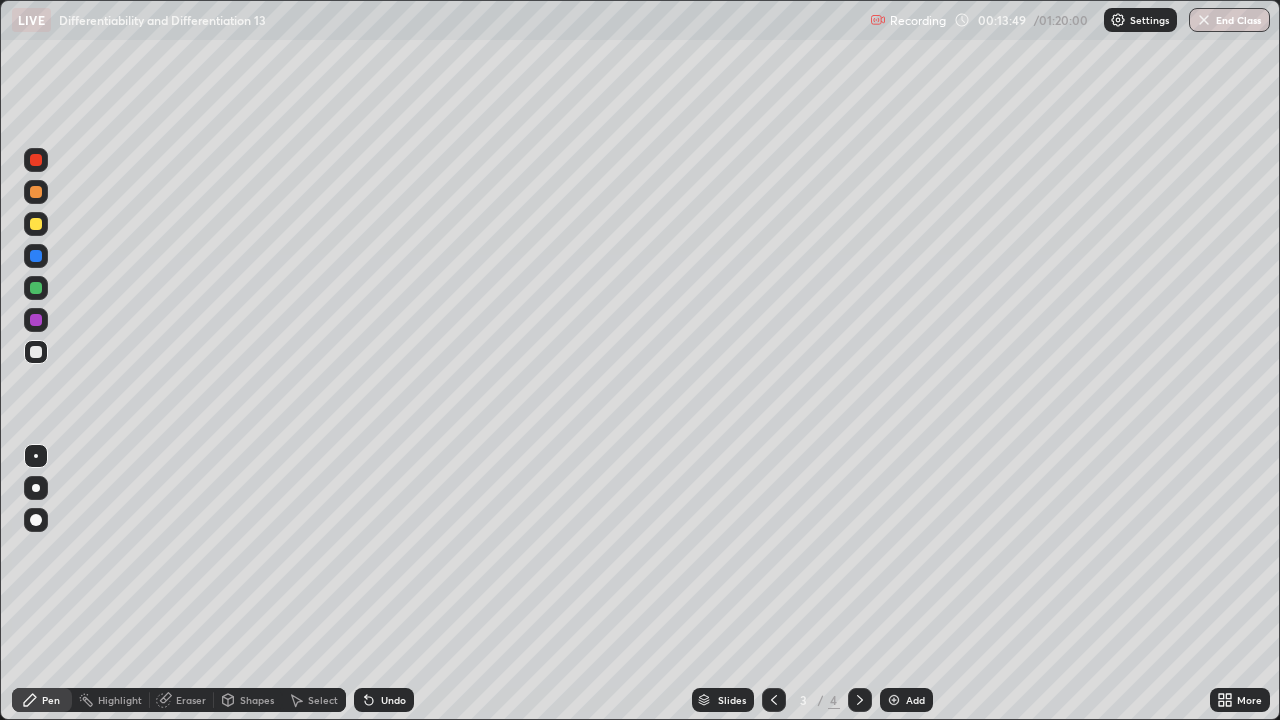 click 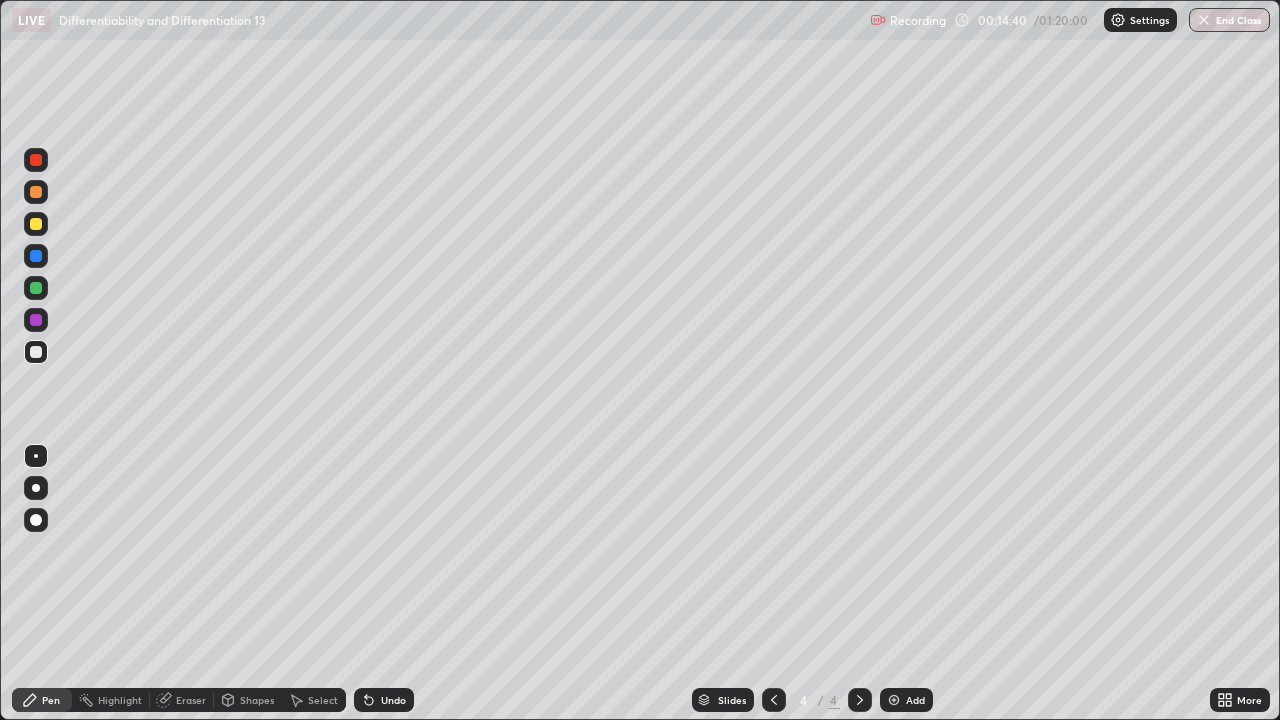 click 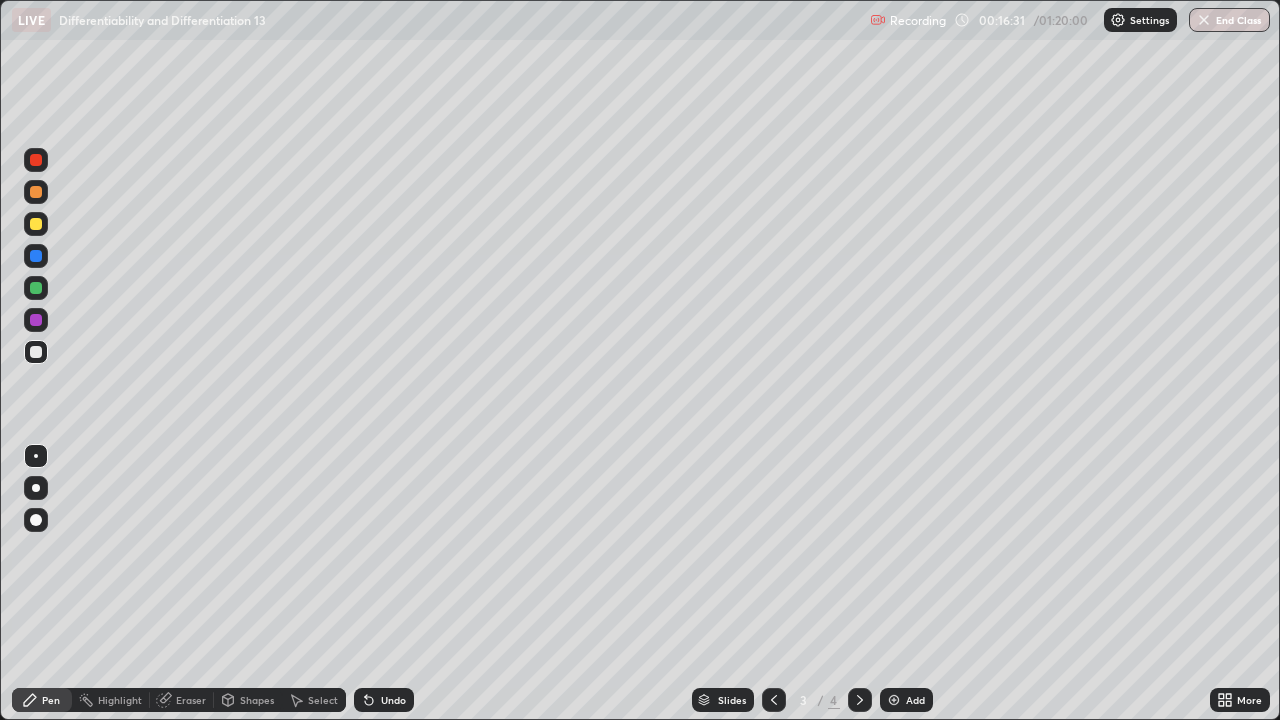 click 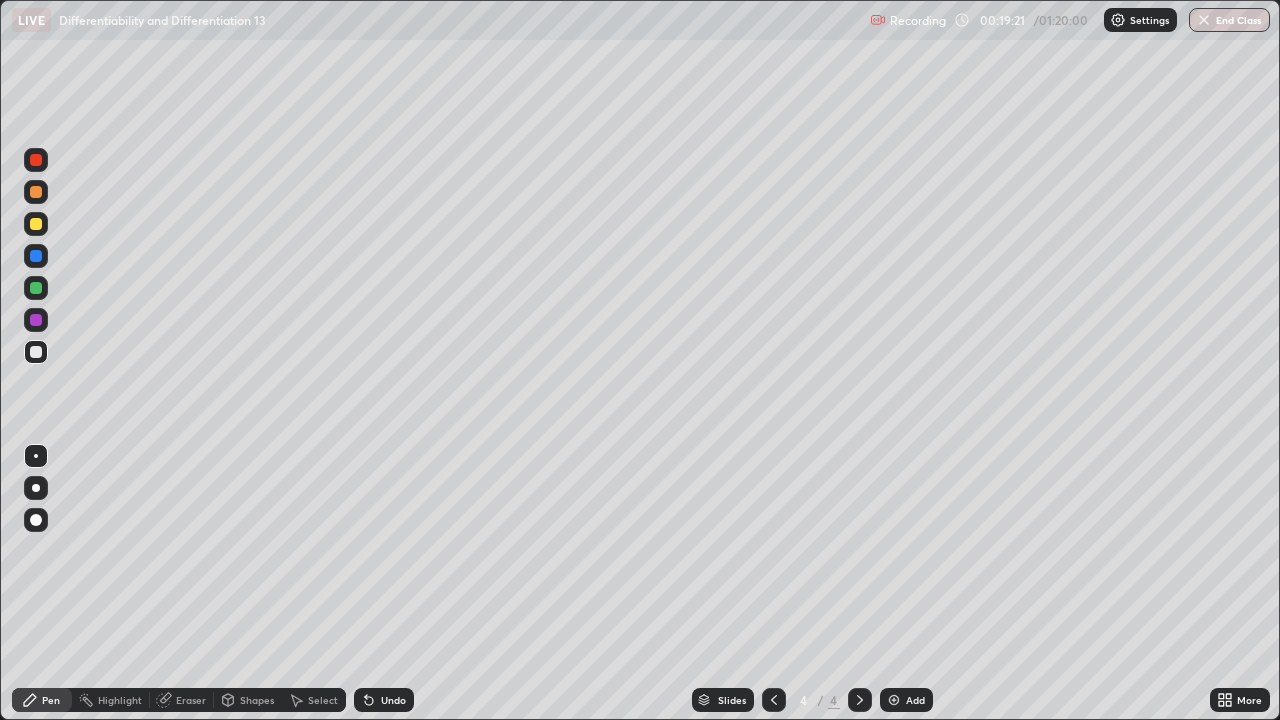 click on "Add" at bounding box center [906, 700] 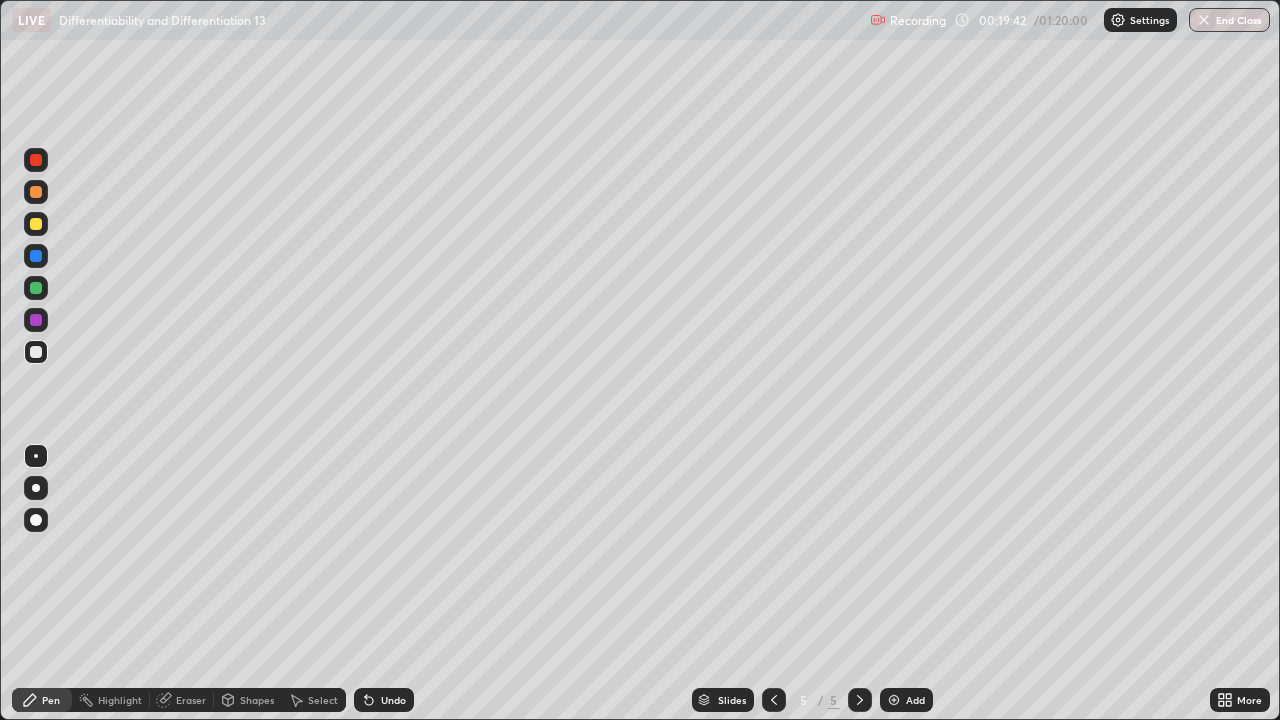 click 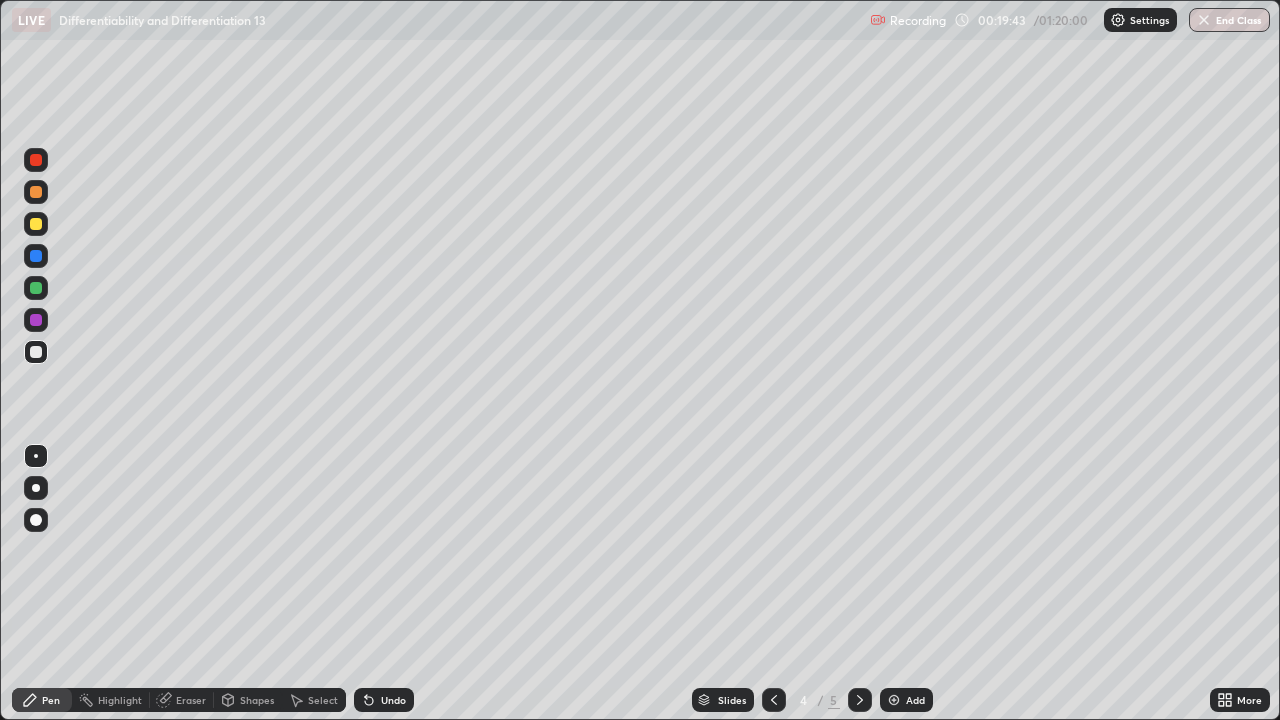 click 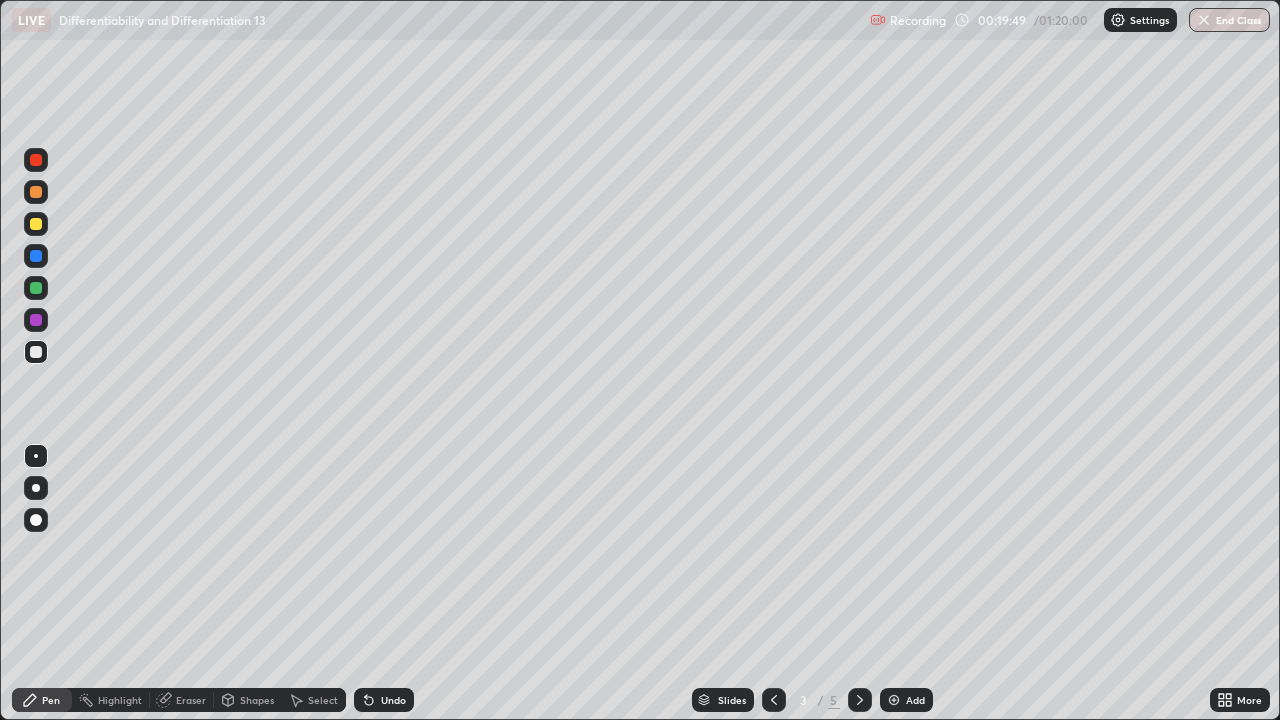 click 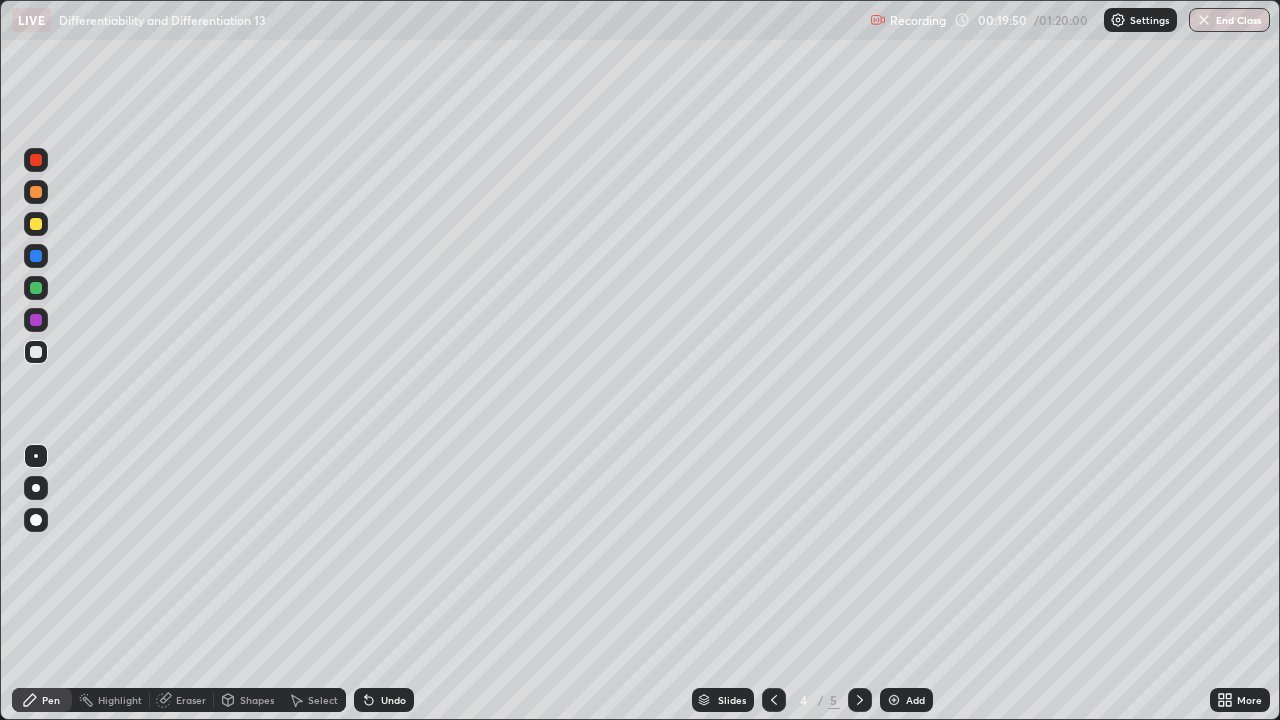 click 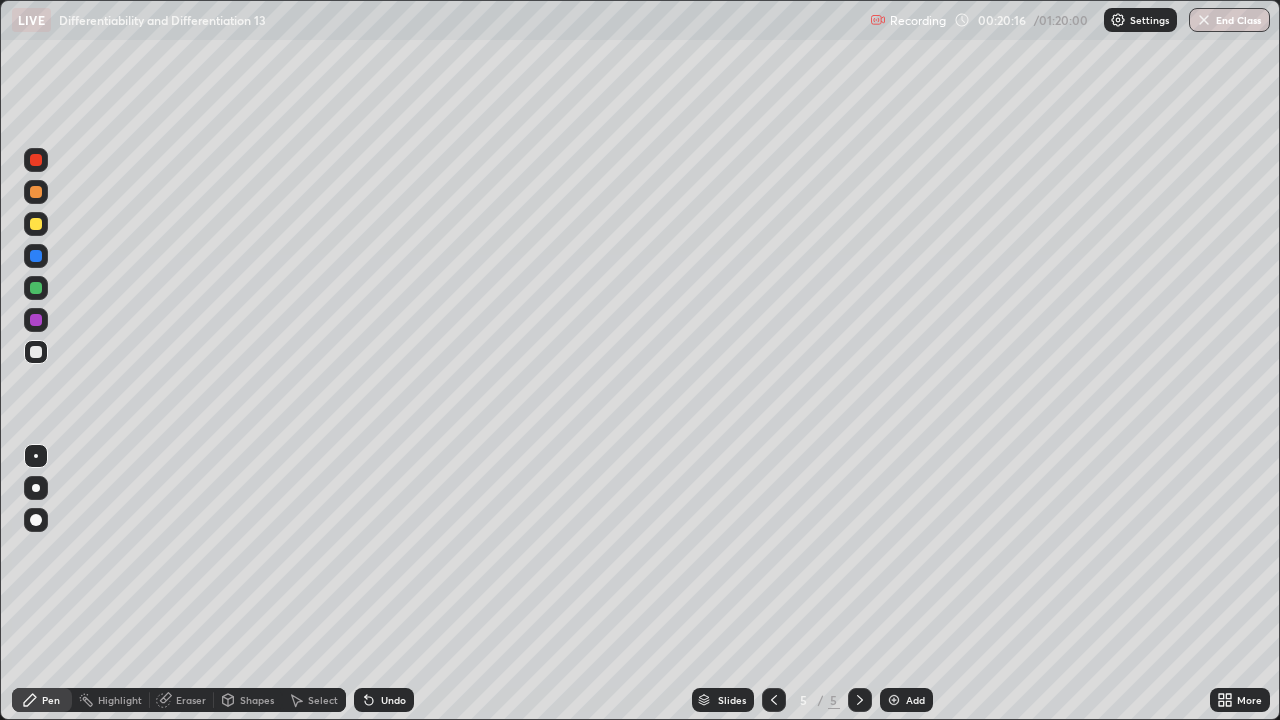 click 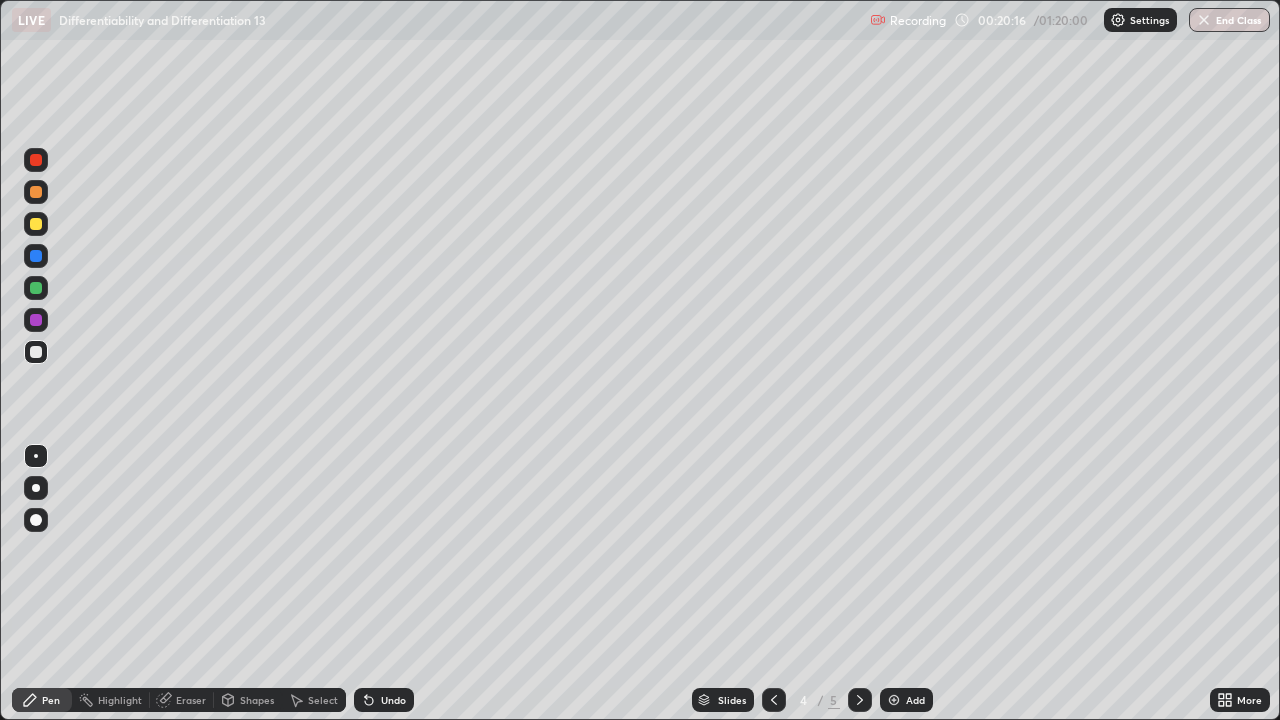 click 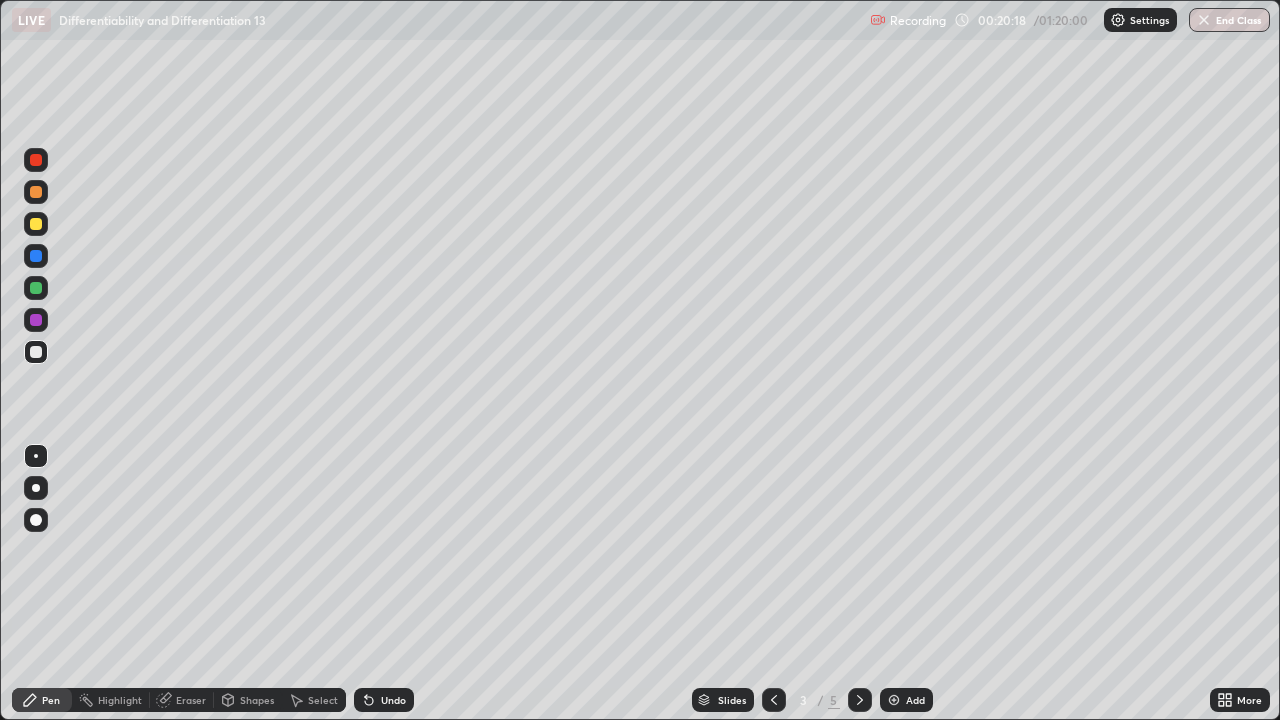 click 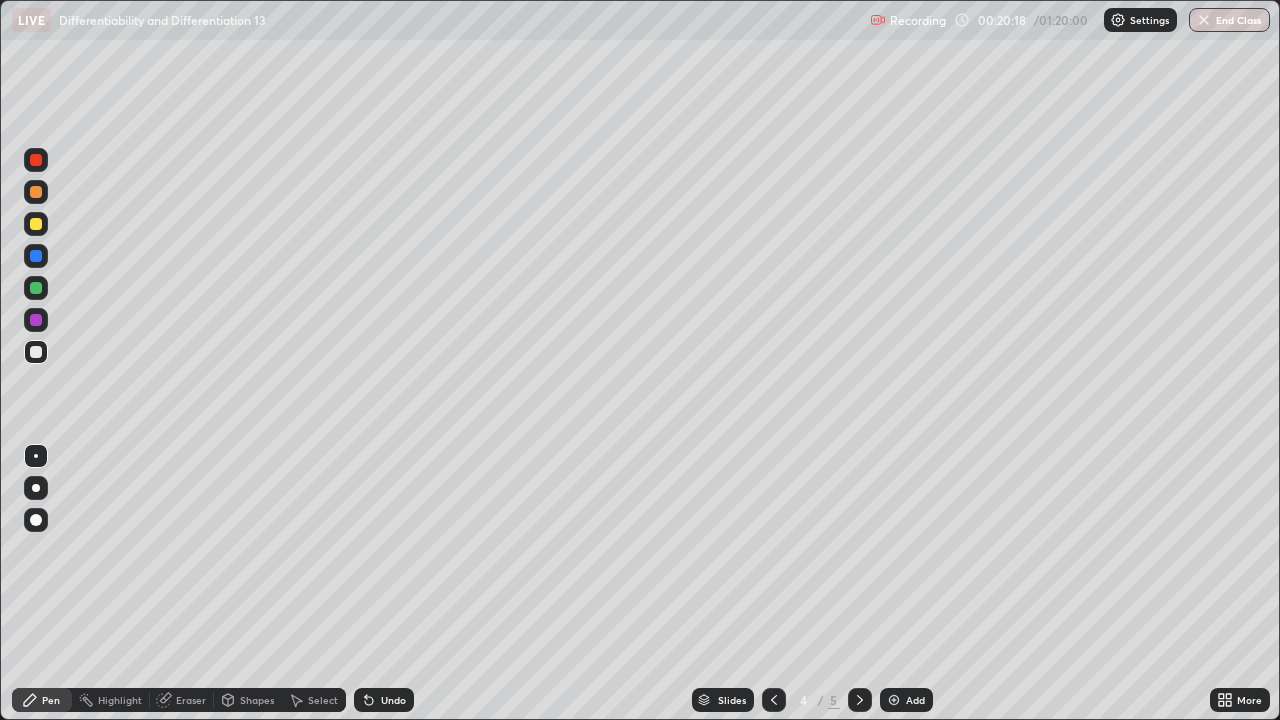 click 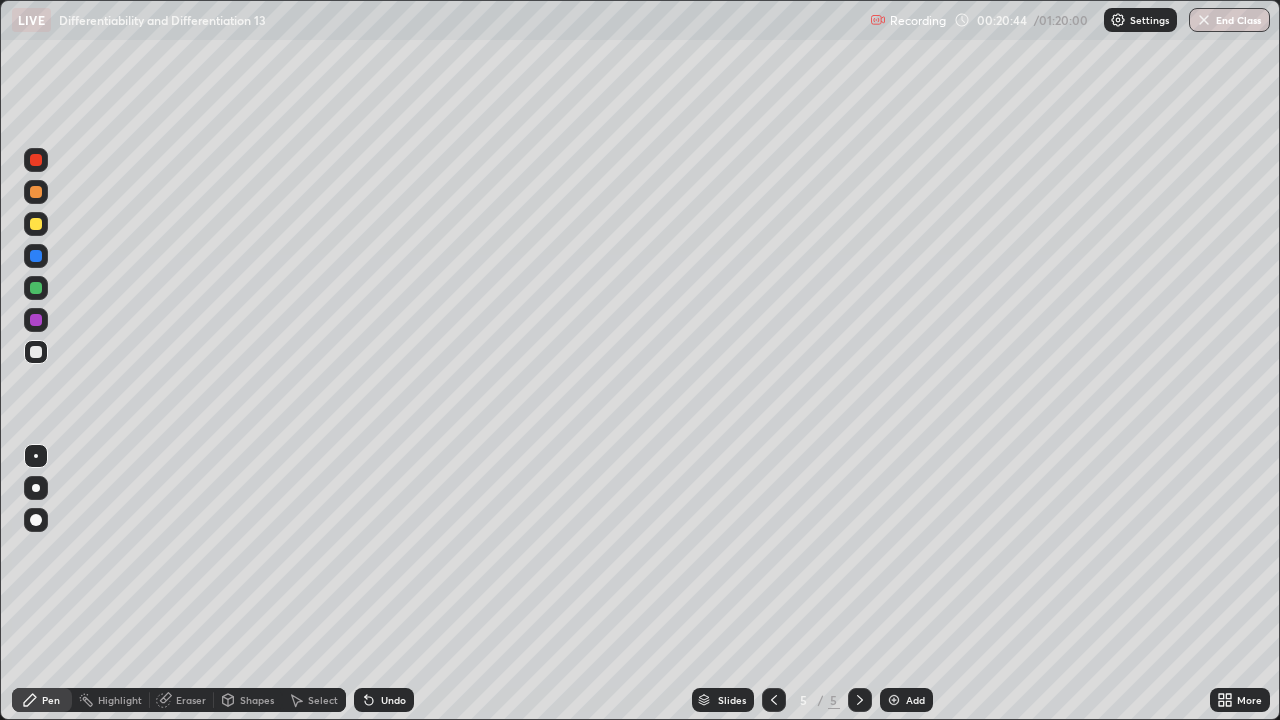 click on "Eraser" at bounding box center (182, 700) 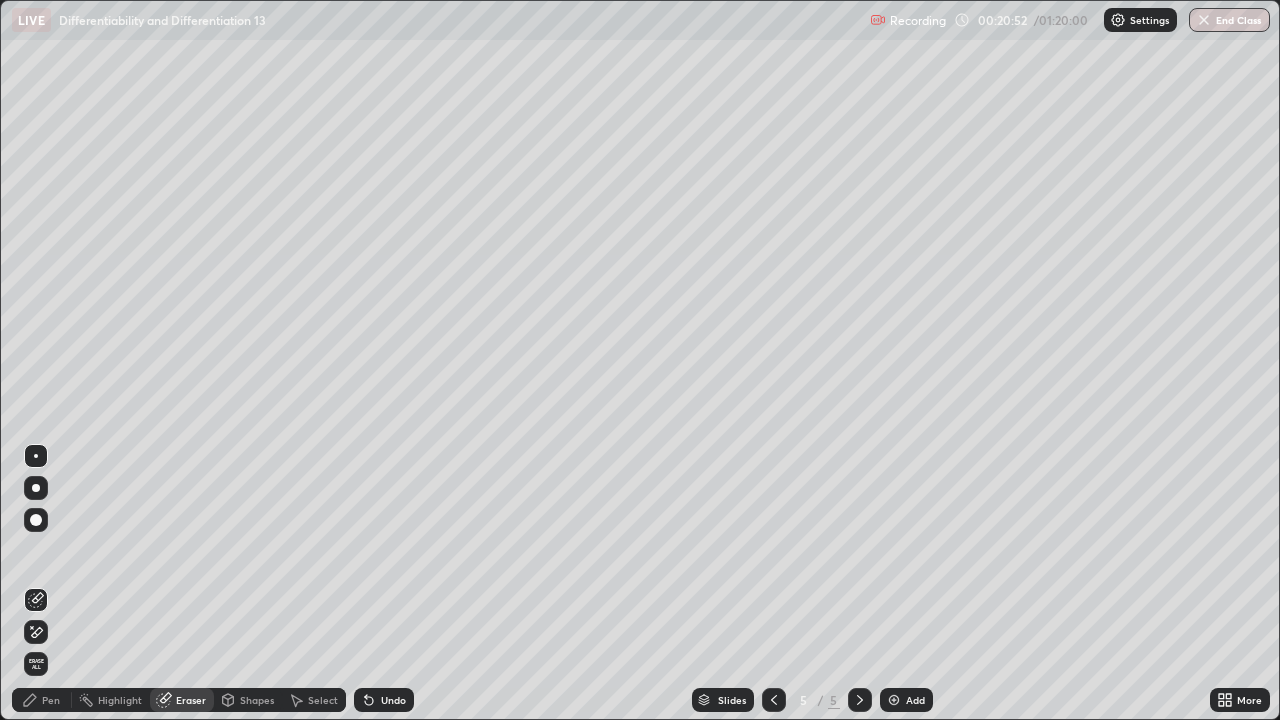 click on "Pen" at bounding box center [51, 700] 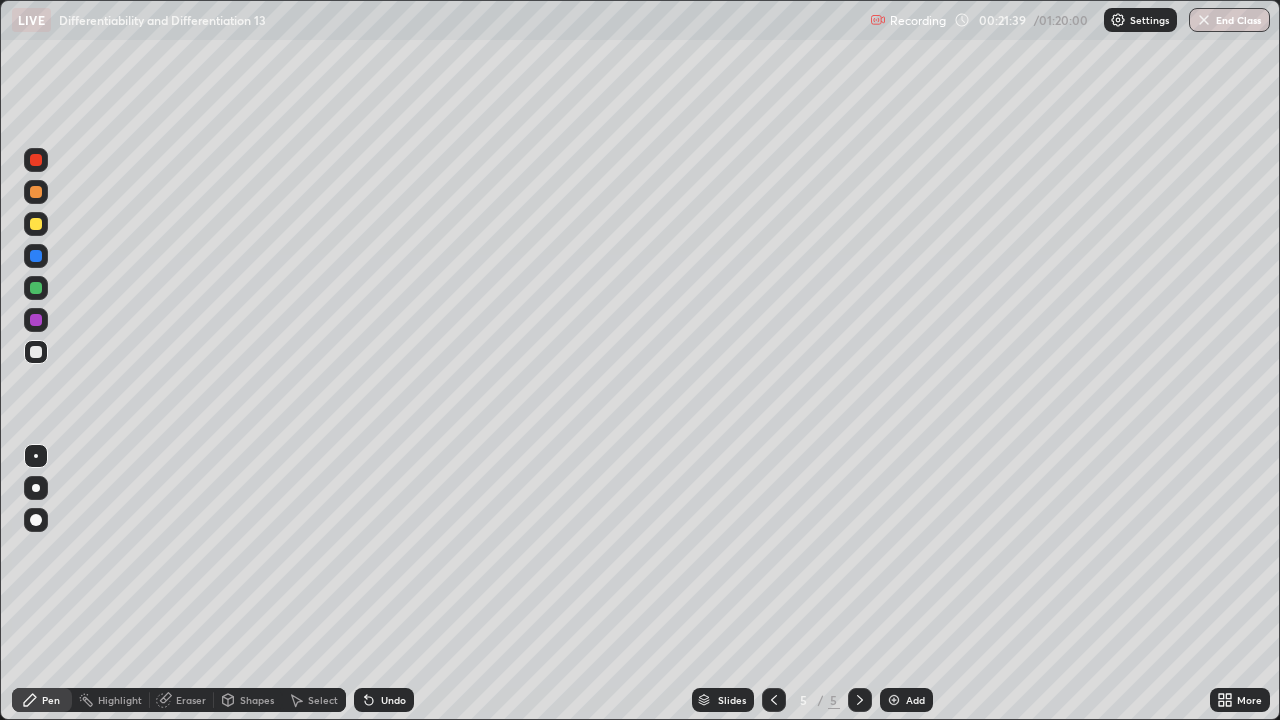 click on "Undo" at bounding box center (384, 700) 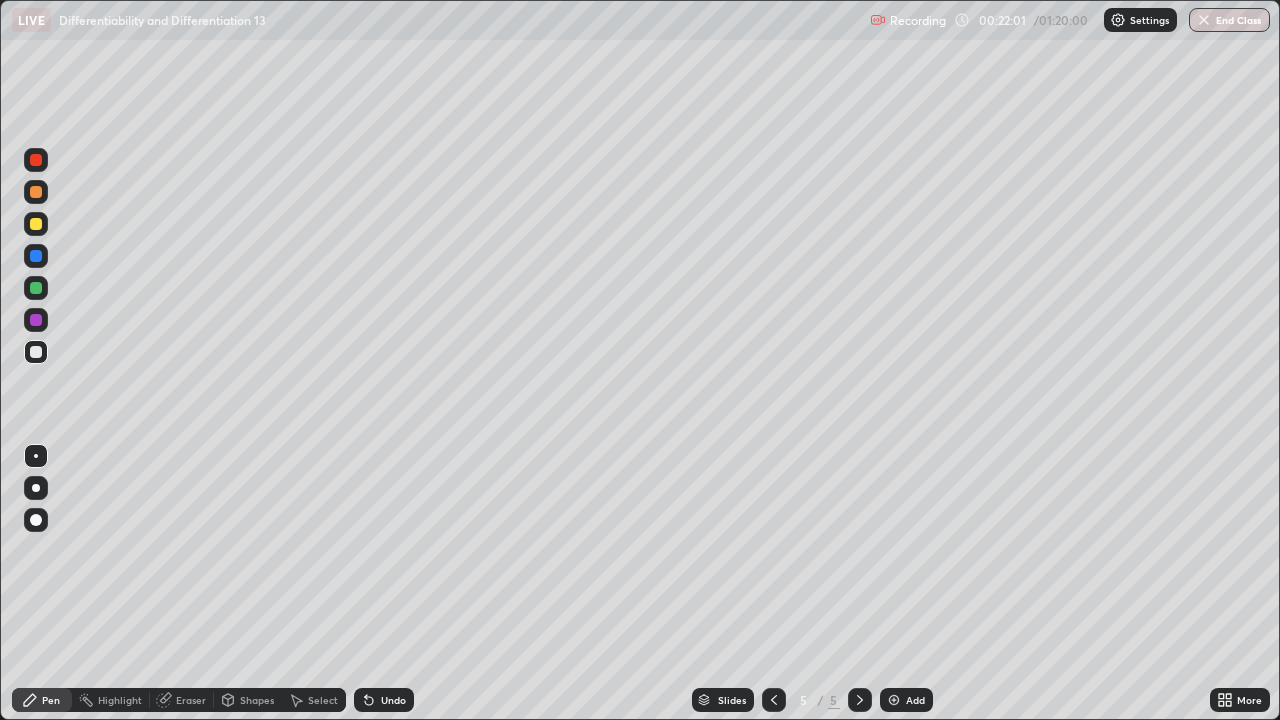 click 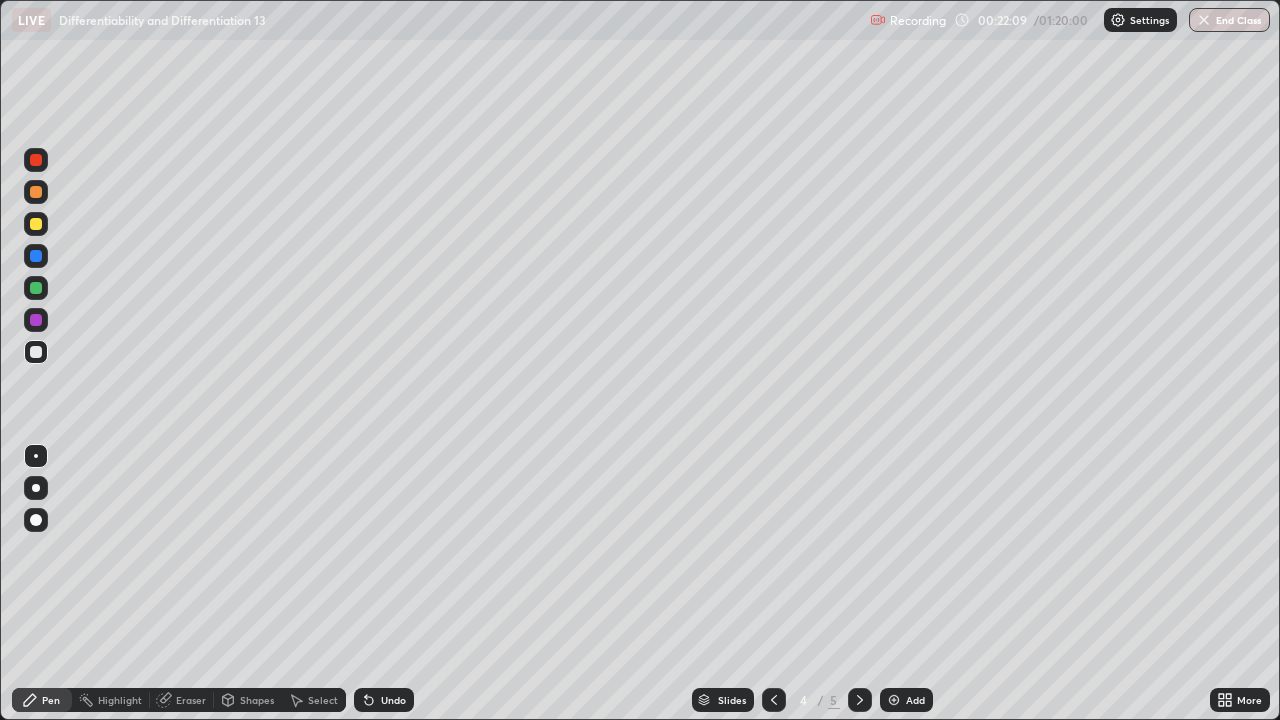 click 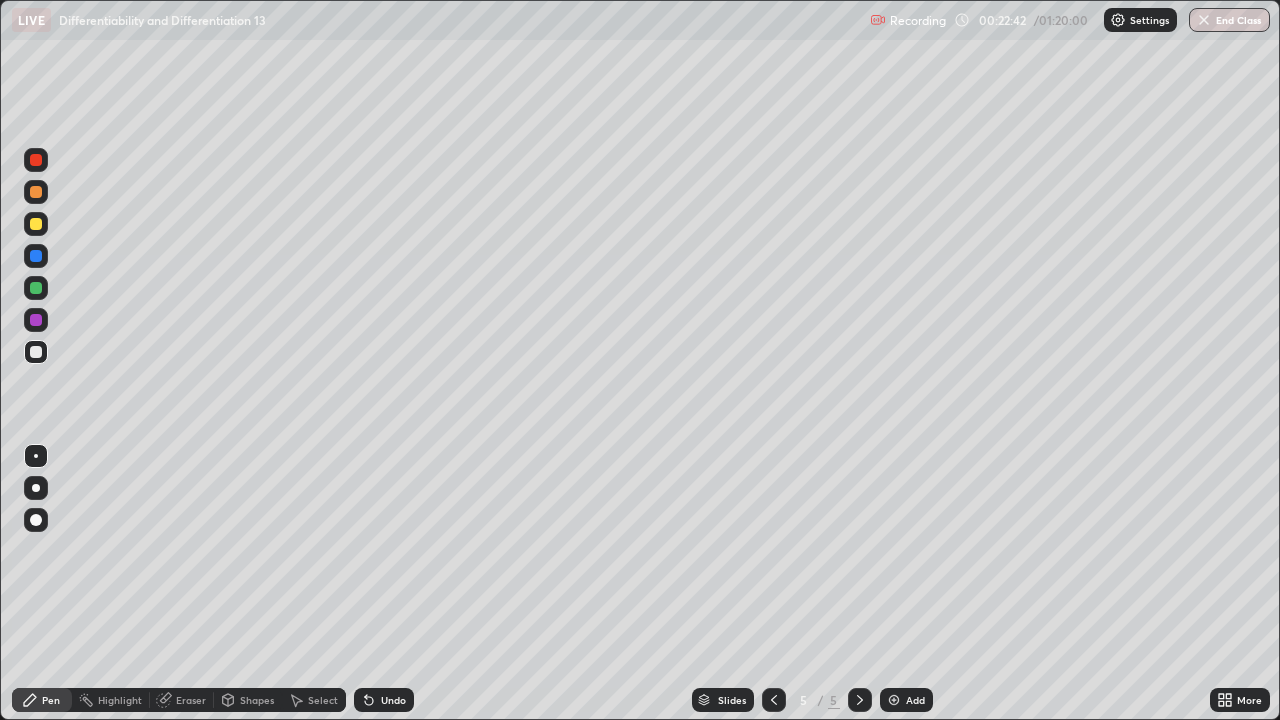 click 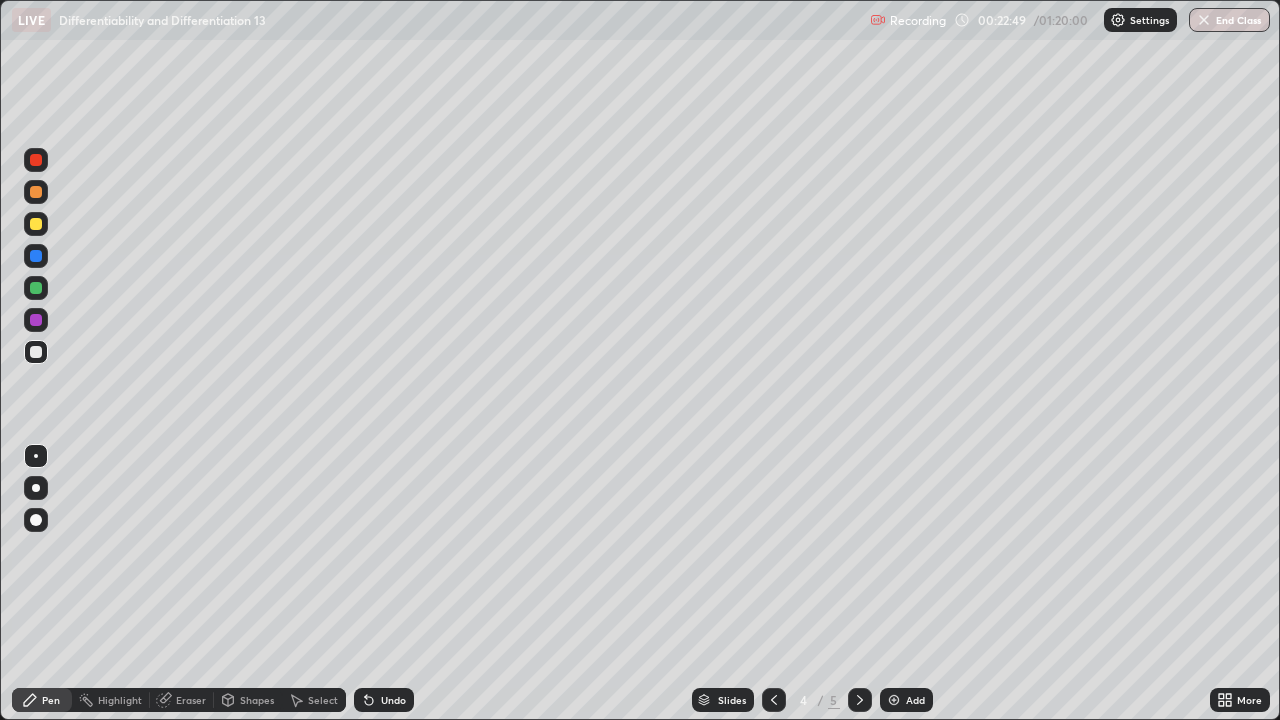 click at bounding box center [860, 700] 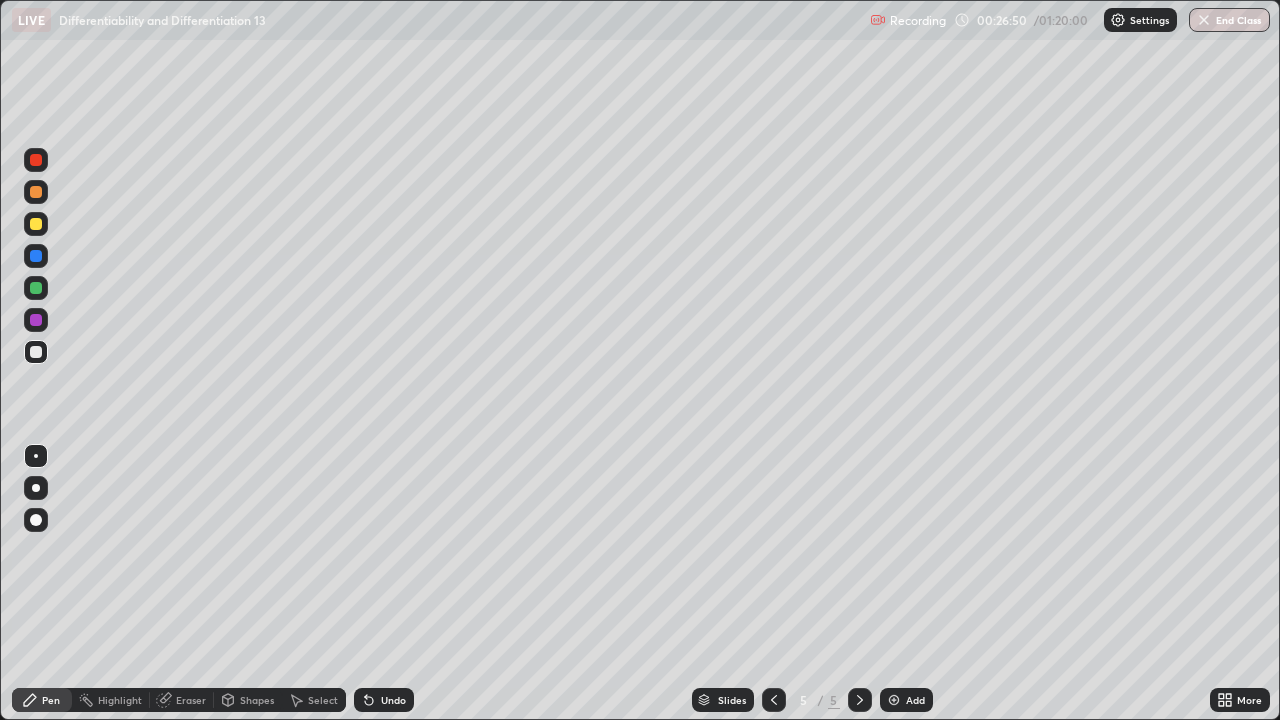 click on "Add" at bounding box center (906, 700) 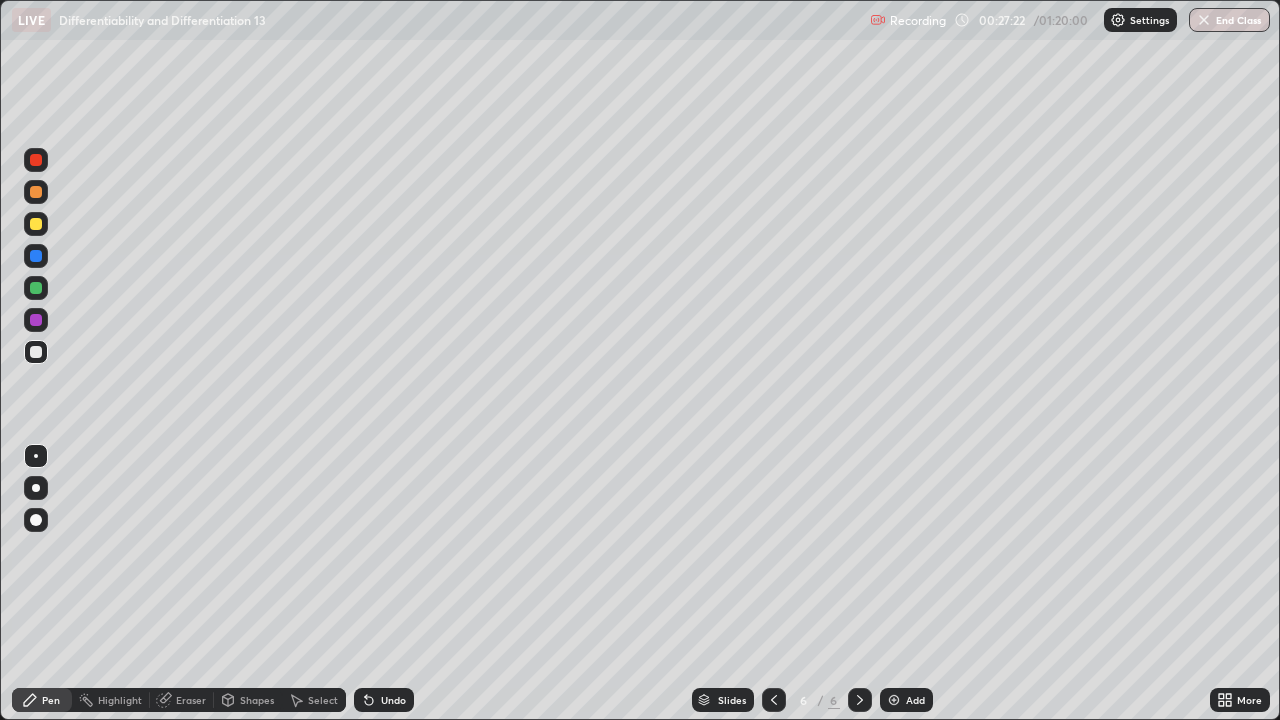 click 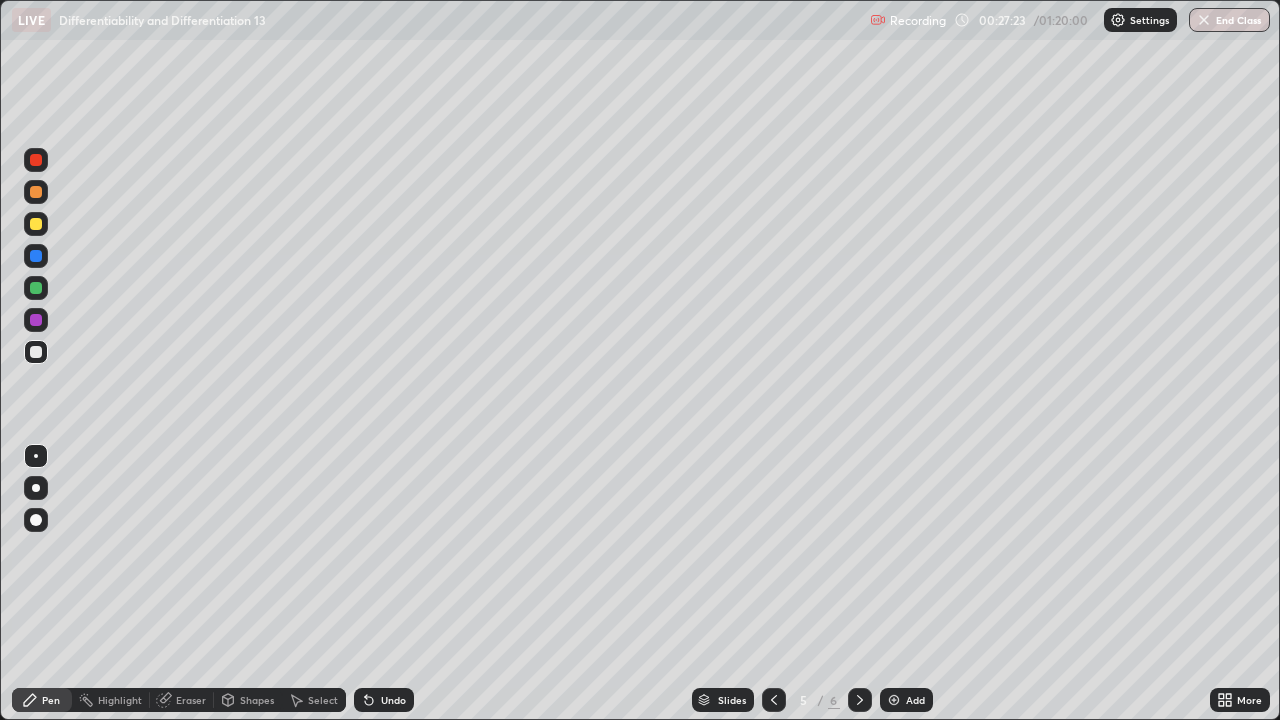 click 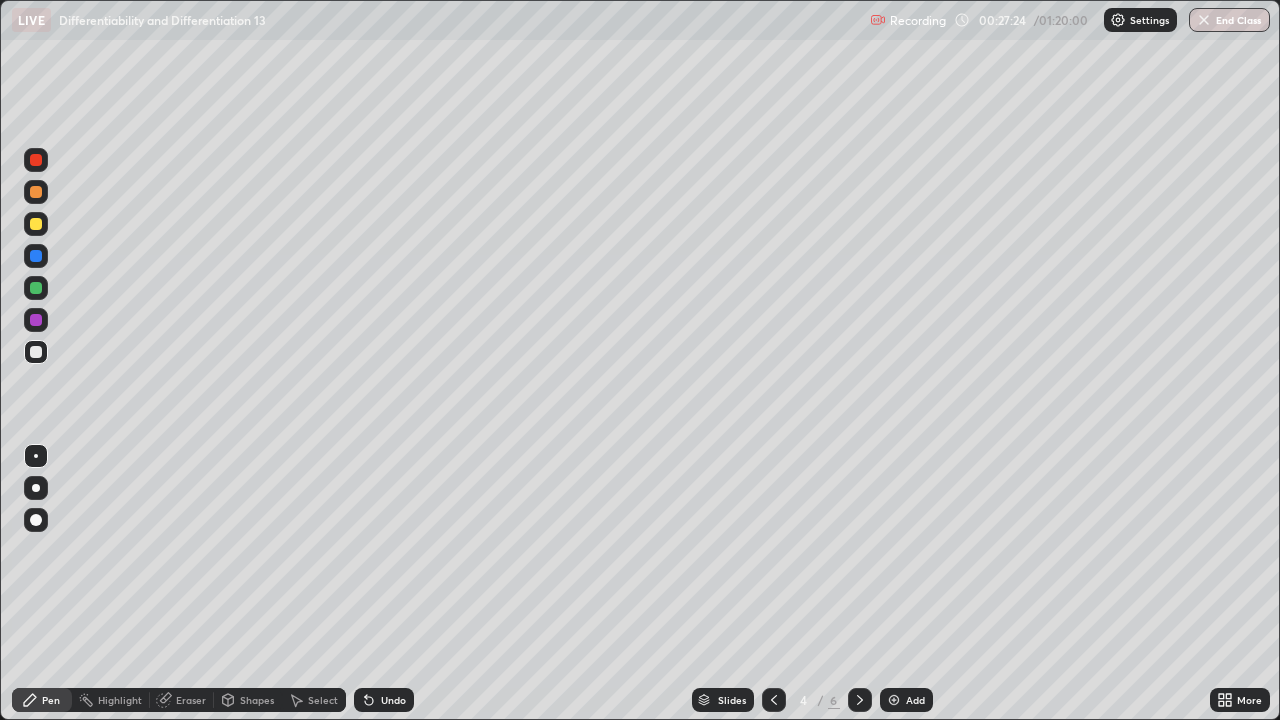 click at bounding box center (774, 700) 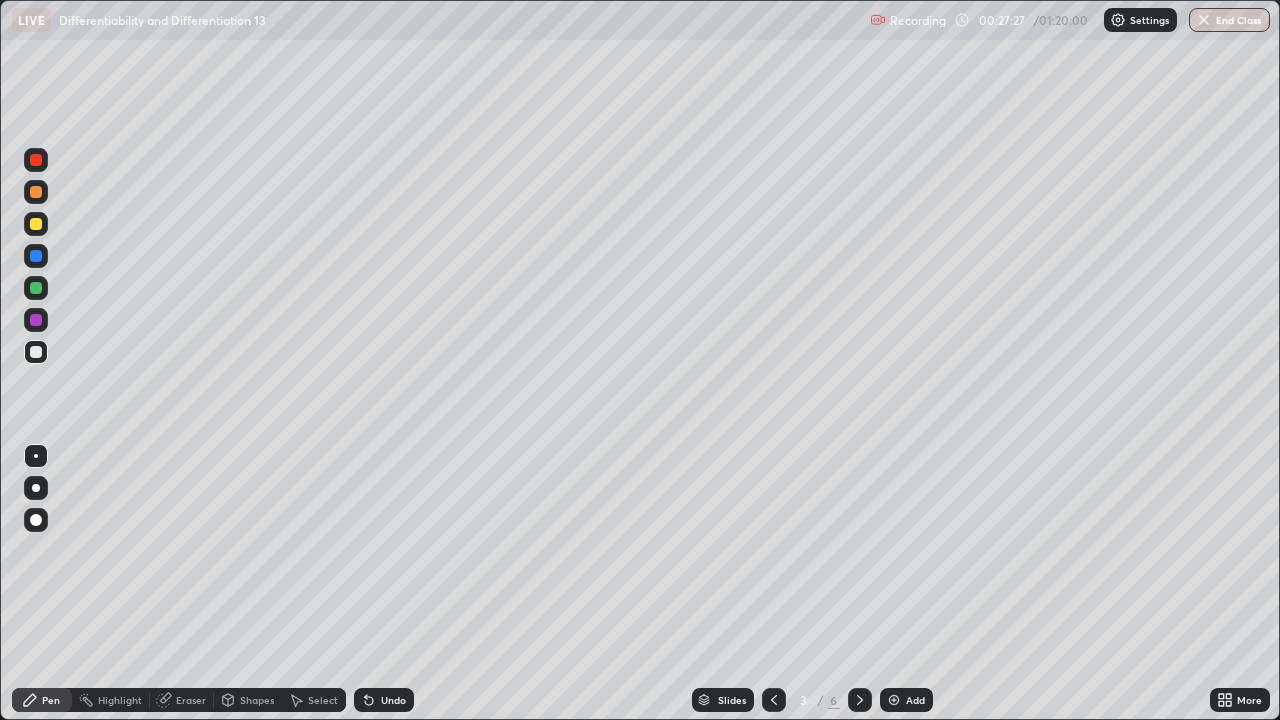 click 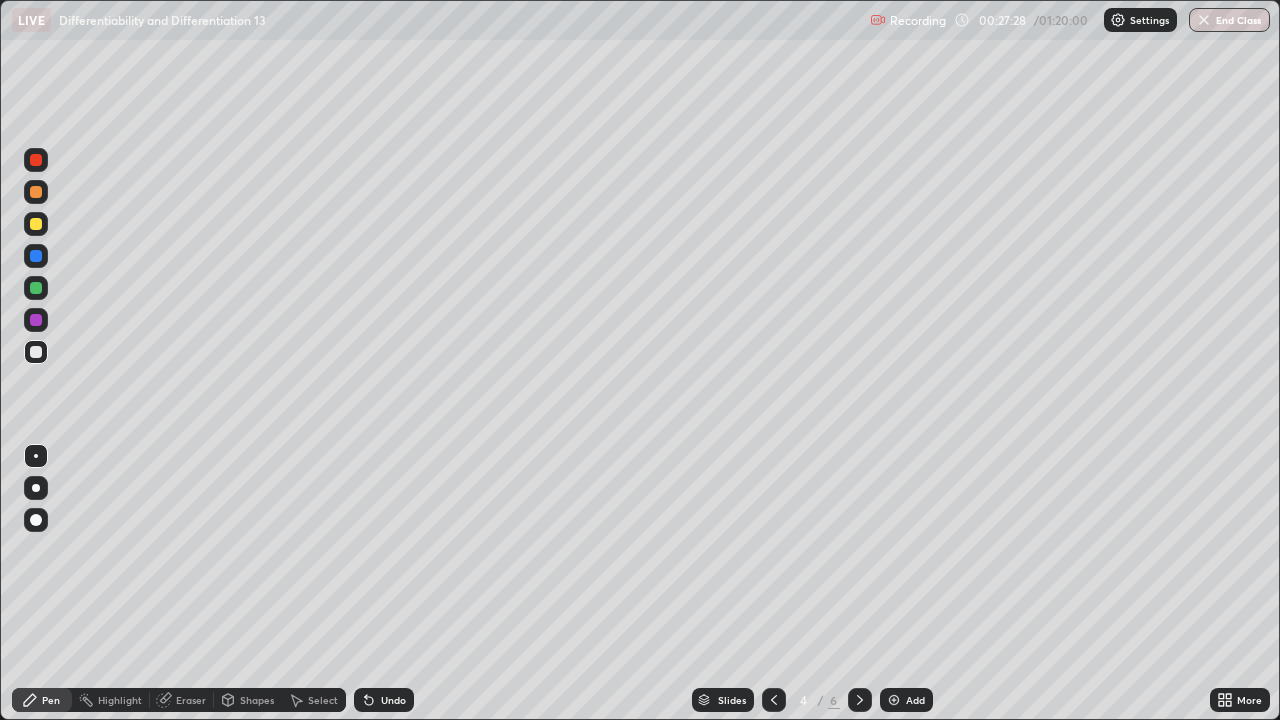 click 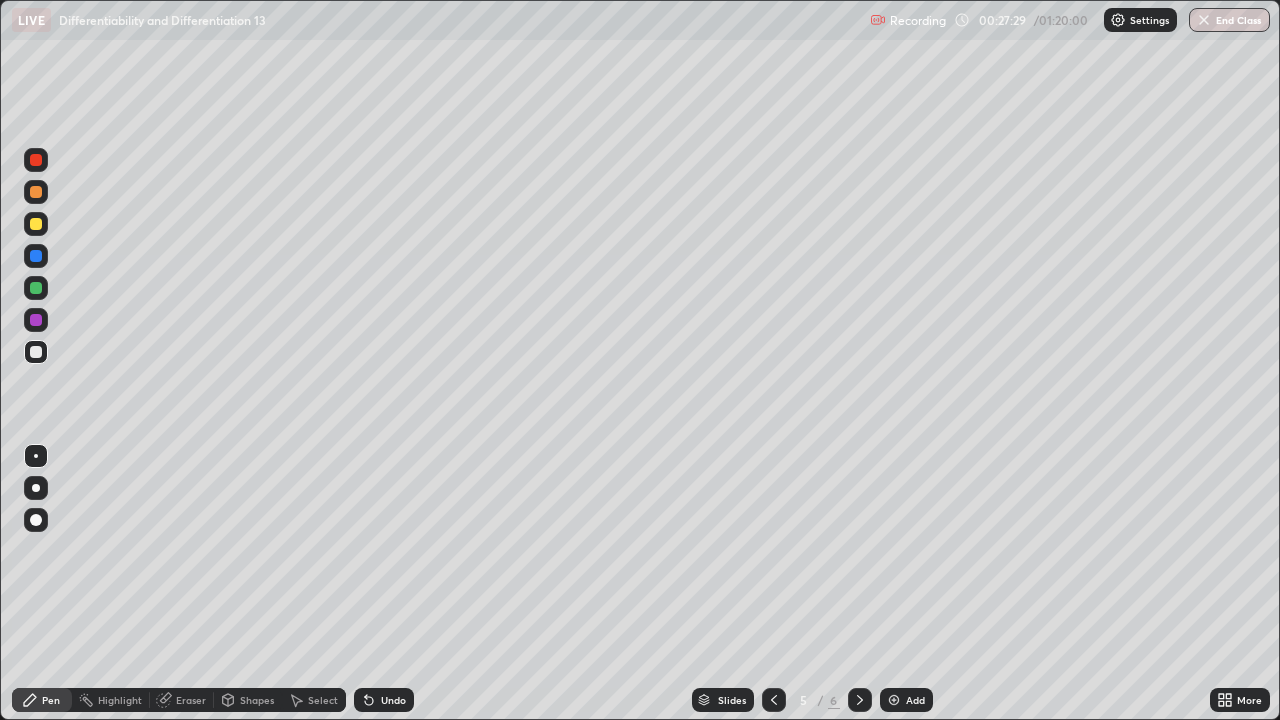 click 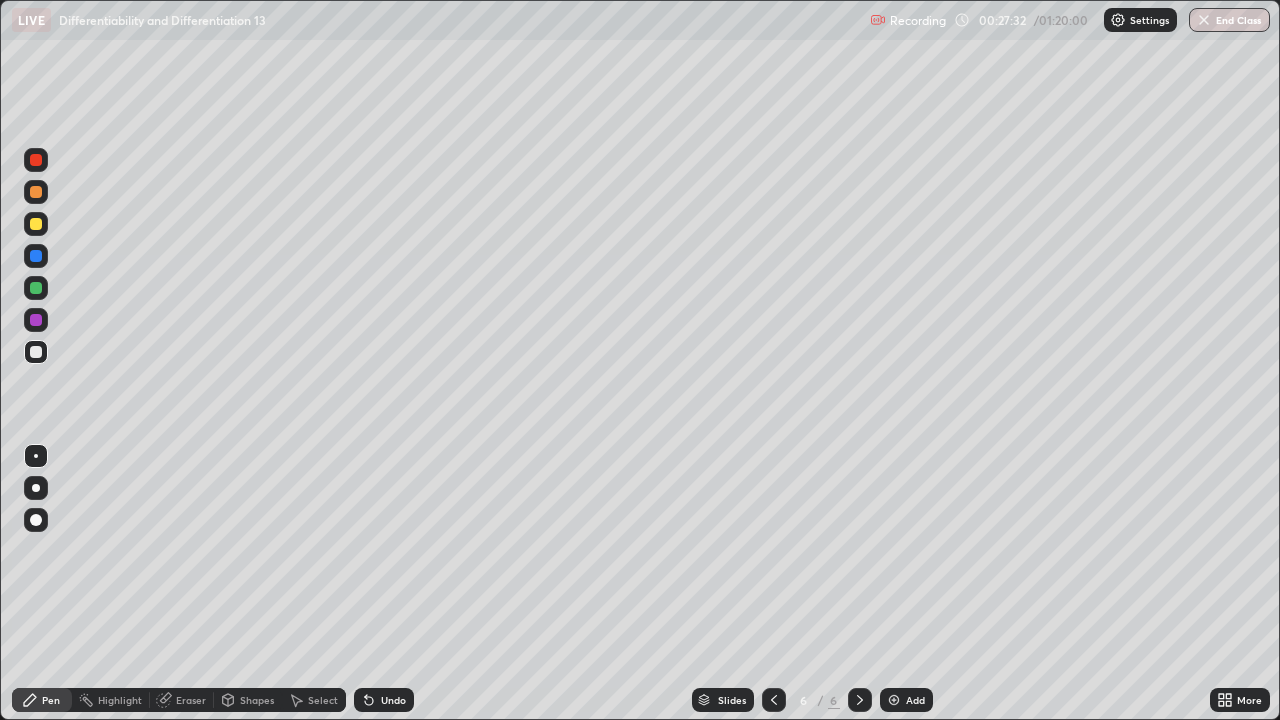 click on "Undo" at bounding box center [393, 700] 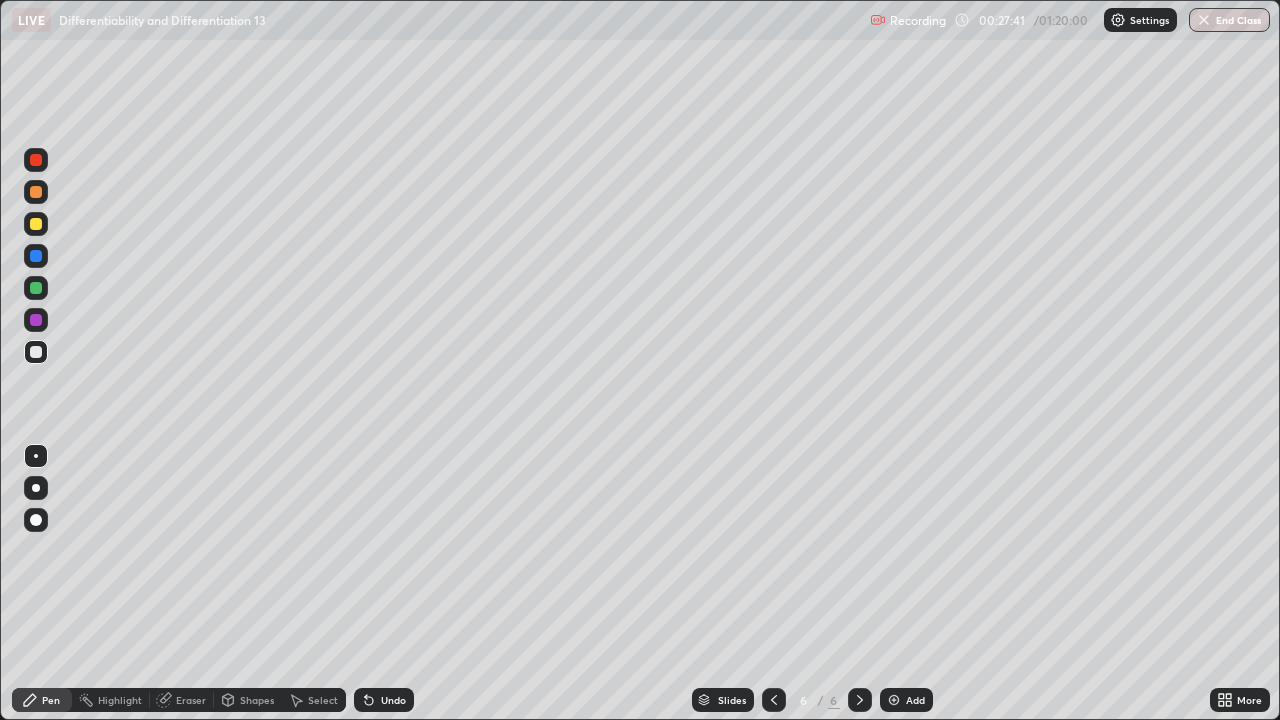 click 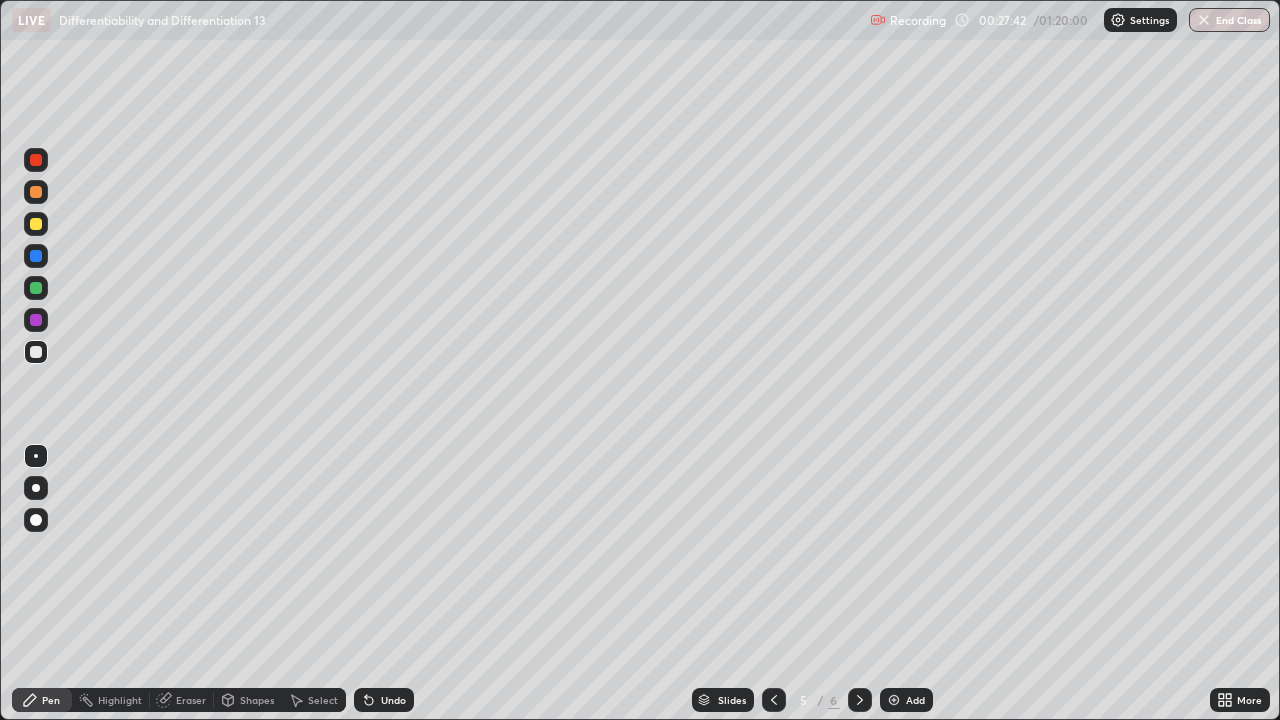 click 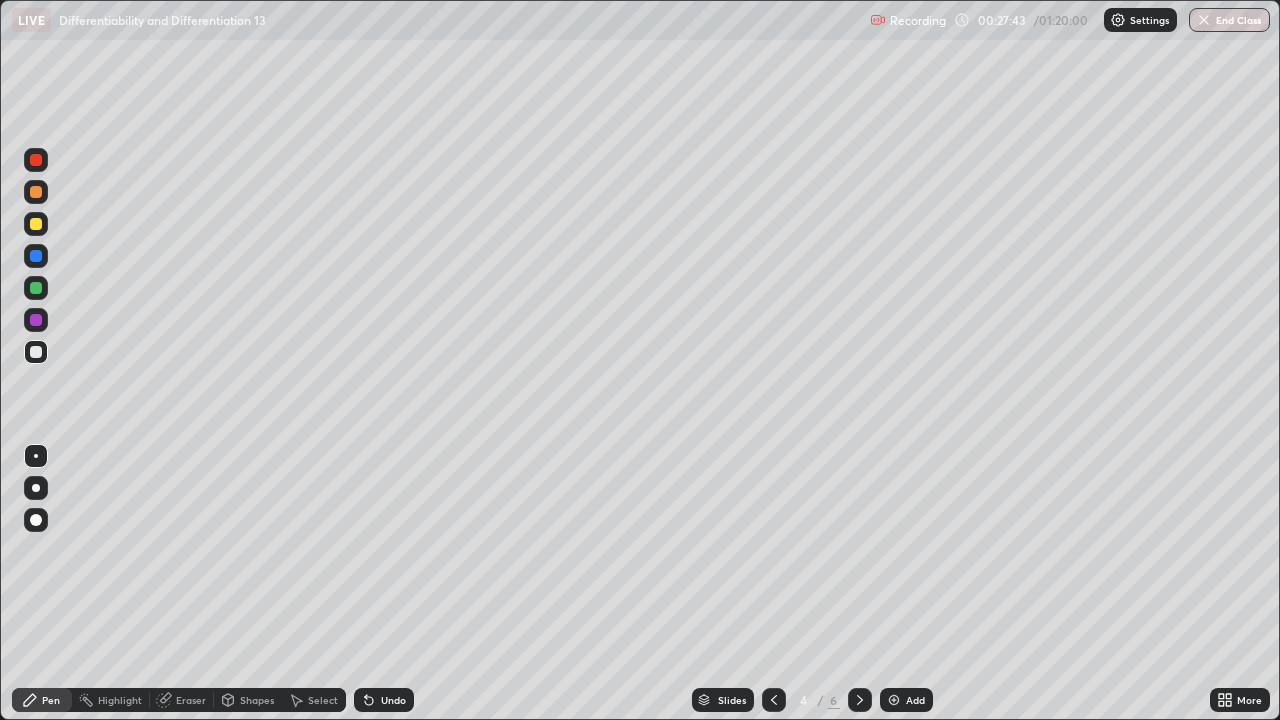 click 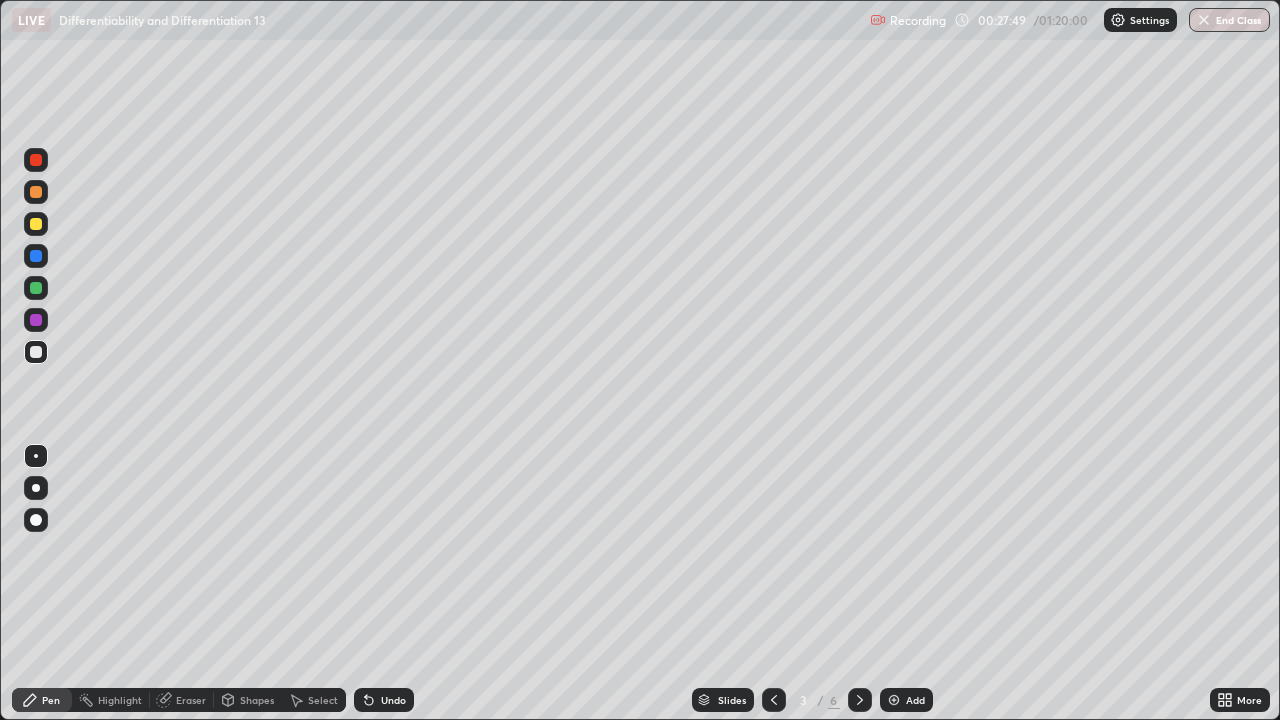 click 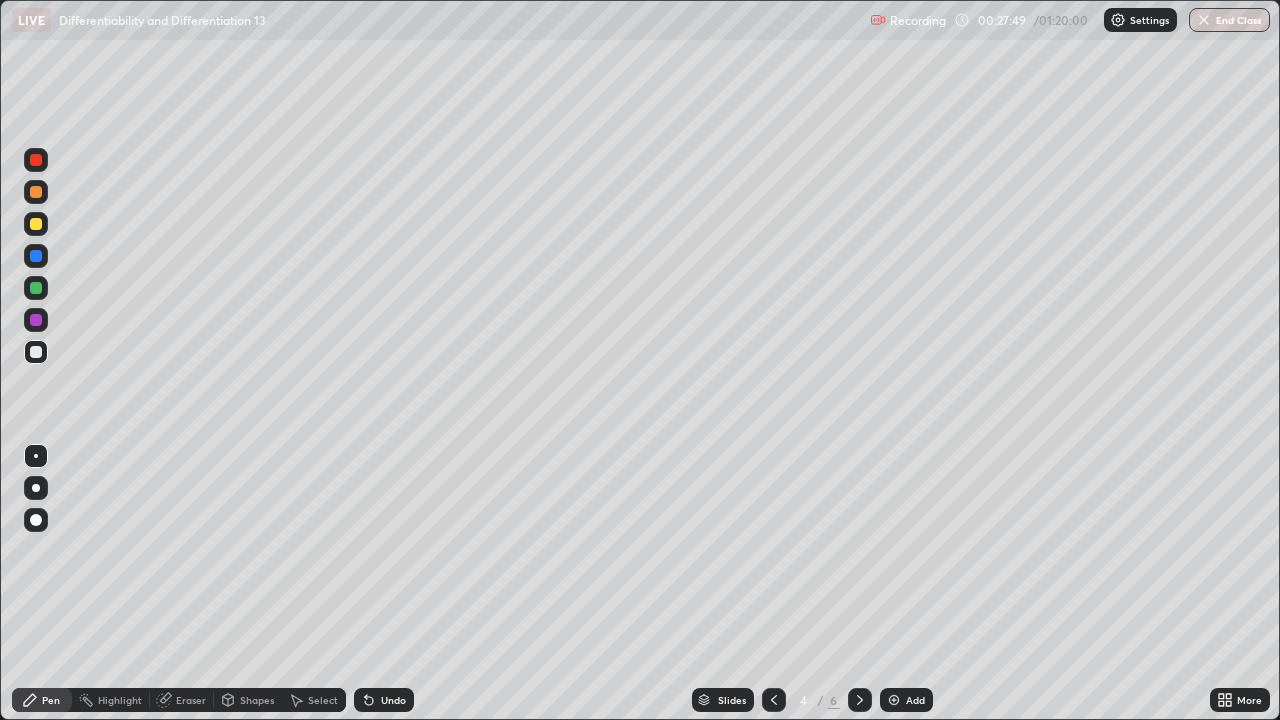 click 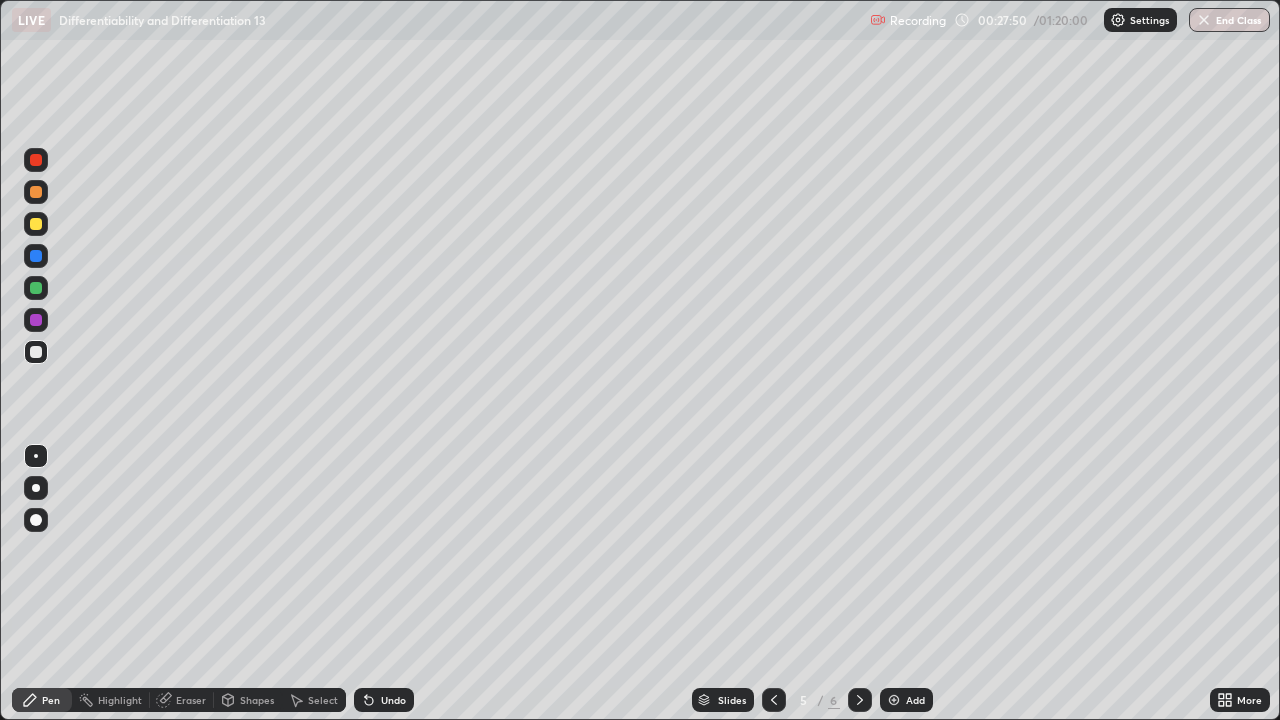 click 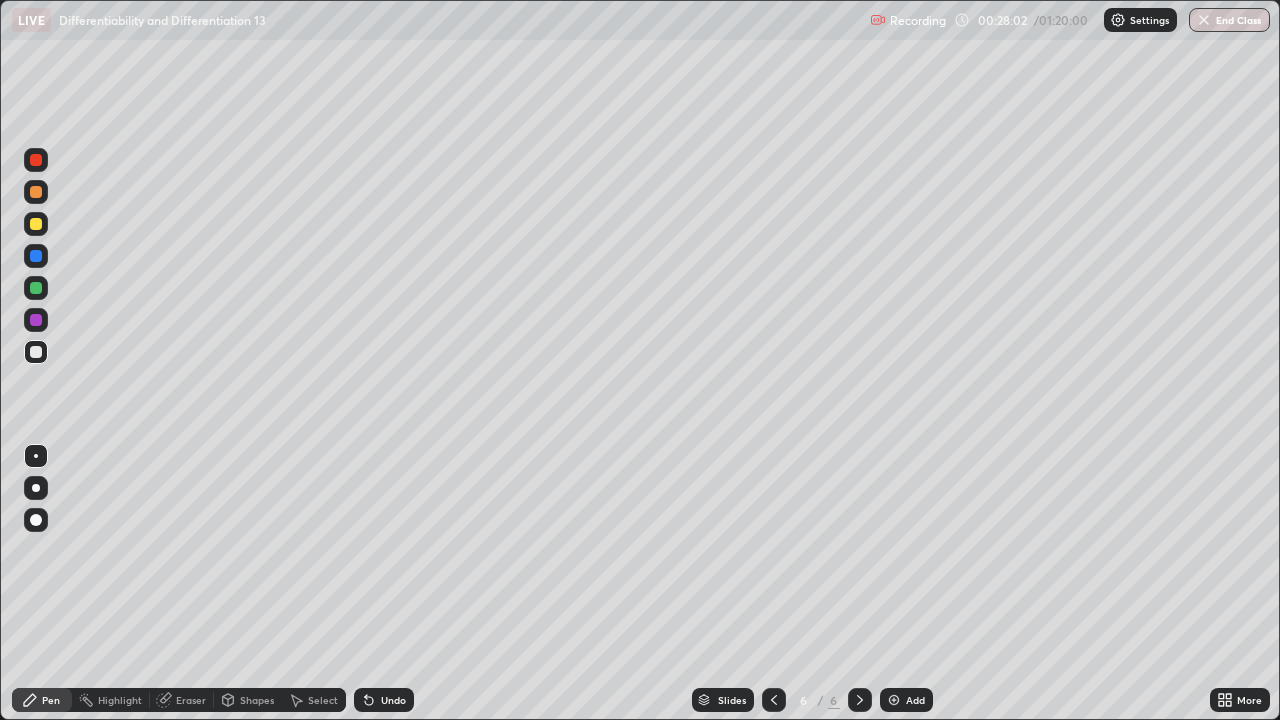 click on "Undo" at bounding box center [393, 700] 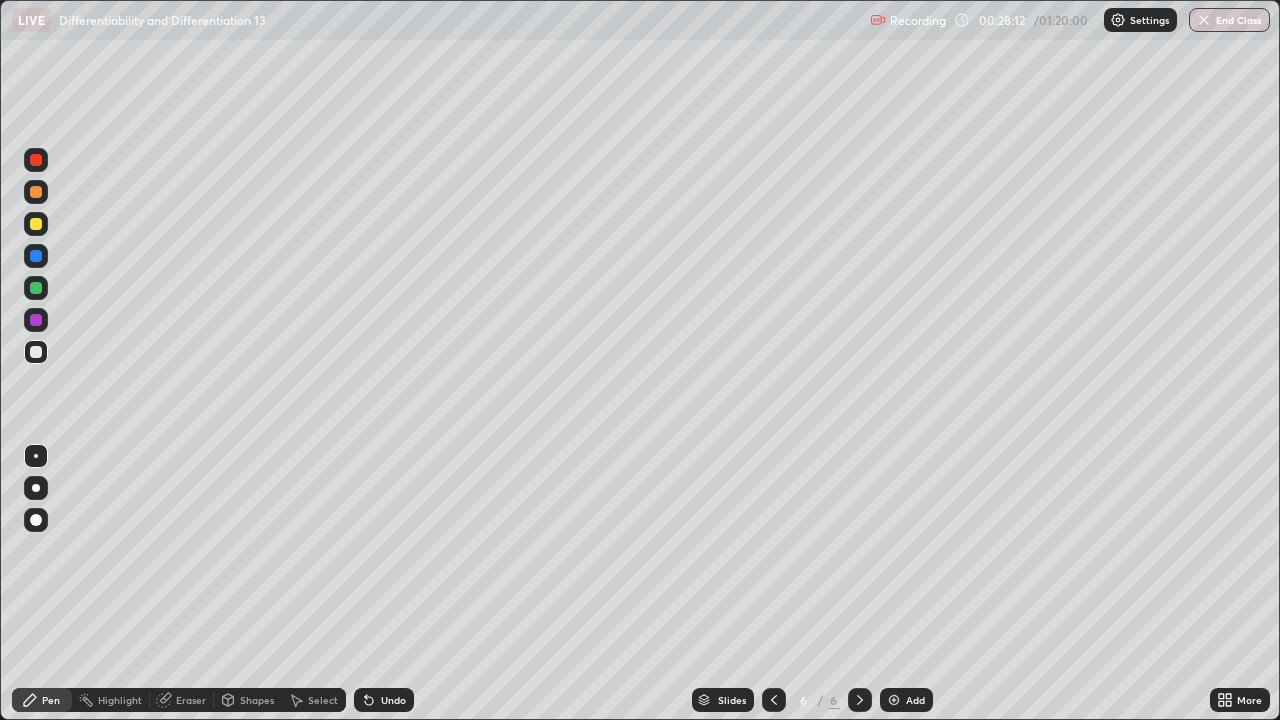 click at bounding box center (36, 288) 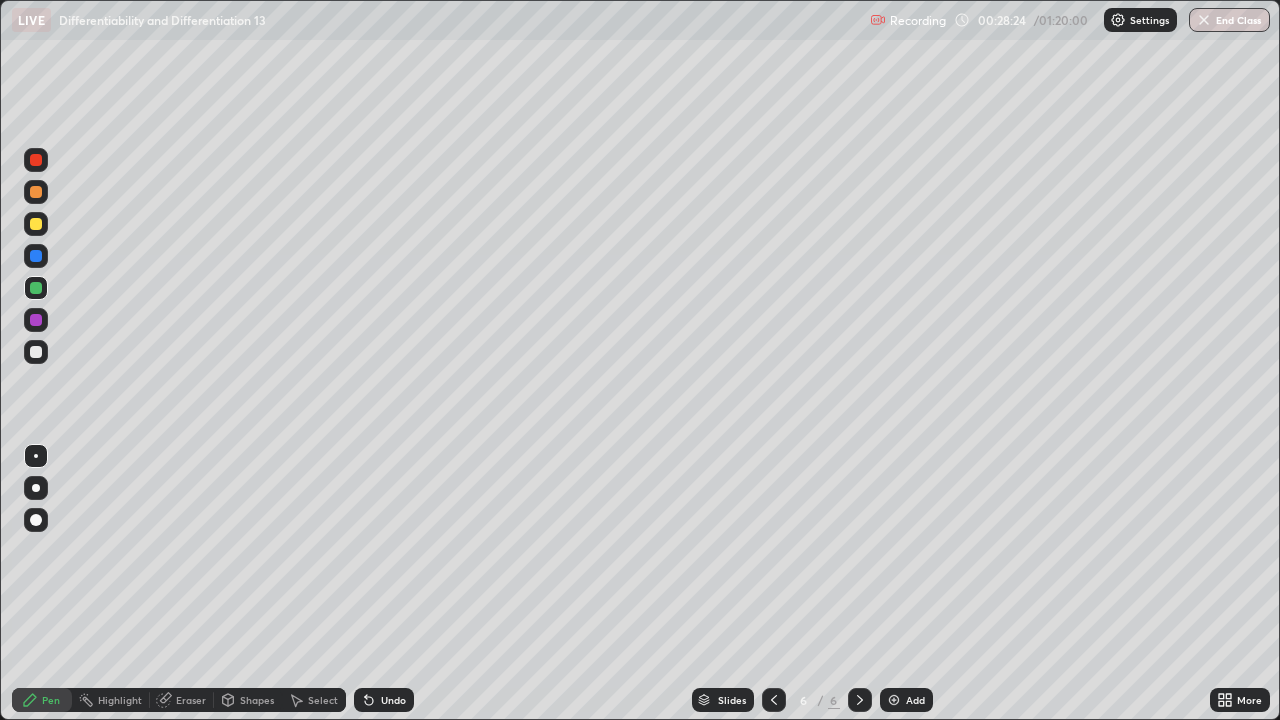 click 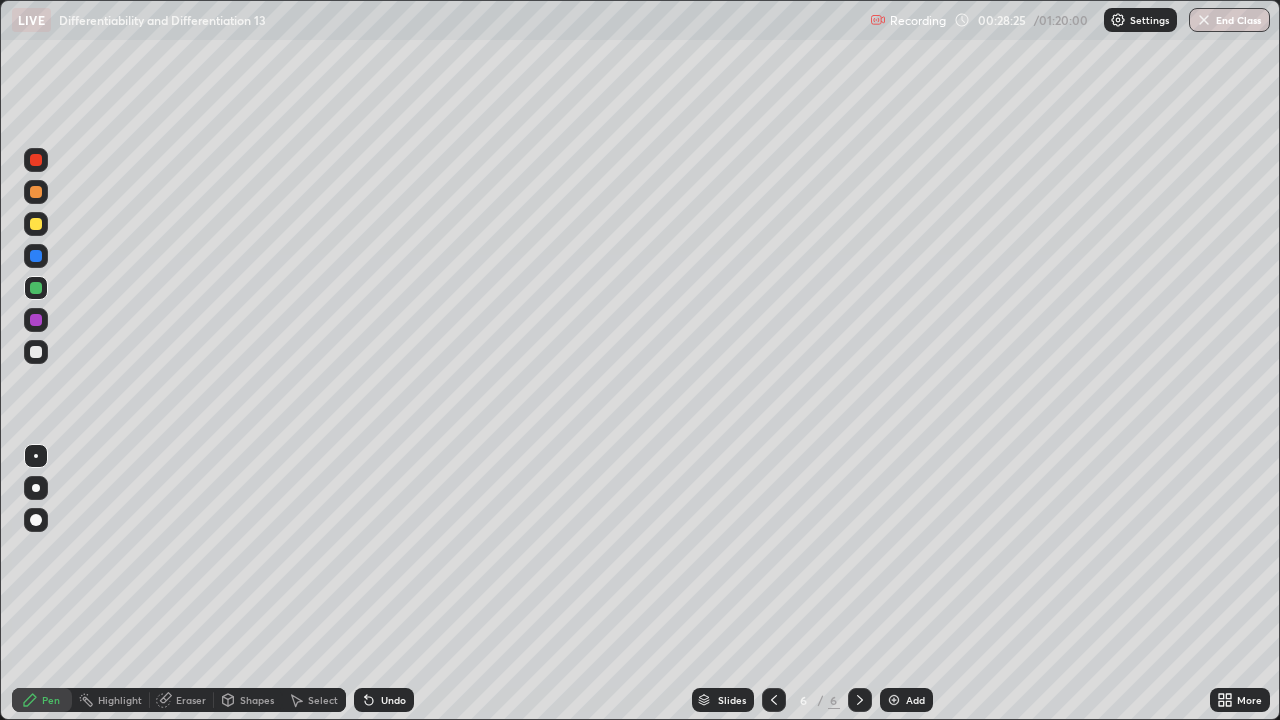 click on "Undo" at bounding box center [393, 700] 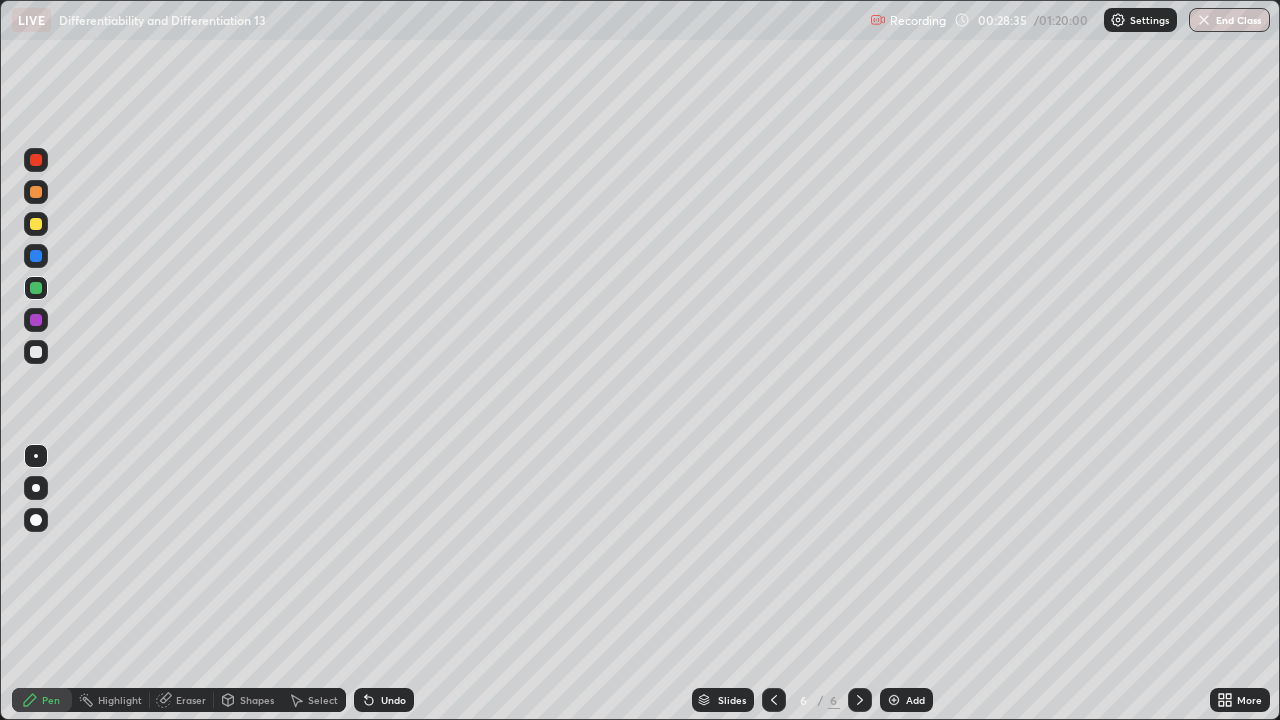 click 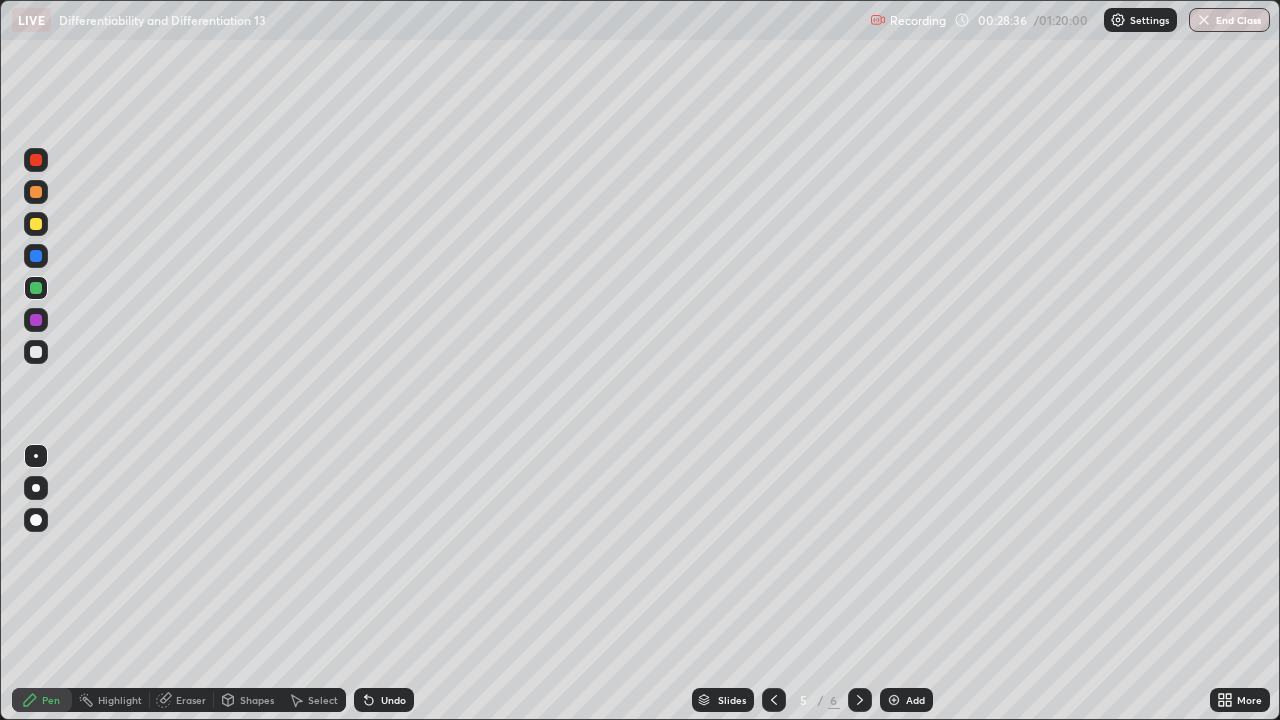 click 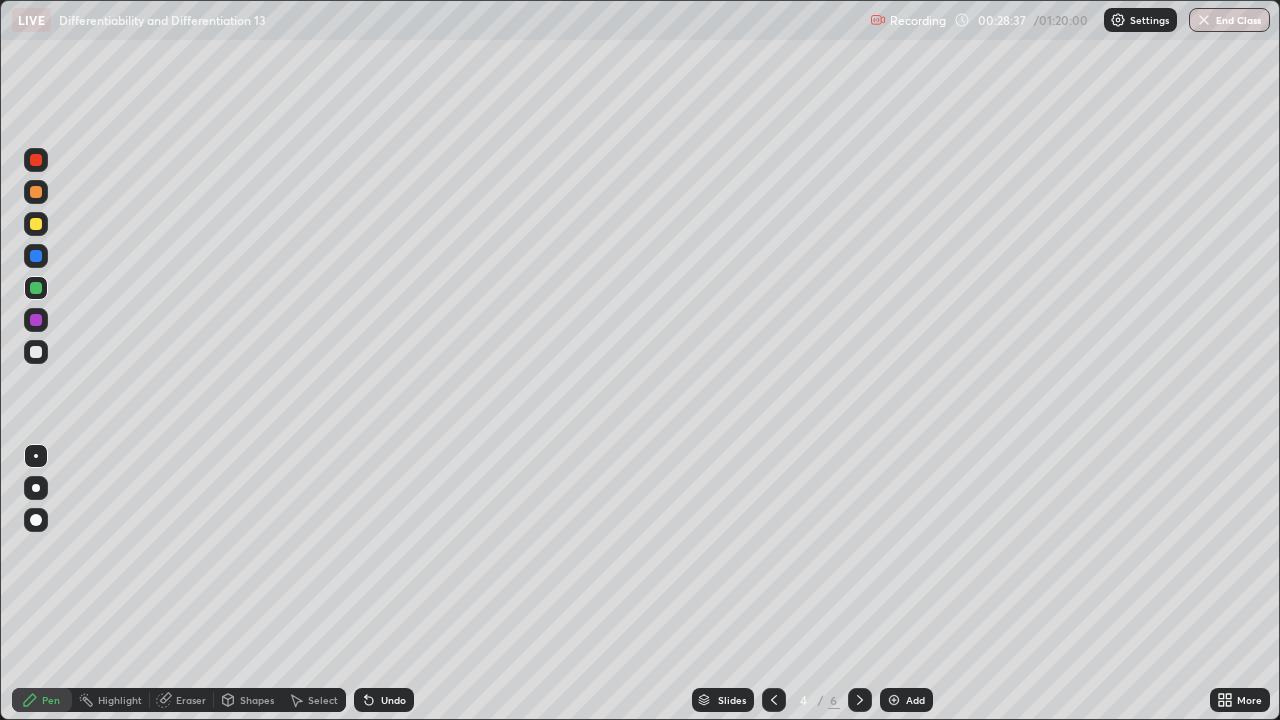 click 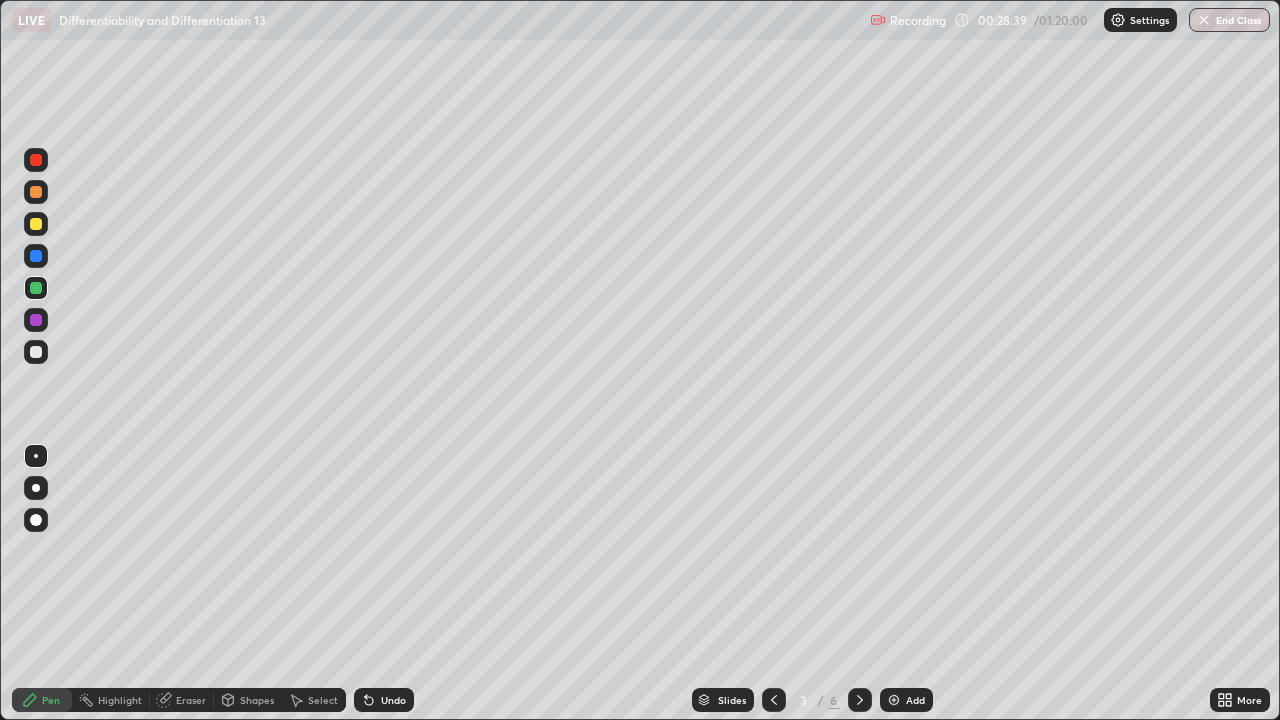 click 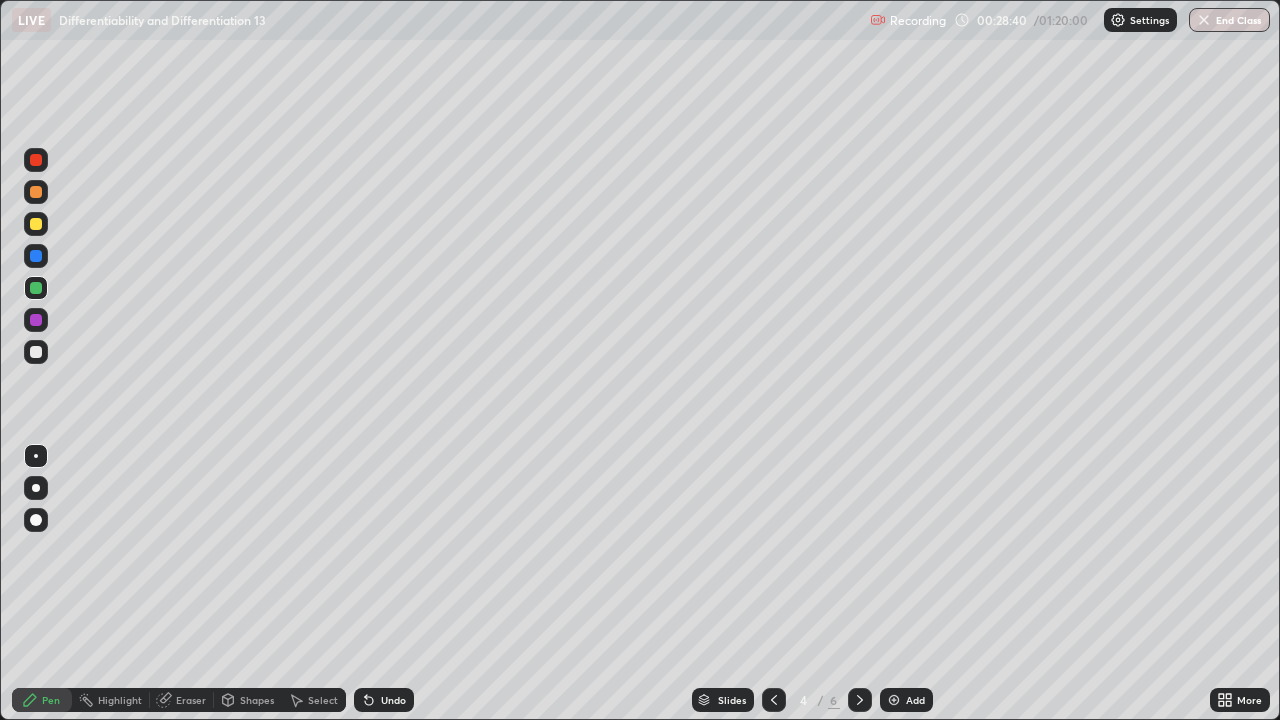 click 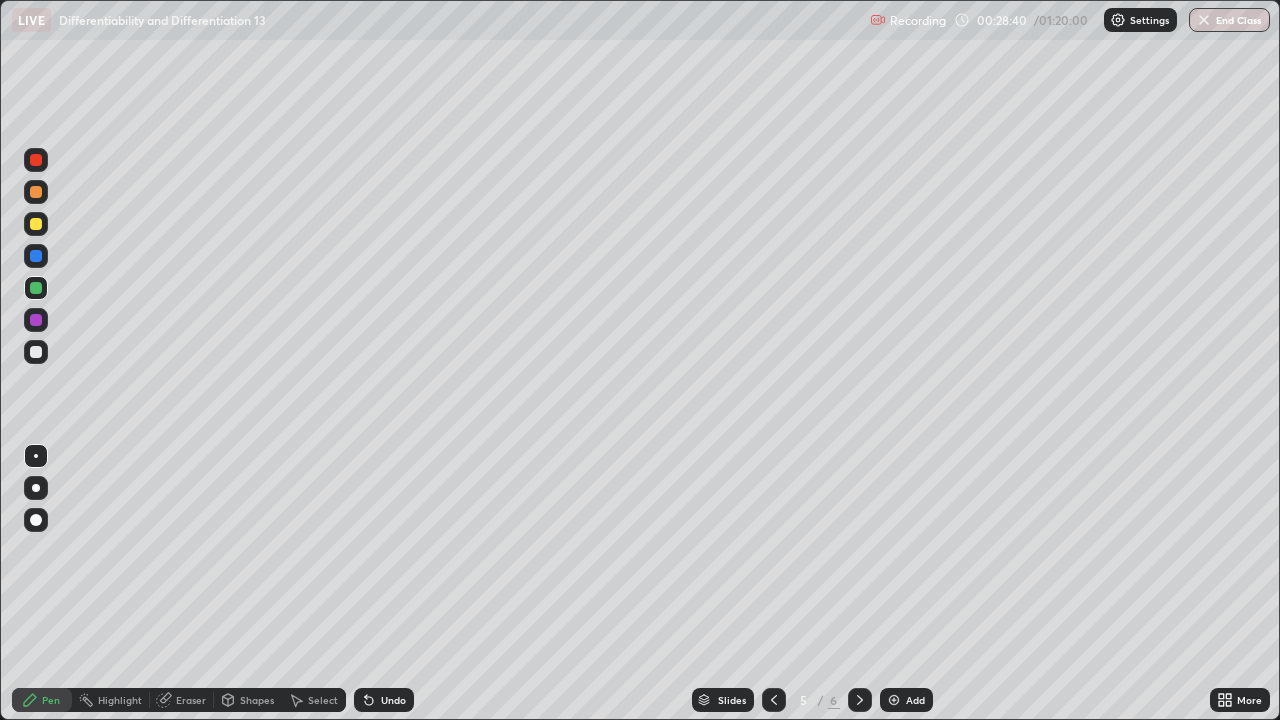click 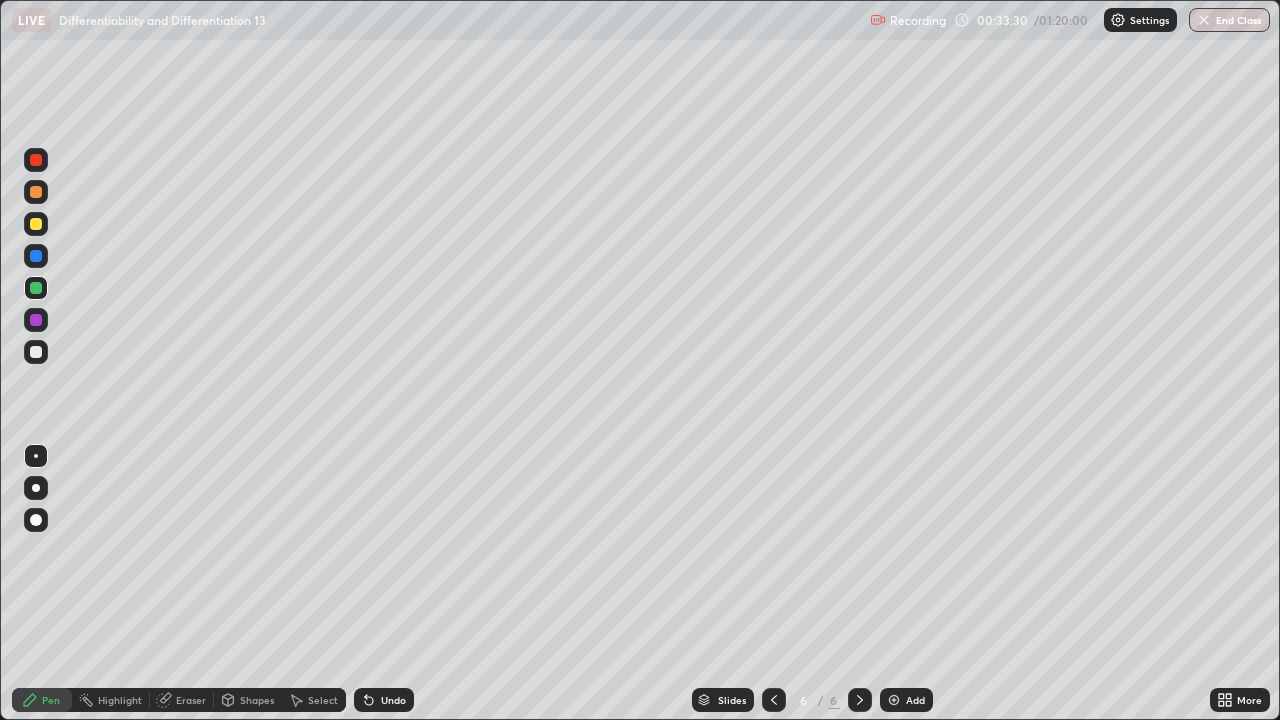 click at bounding box center [894, 700] 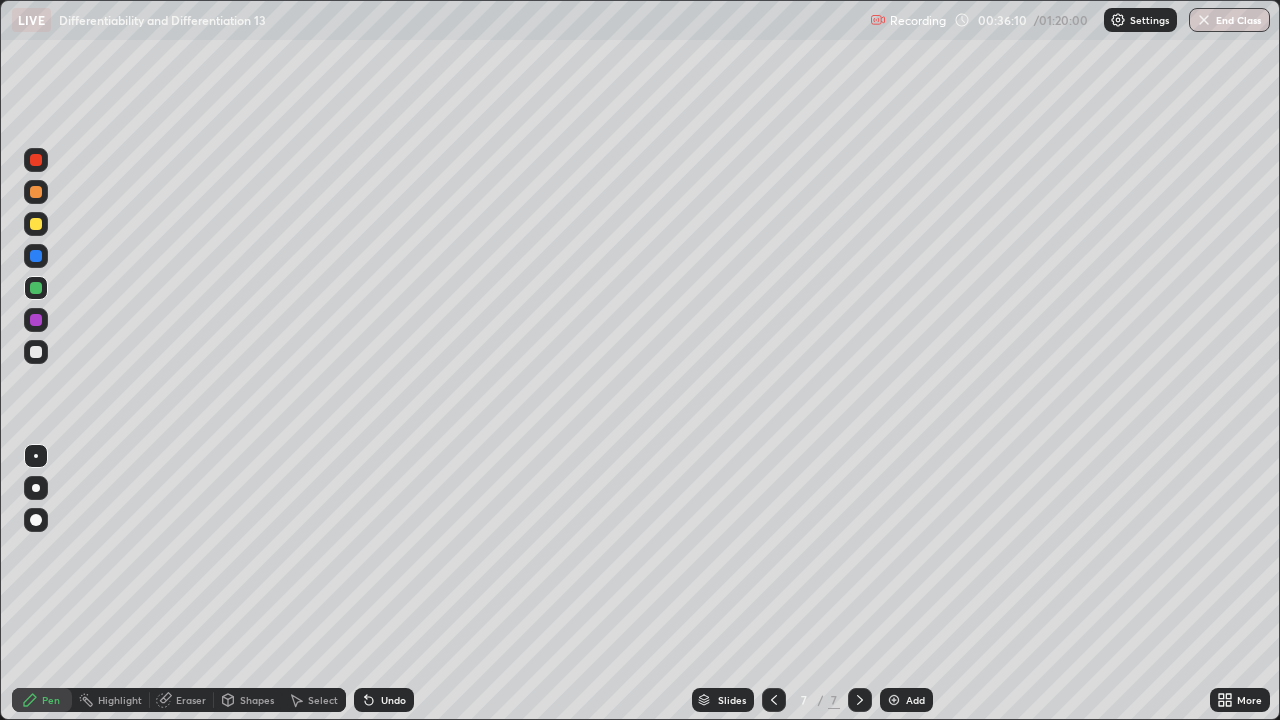 click at bounding box center (36, 352) 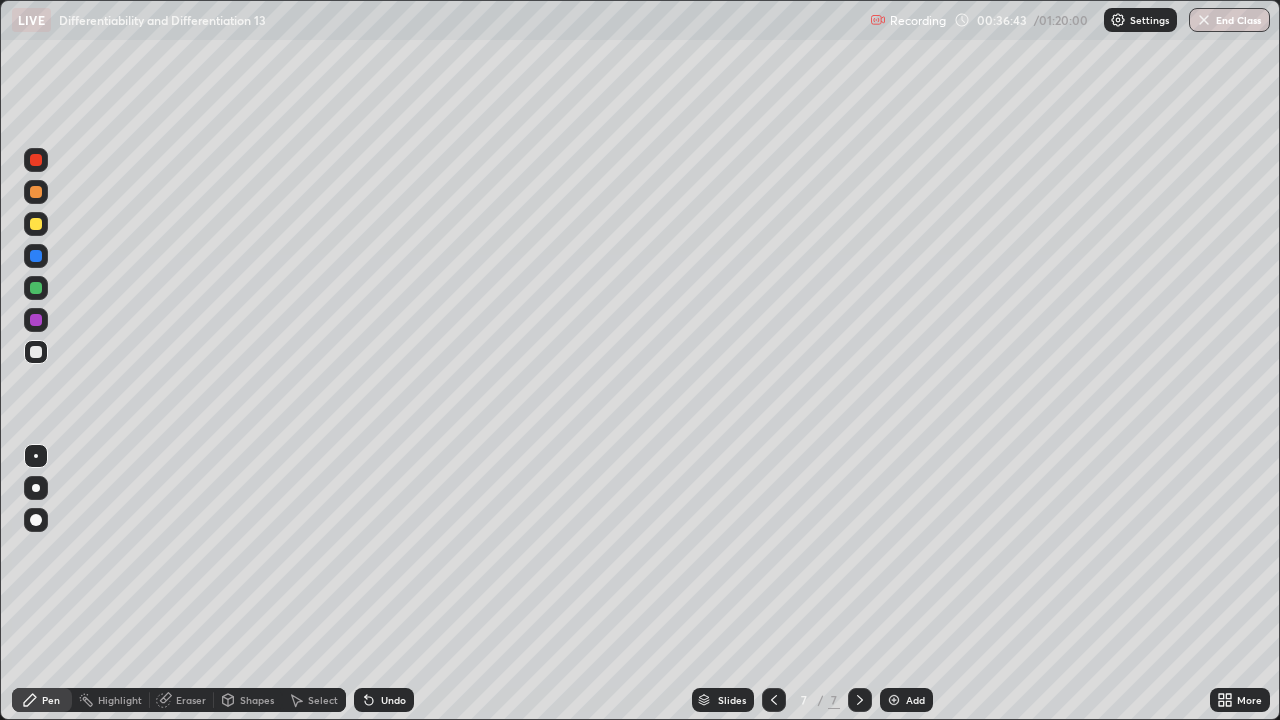 click at bounding box center (36, 224) 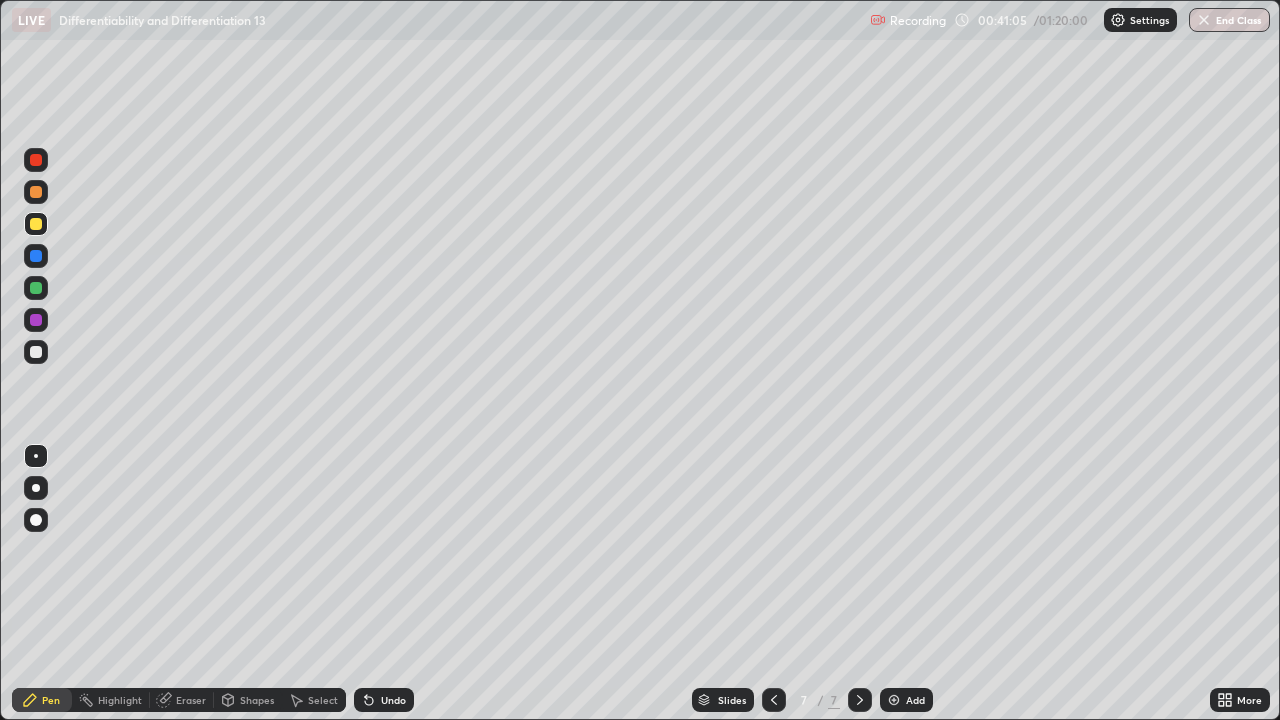 click on "Add" at bounding box center [906, 700] 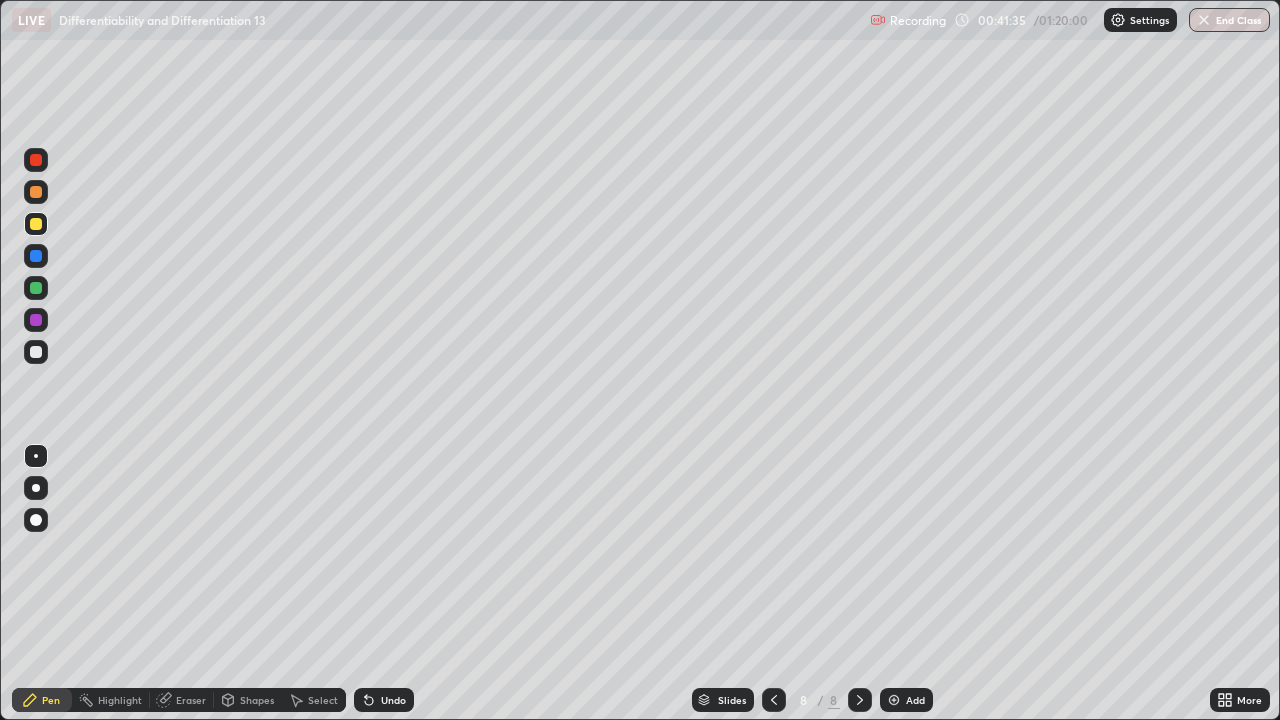 click 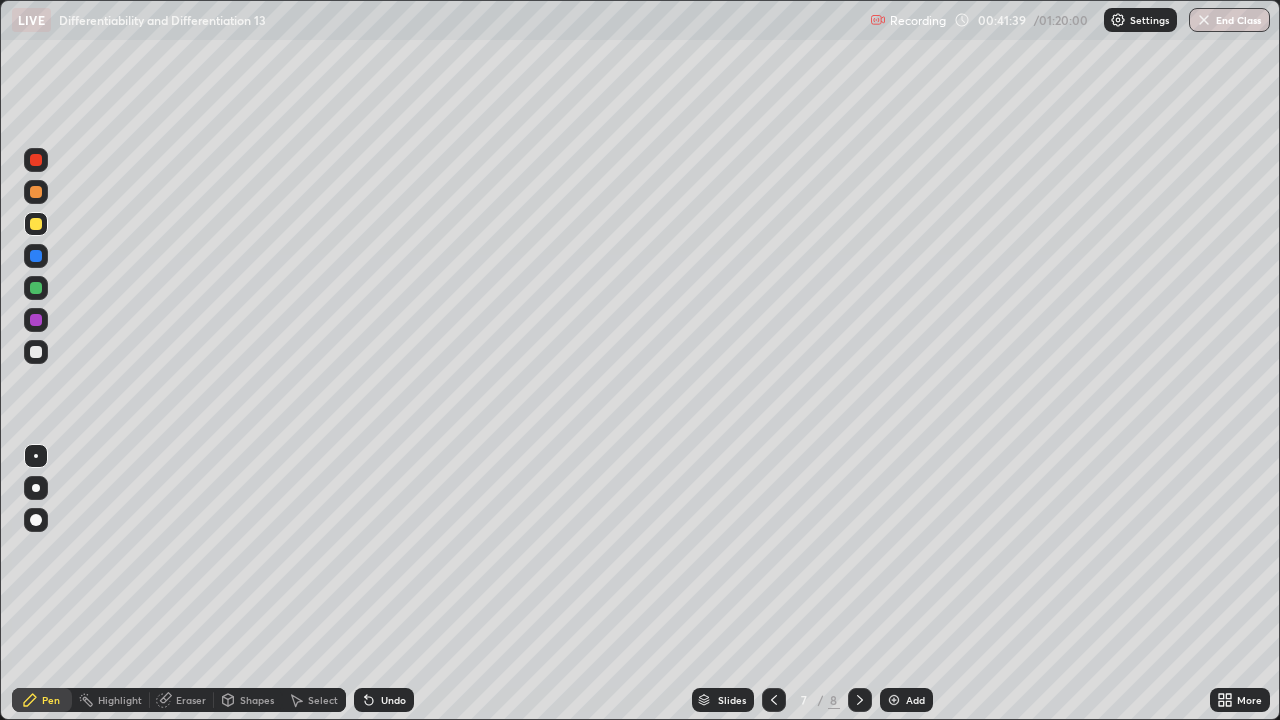 click 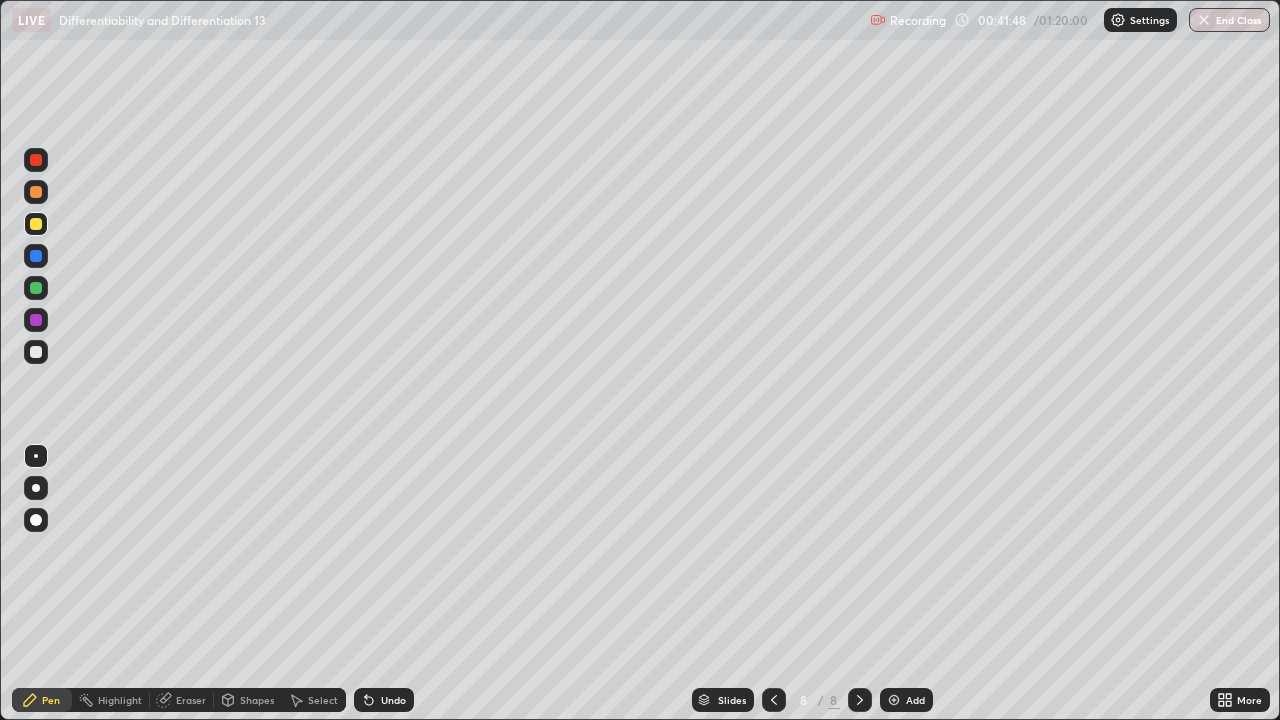 click on "Undo" at bounding box center [393, 700] 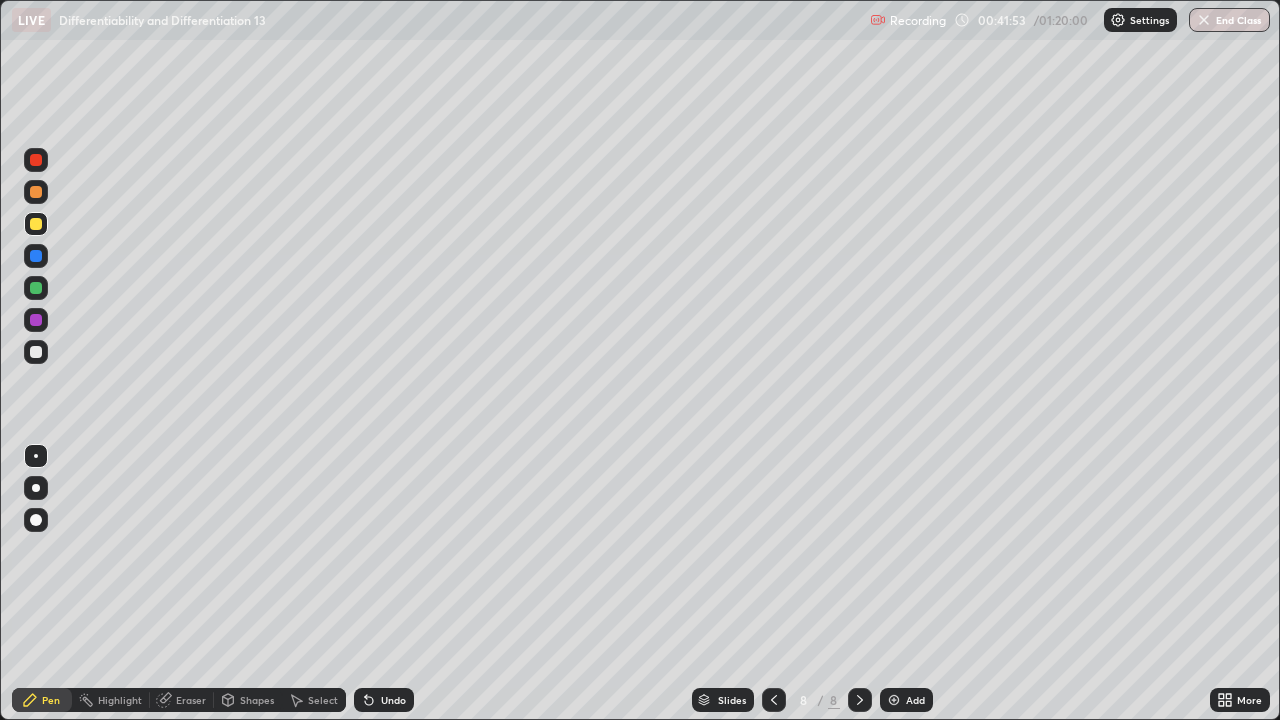 click 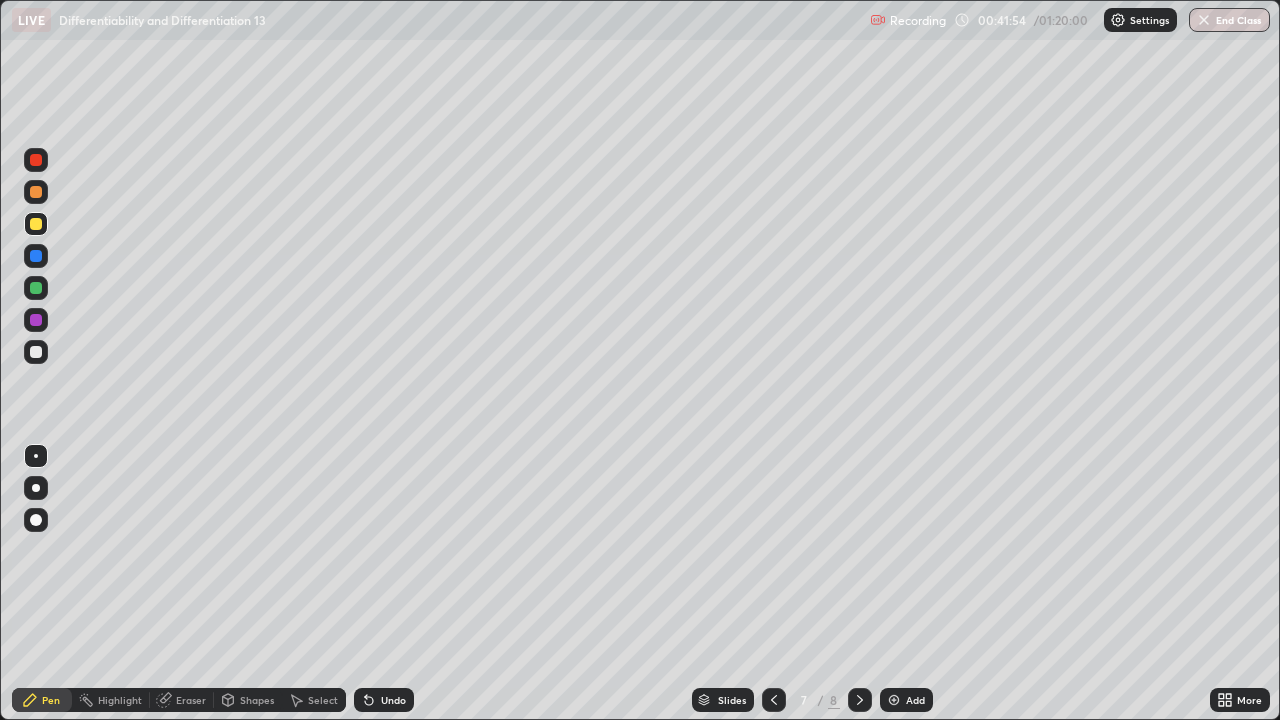click 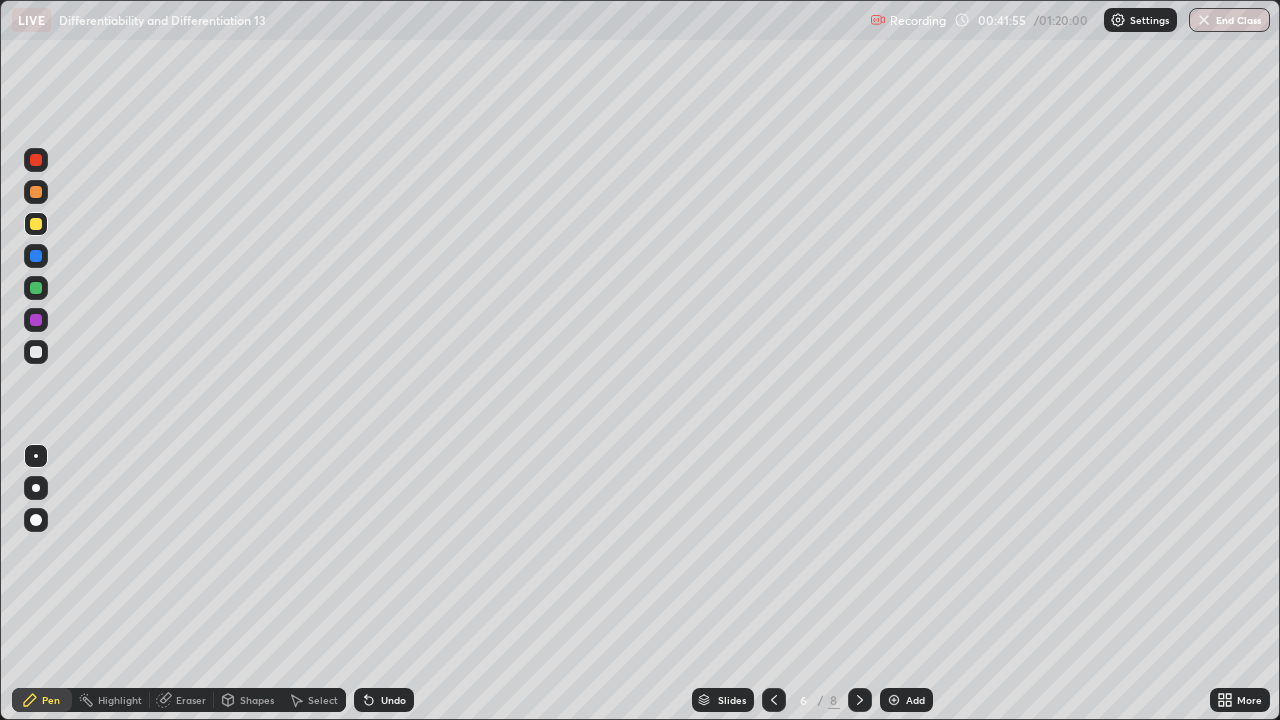 click 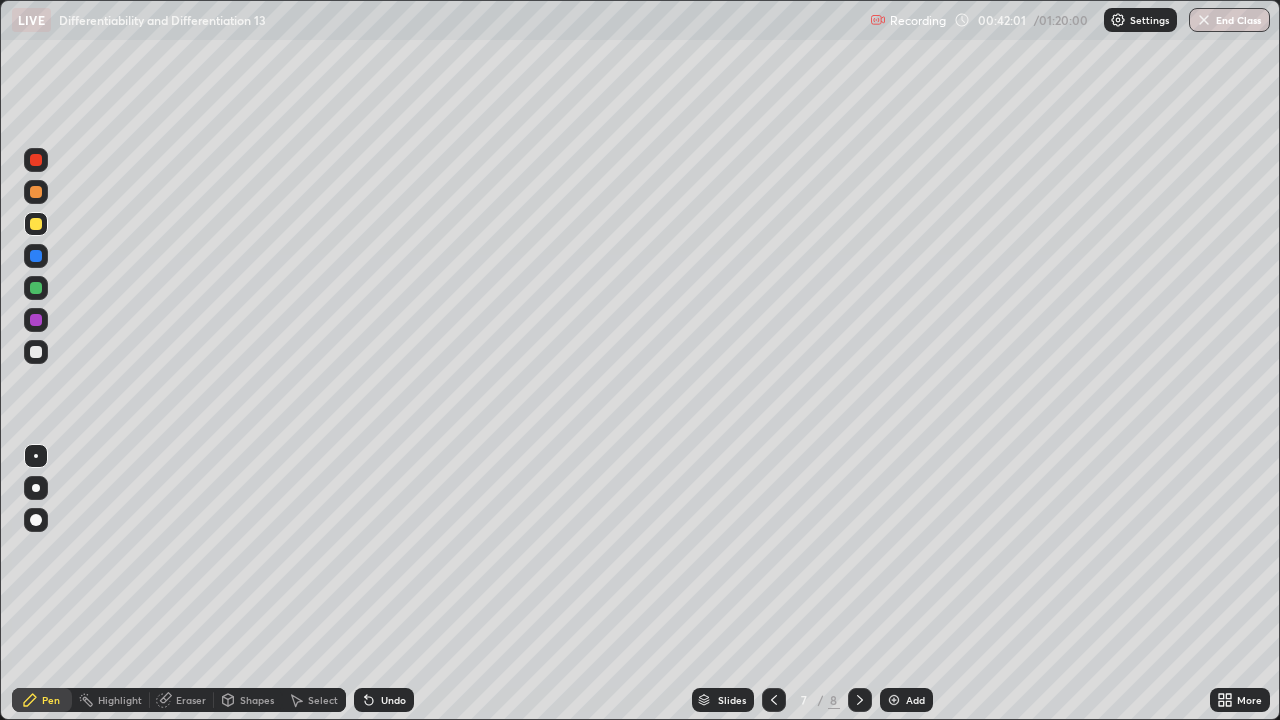 click 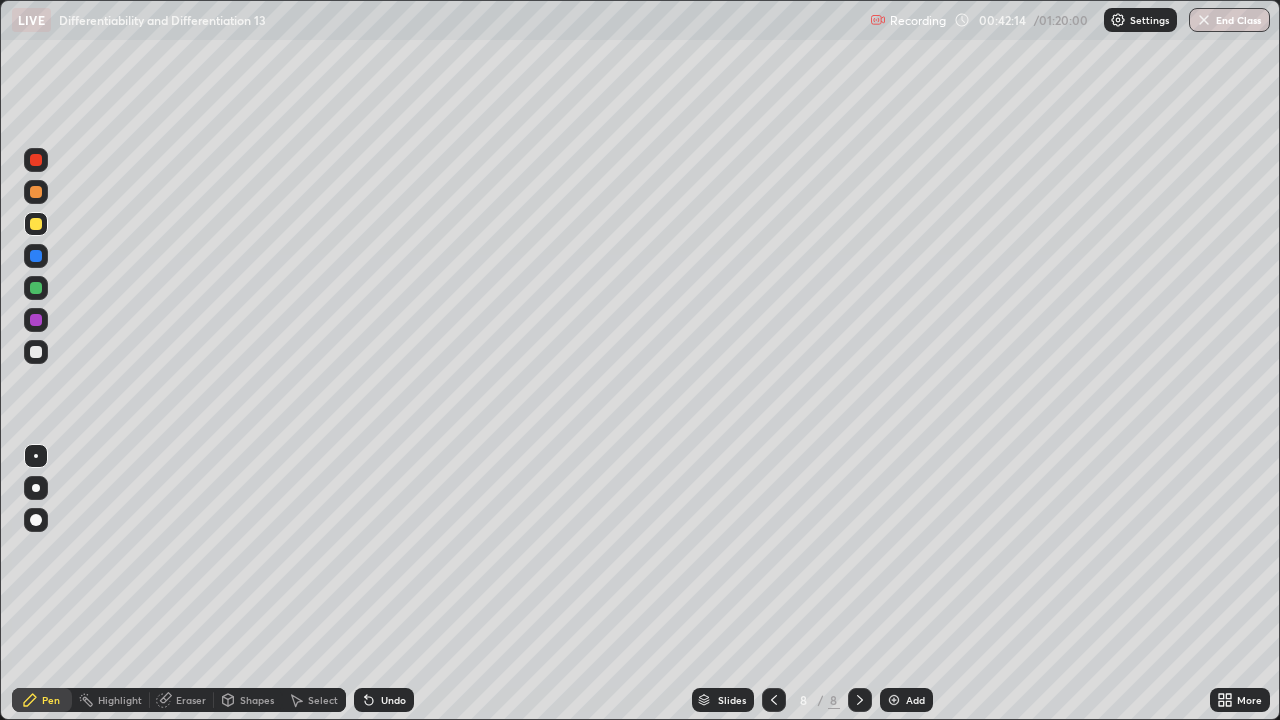 click 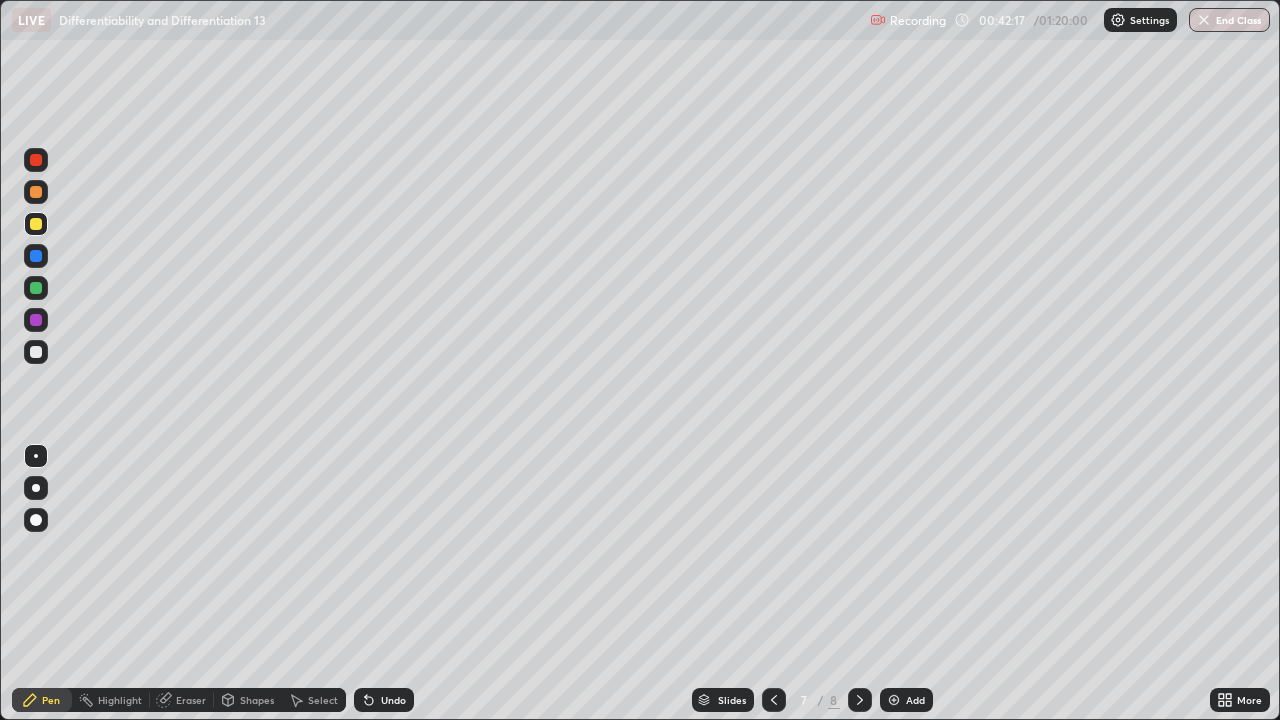 click 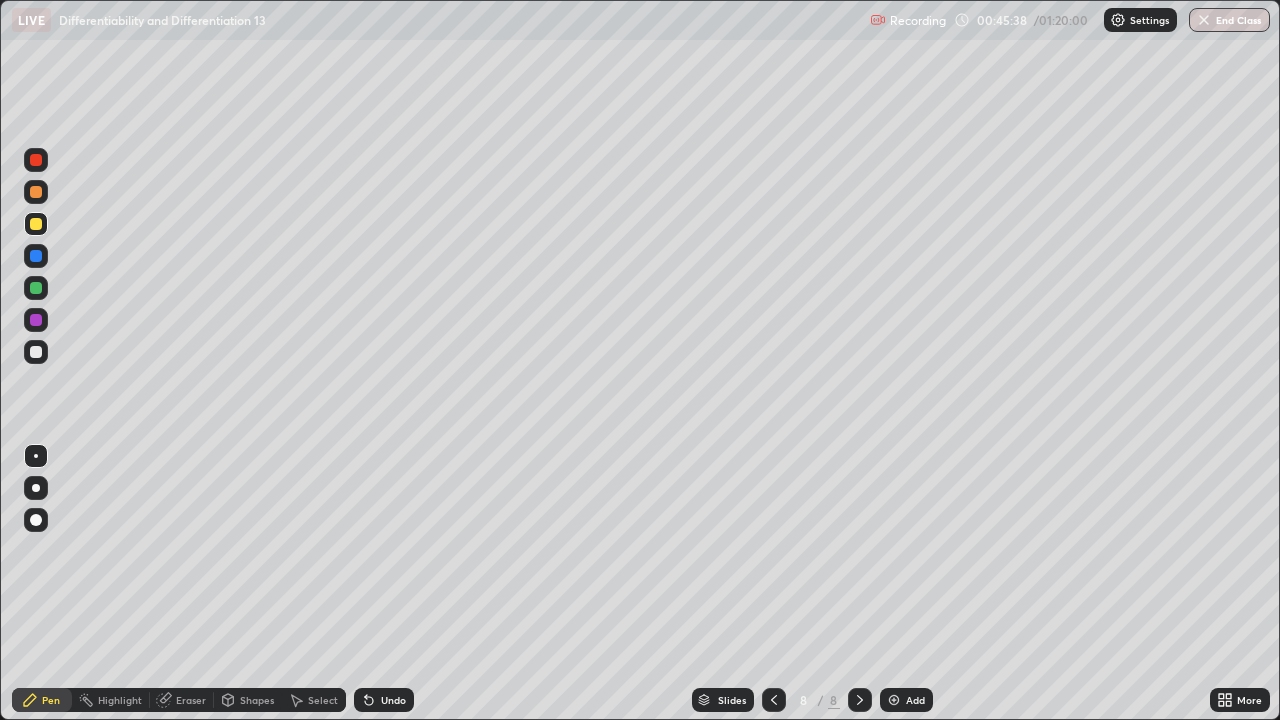 click on "Add" at bounding box center [915, 700] 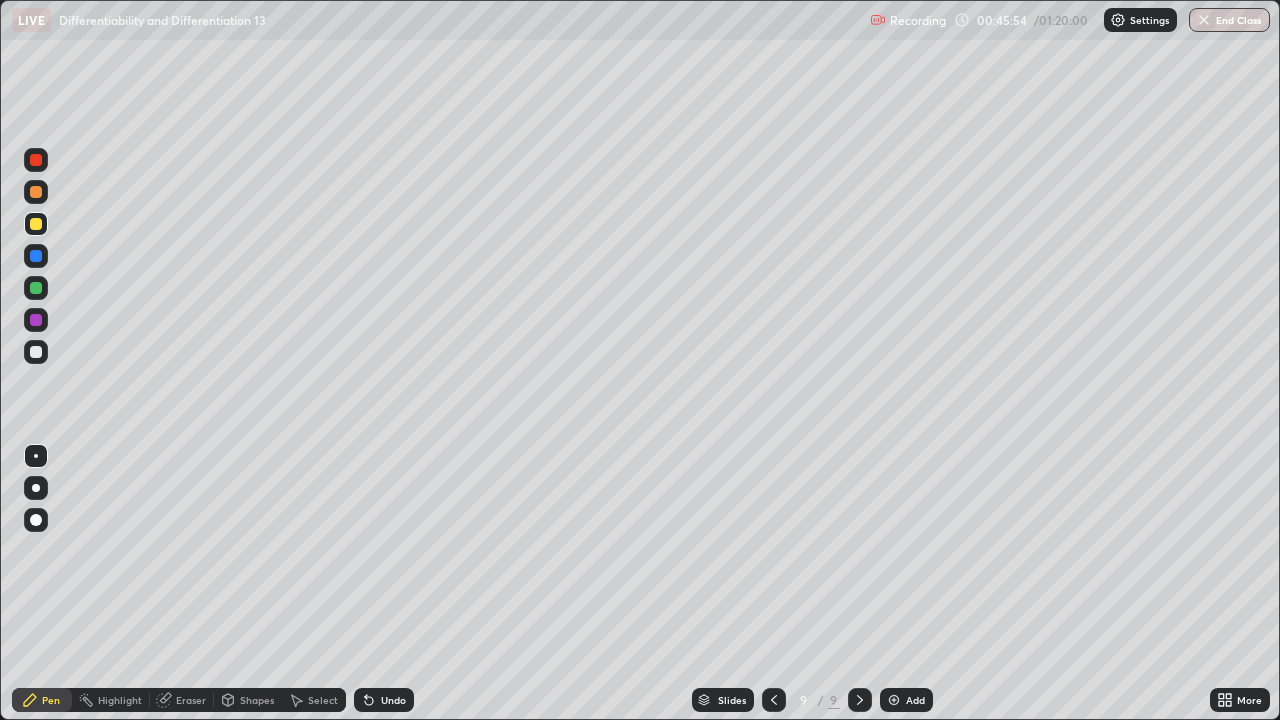 click 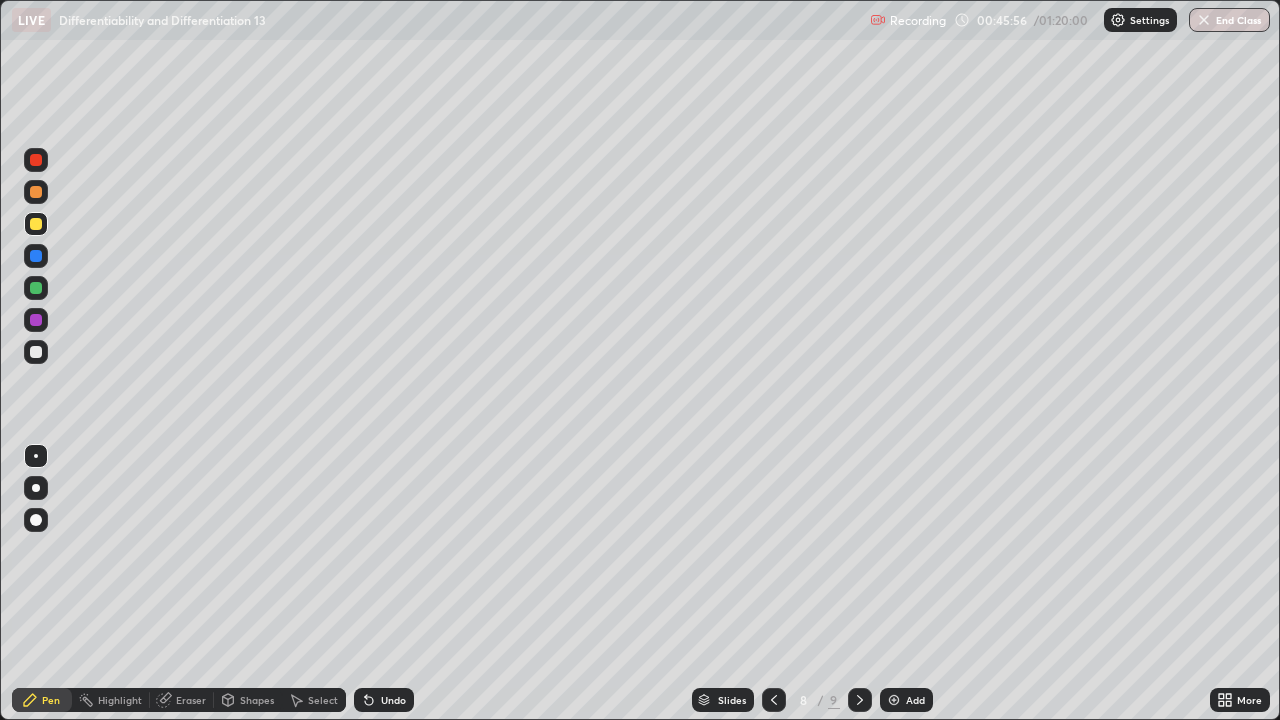 click 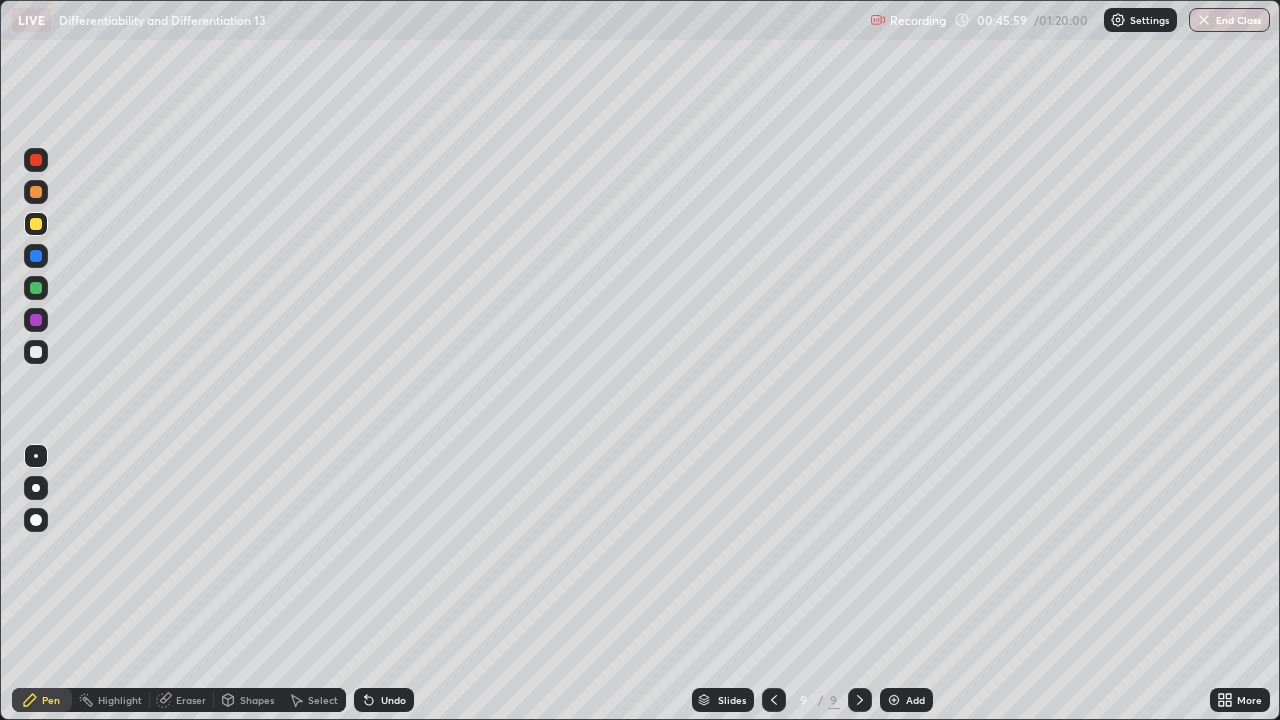 click 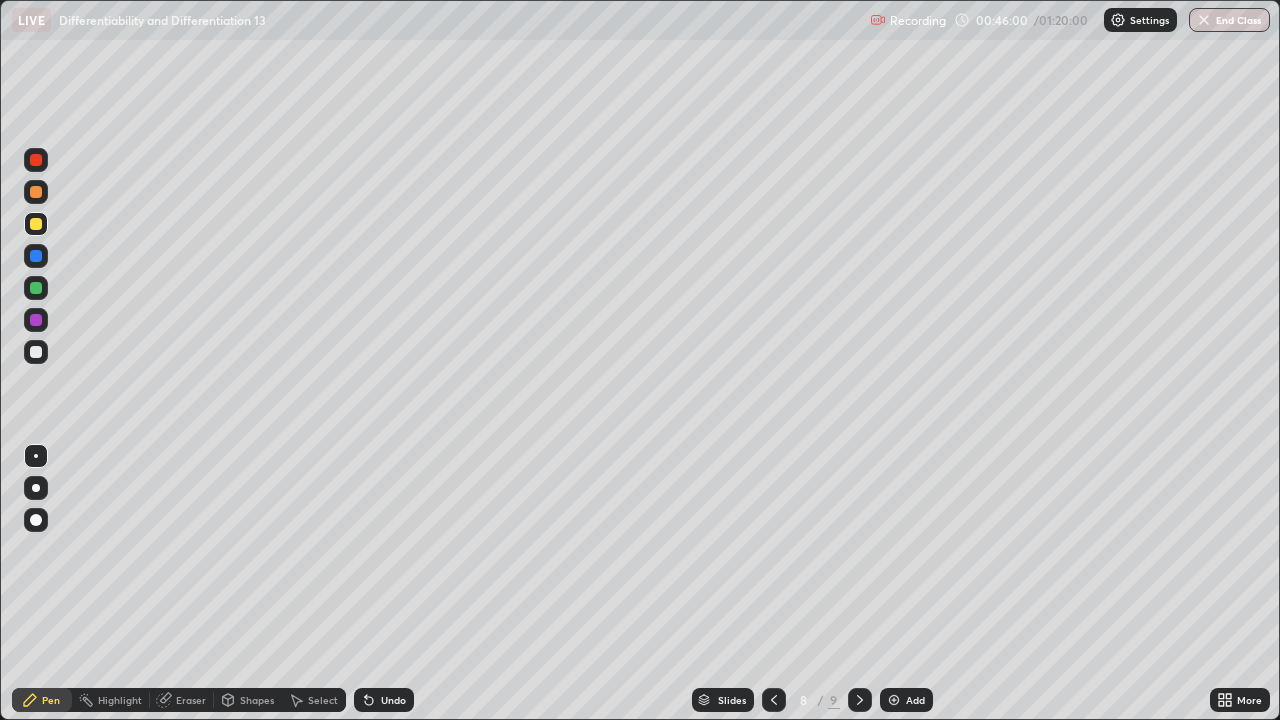 click 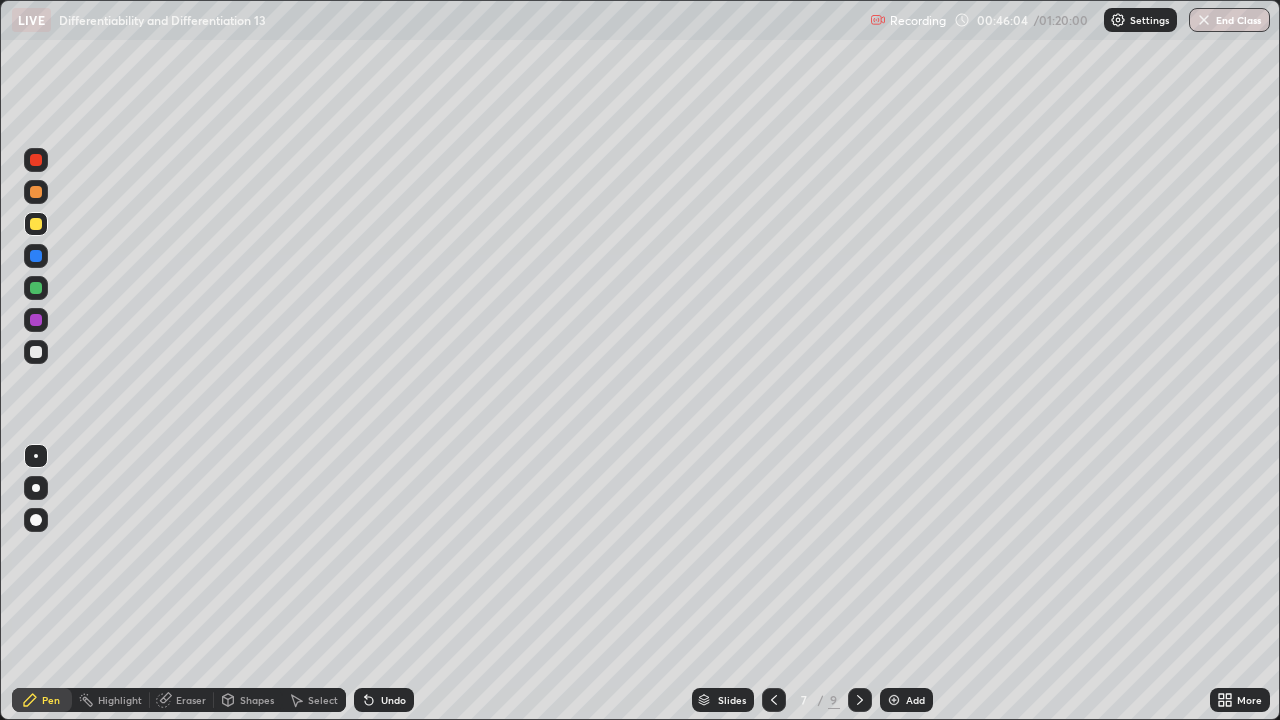 click 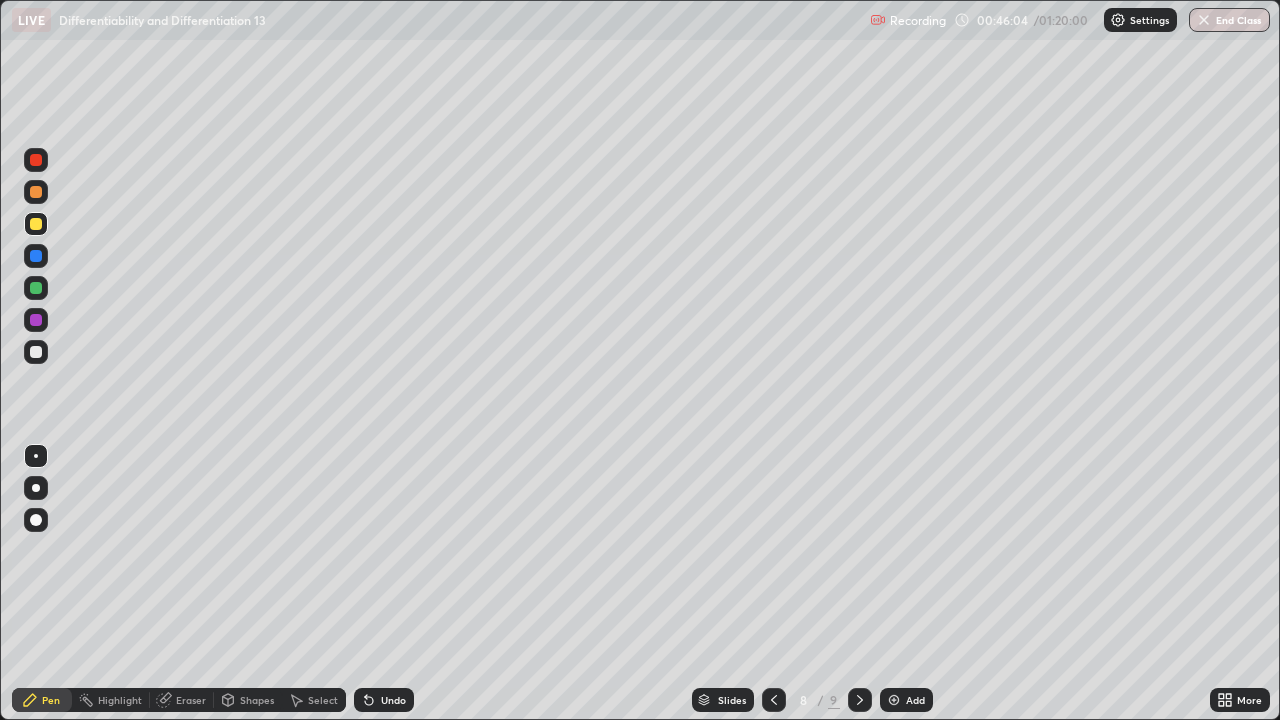 click 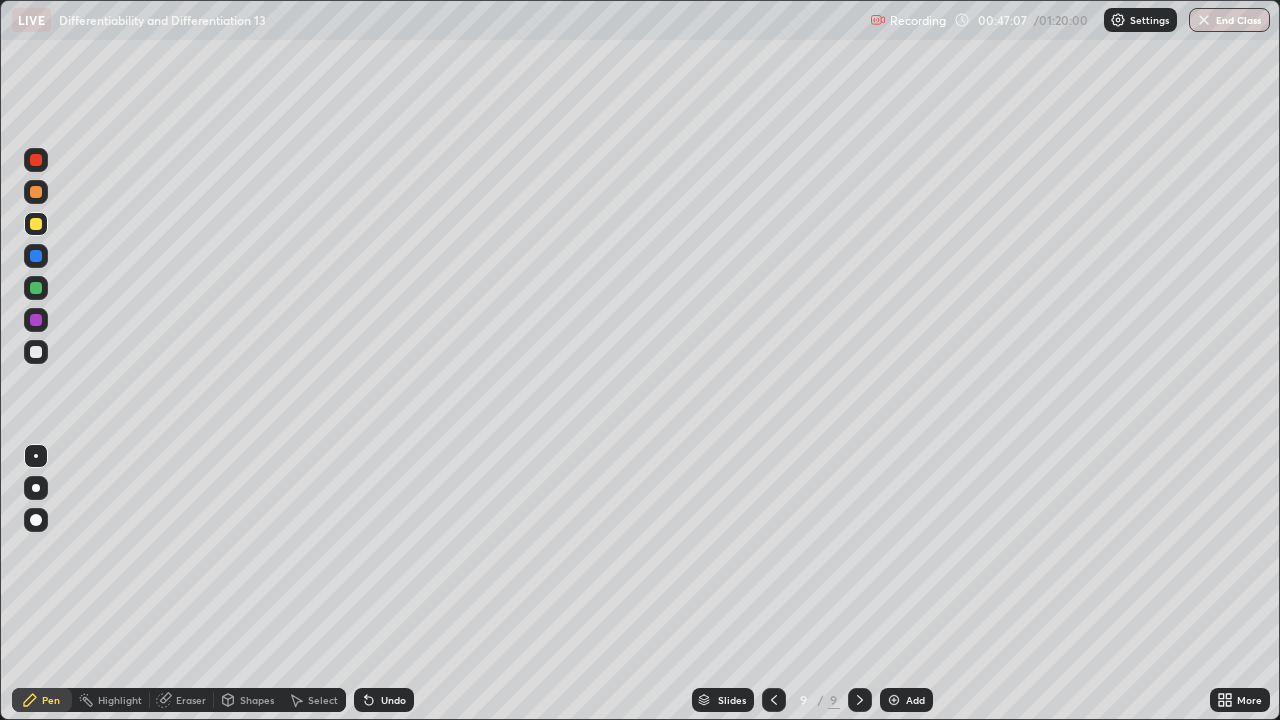 click on "Undo" at bounding box center [393, 700] 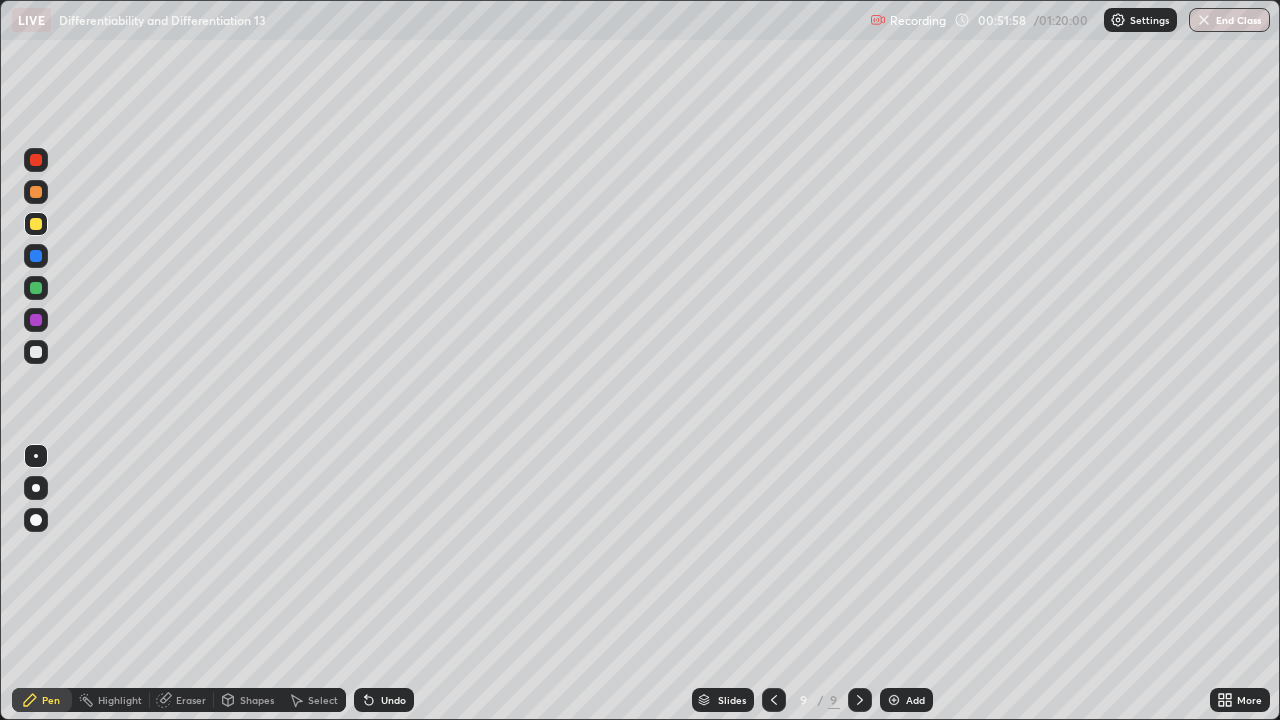 click on "Add" at bounding box center [915, 700] 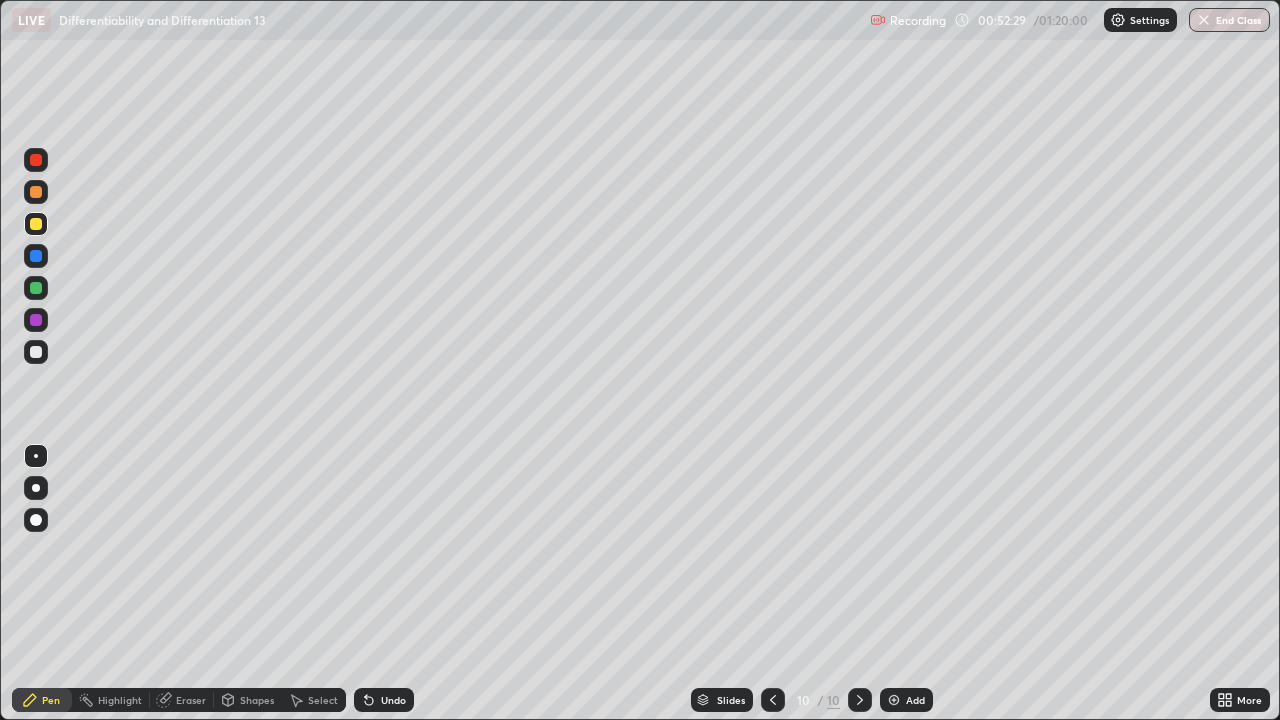 click at bounding box center (36, 352) 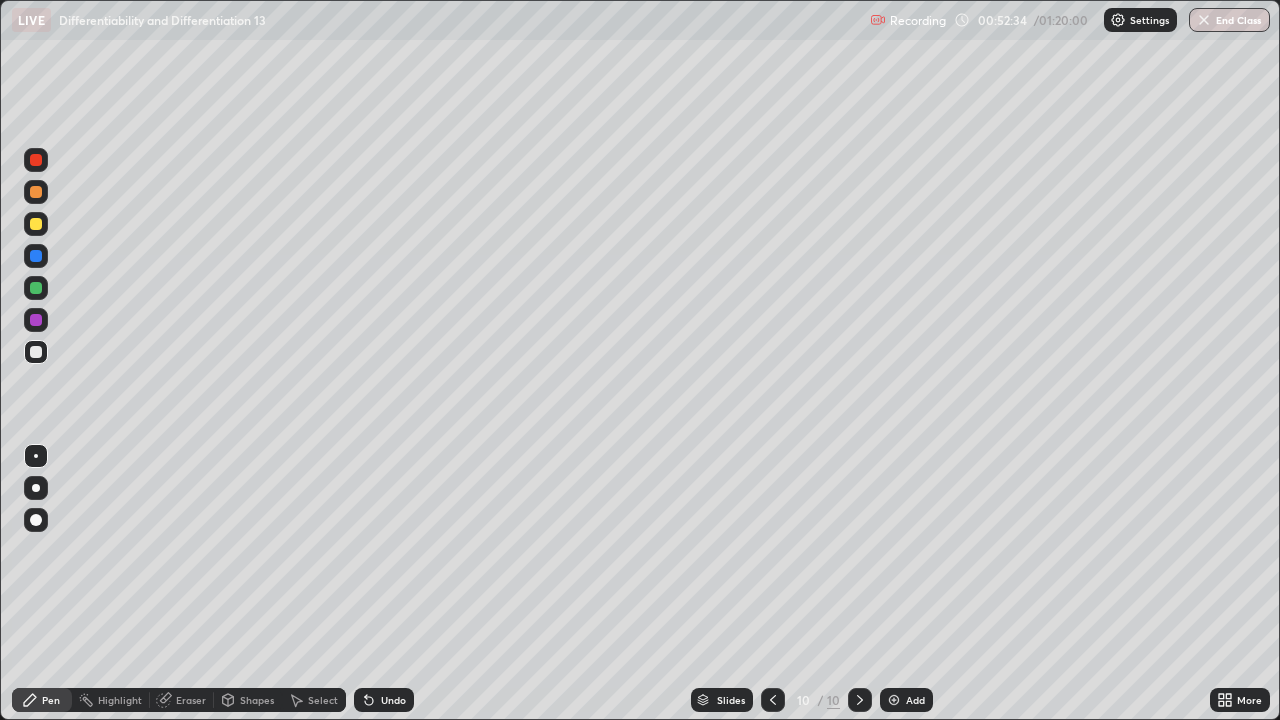 click on "Undo" at bounding box center [393, 700] 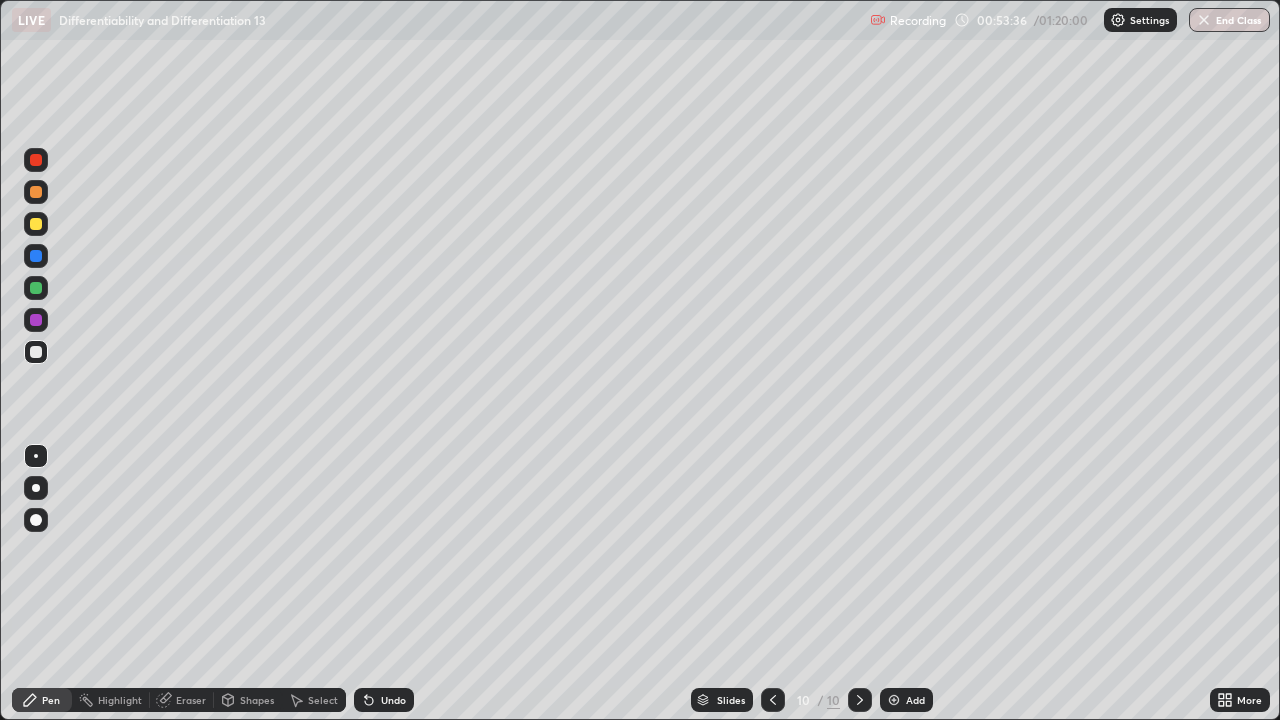 click at bounding box center (36, 352) 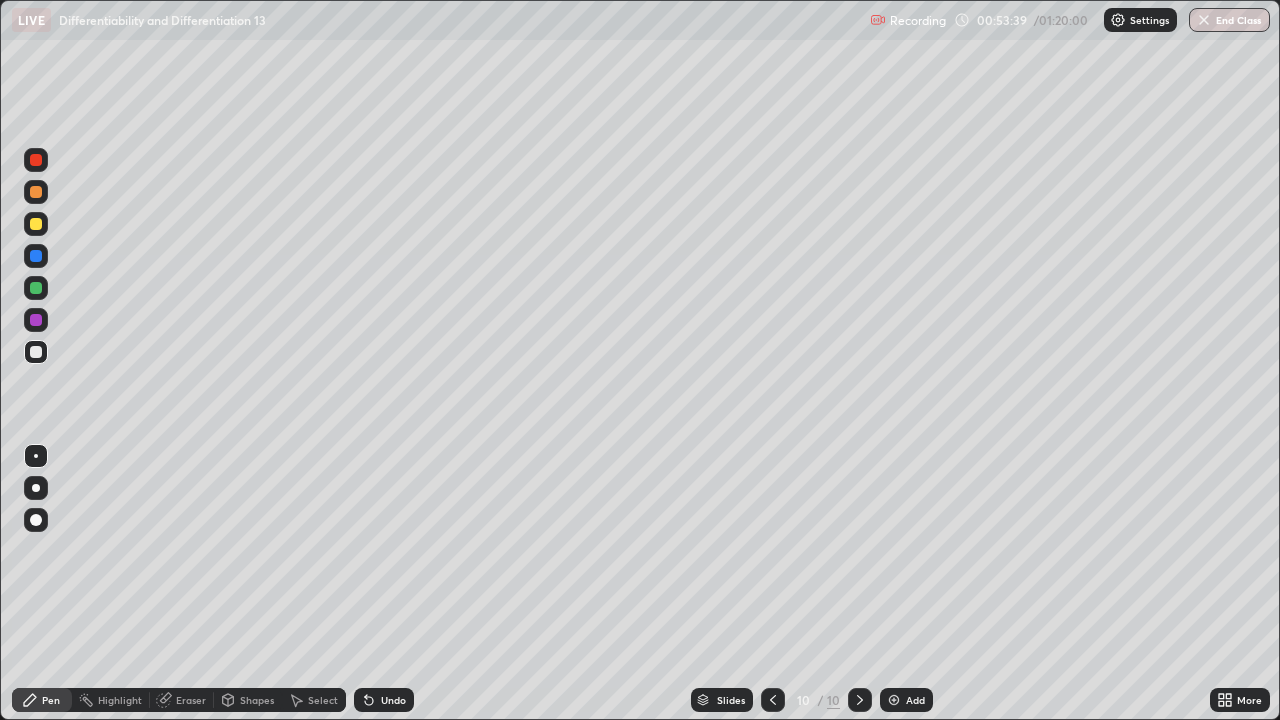 click on "Eraser" at bounding box center (182, 700) 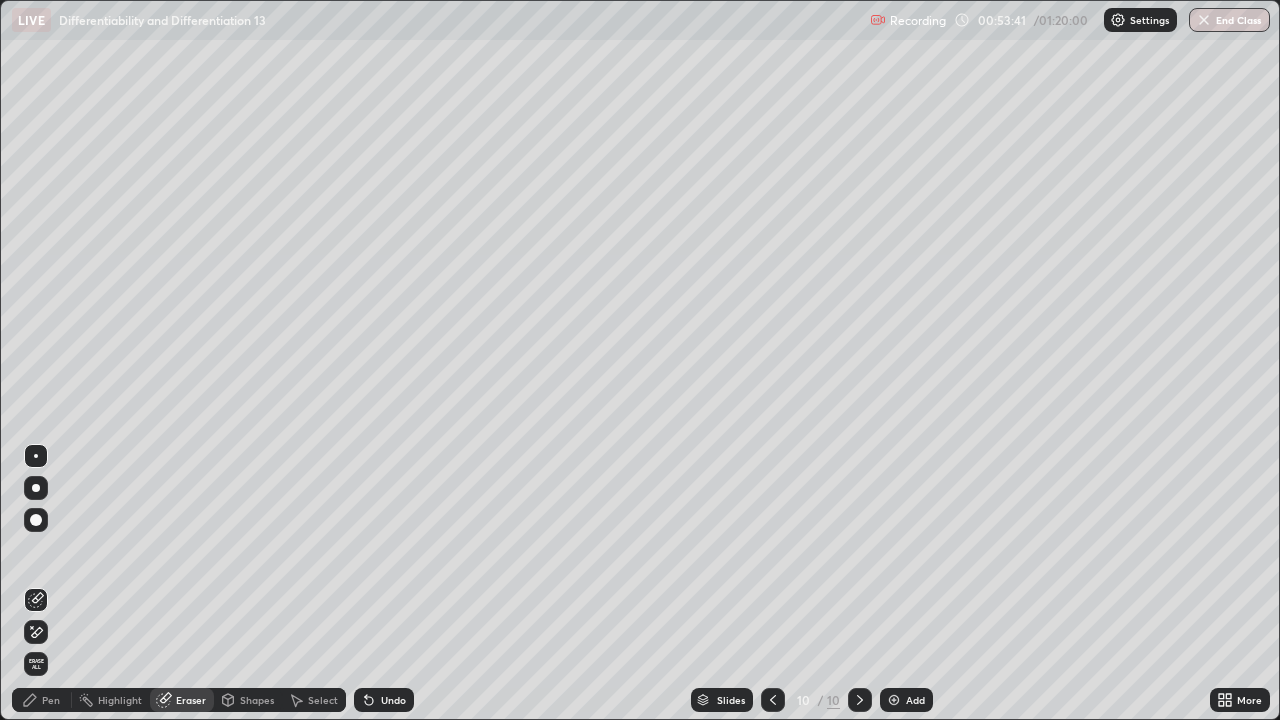 click on "Pen" at bounding box center (51, 700) 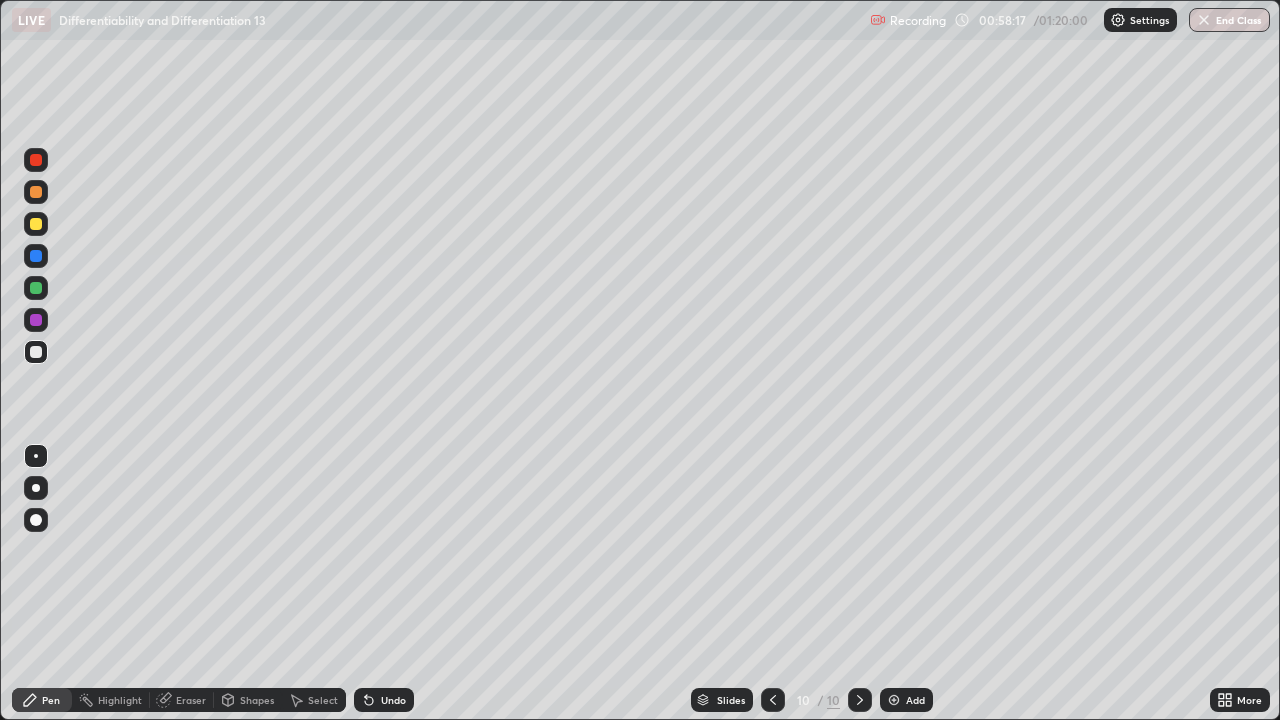 click on "Add" at bounding box center (906, 700) 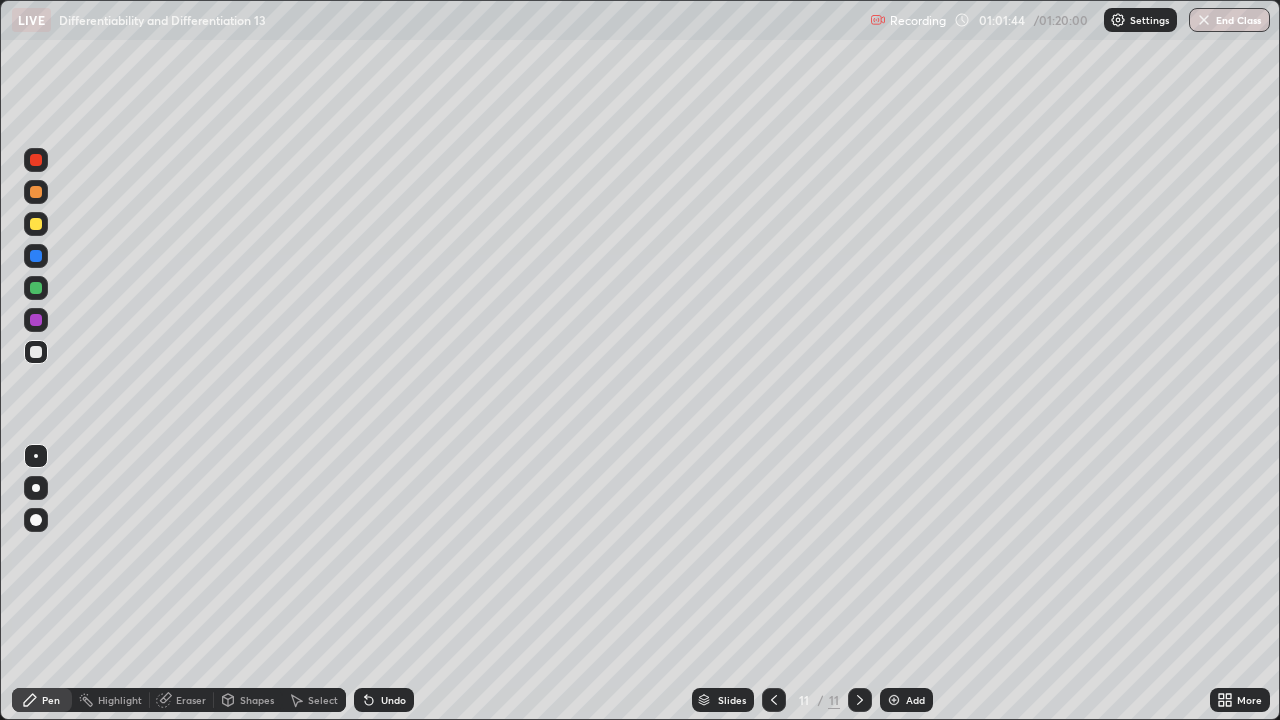 click at bounding box center (36, 224) 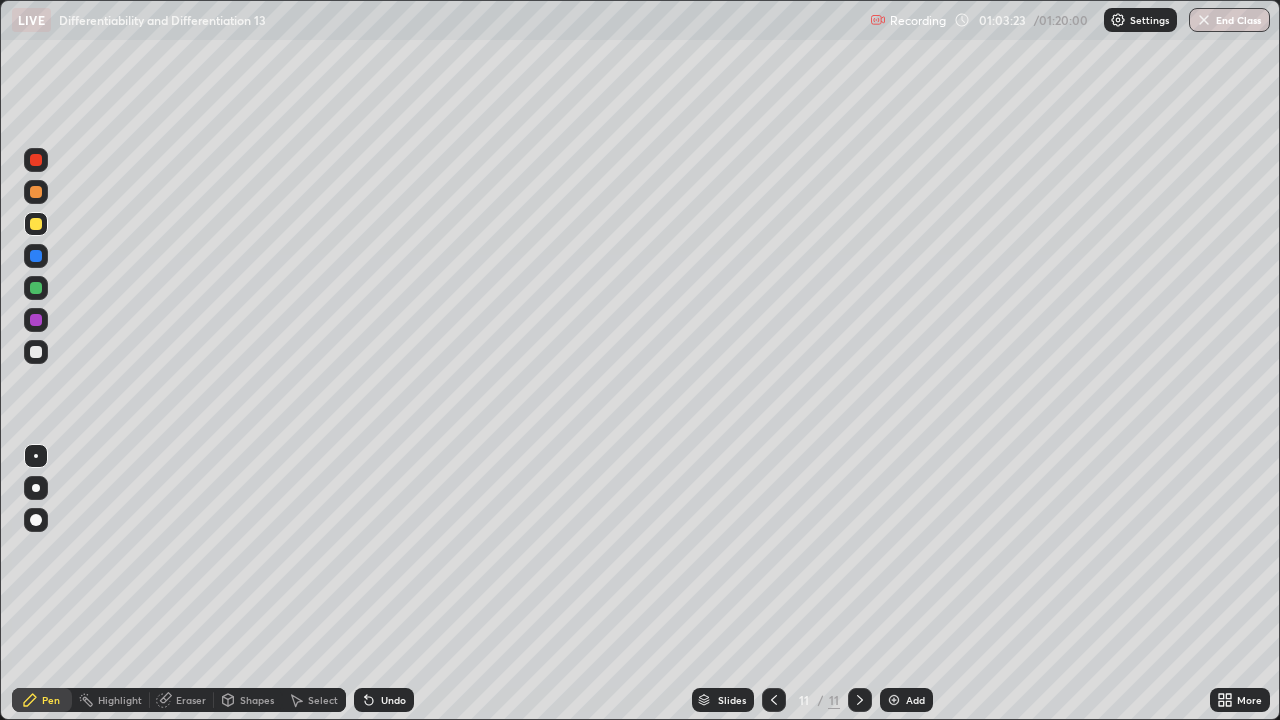 click at bounding box center [36, 288] 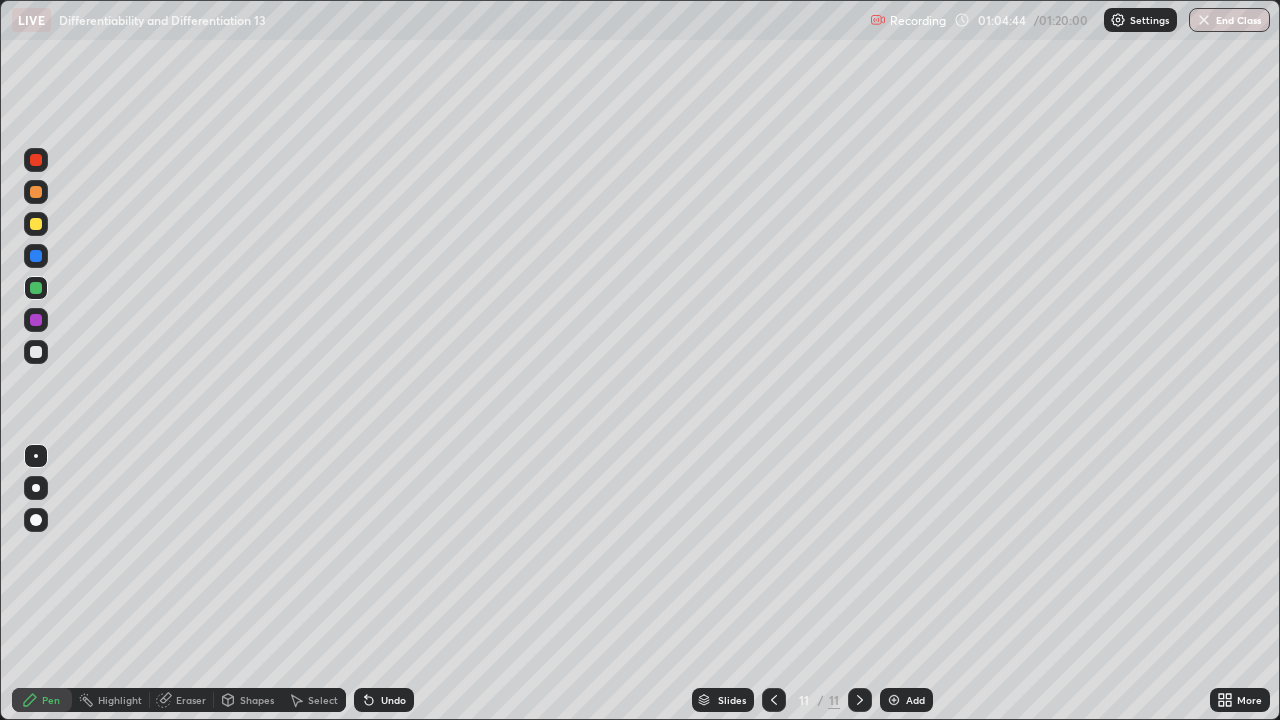 click on "Eraser" at bounding box center [191, 700] 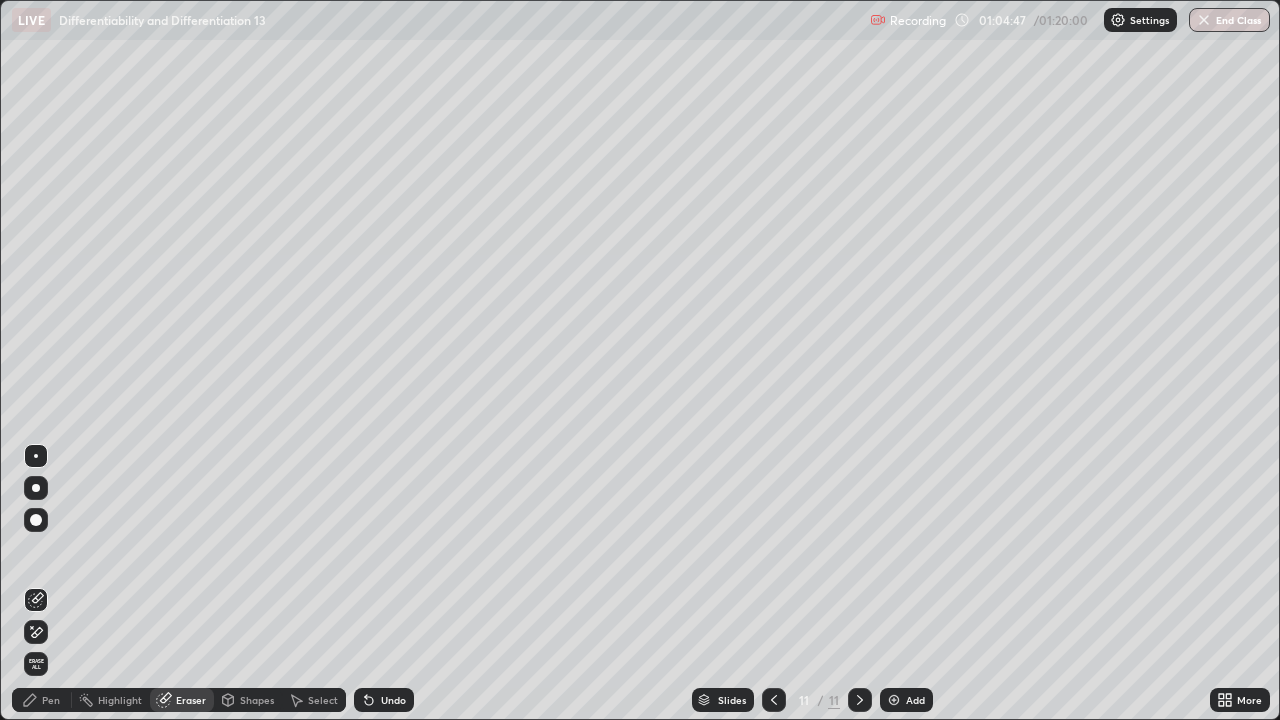 click on "Pen" at bounding box center [51, 700] 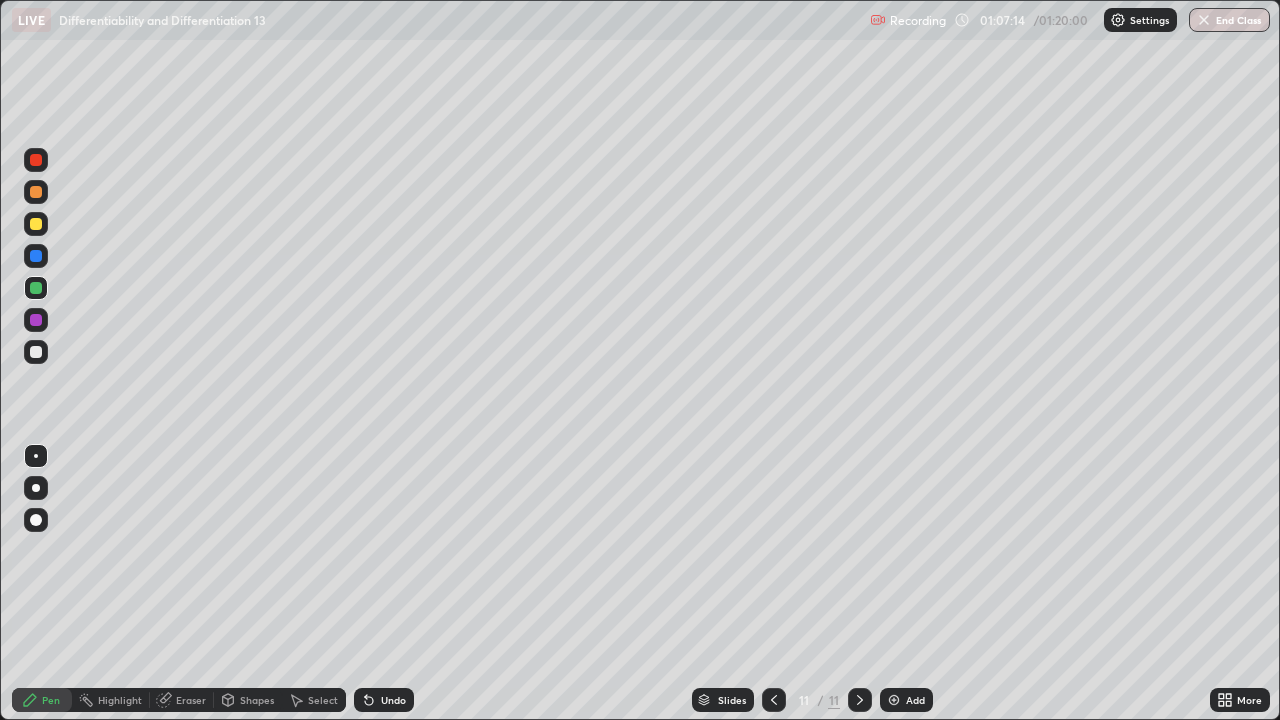 click on "Add" at bounding box center [906, 700] 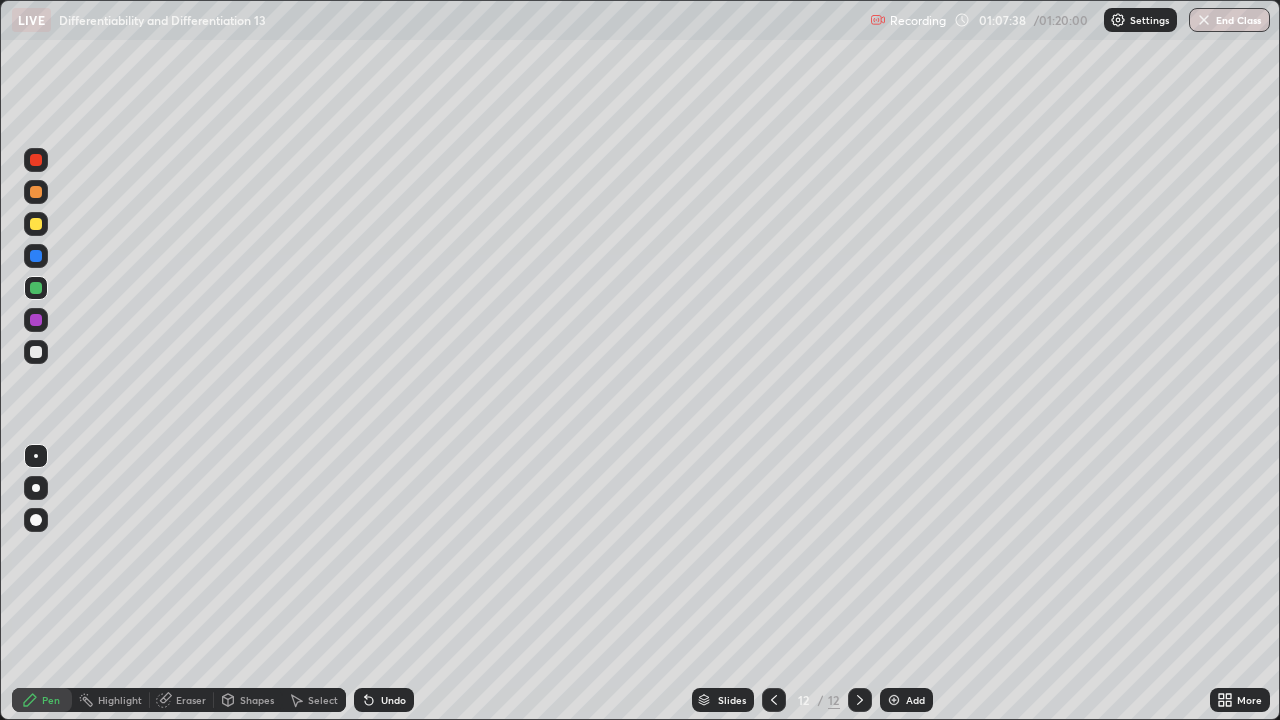 click at bounding box center (774, 700) 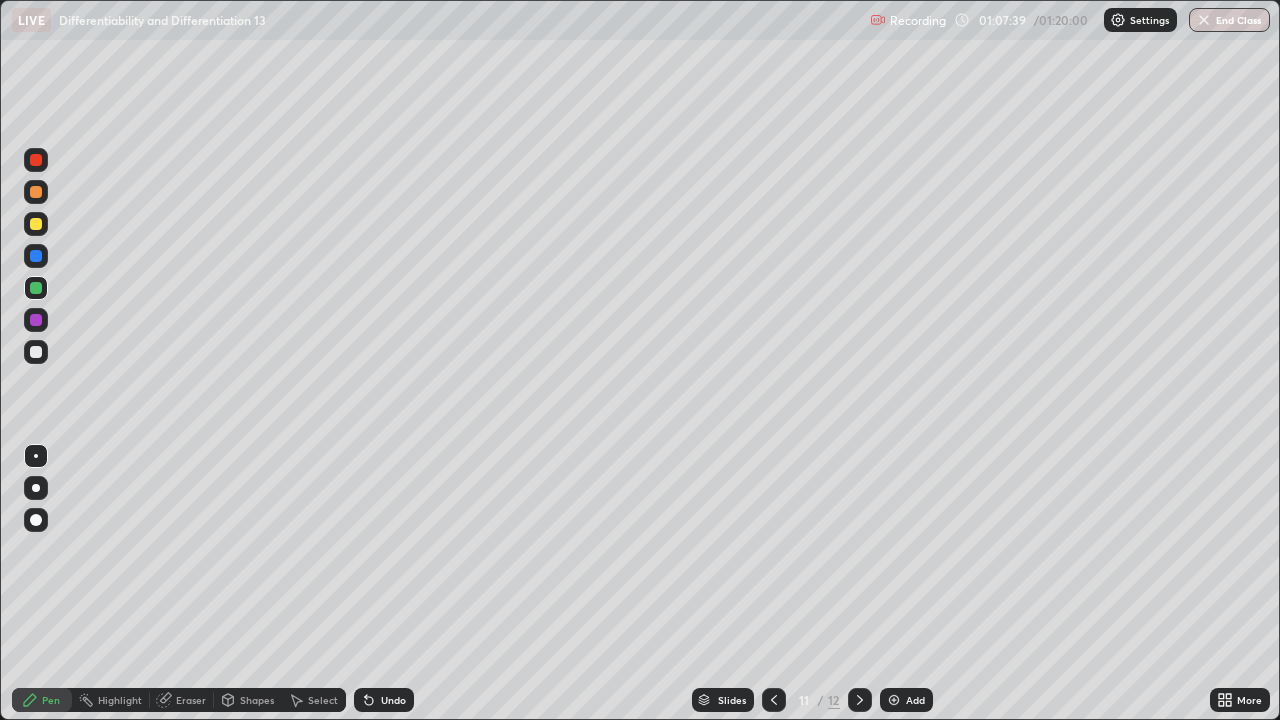 click 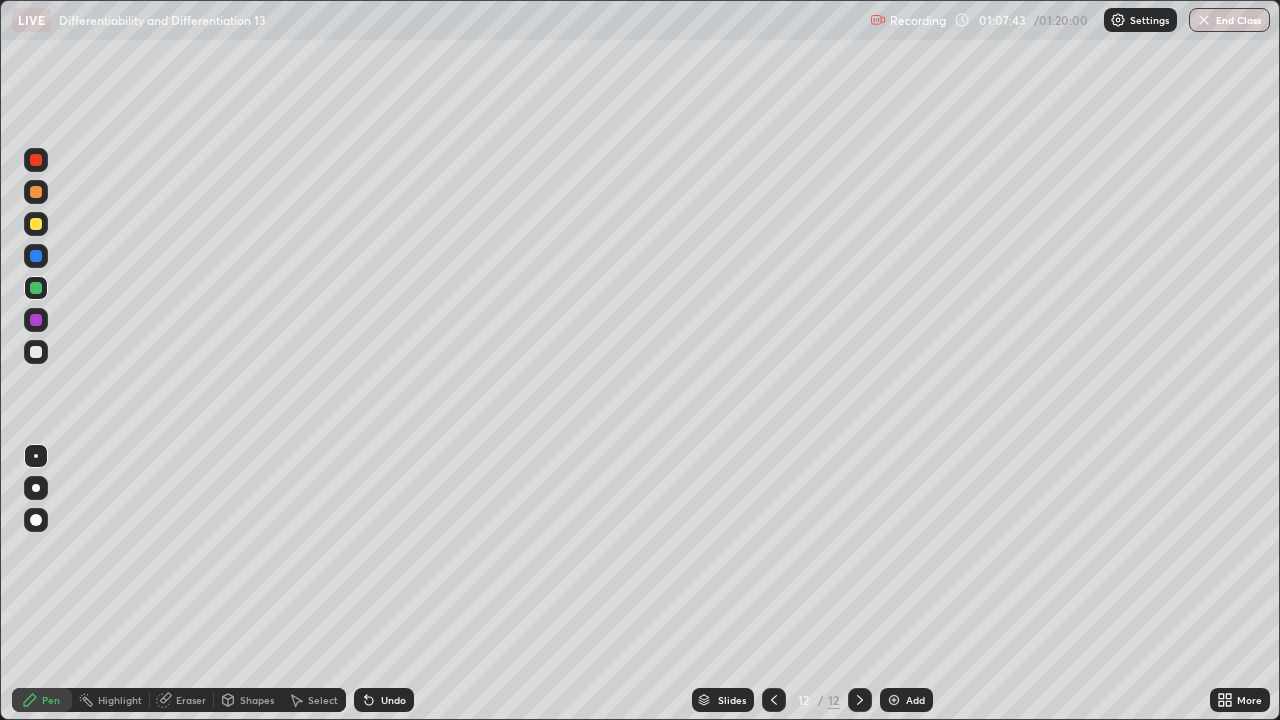 click on "Undo" at bounding box center [393, 700] 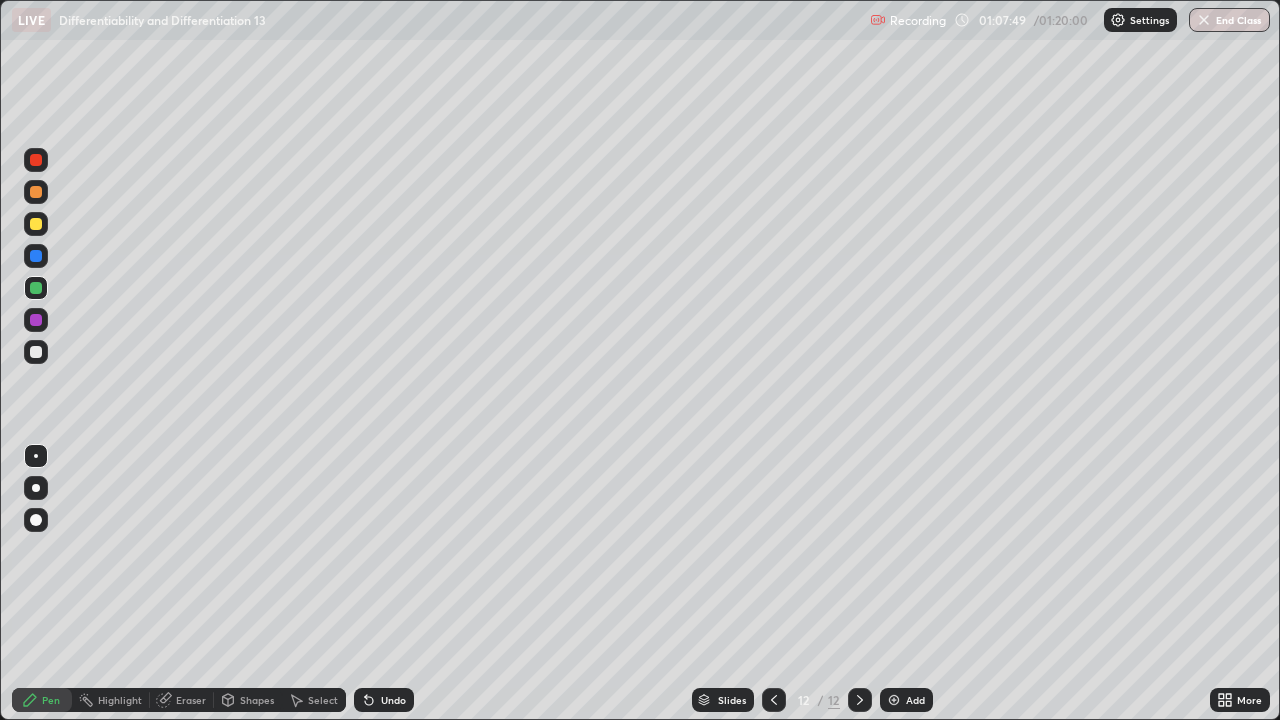 click 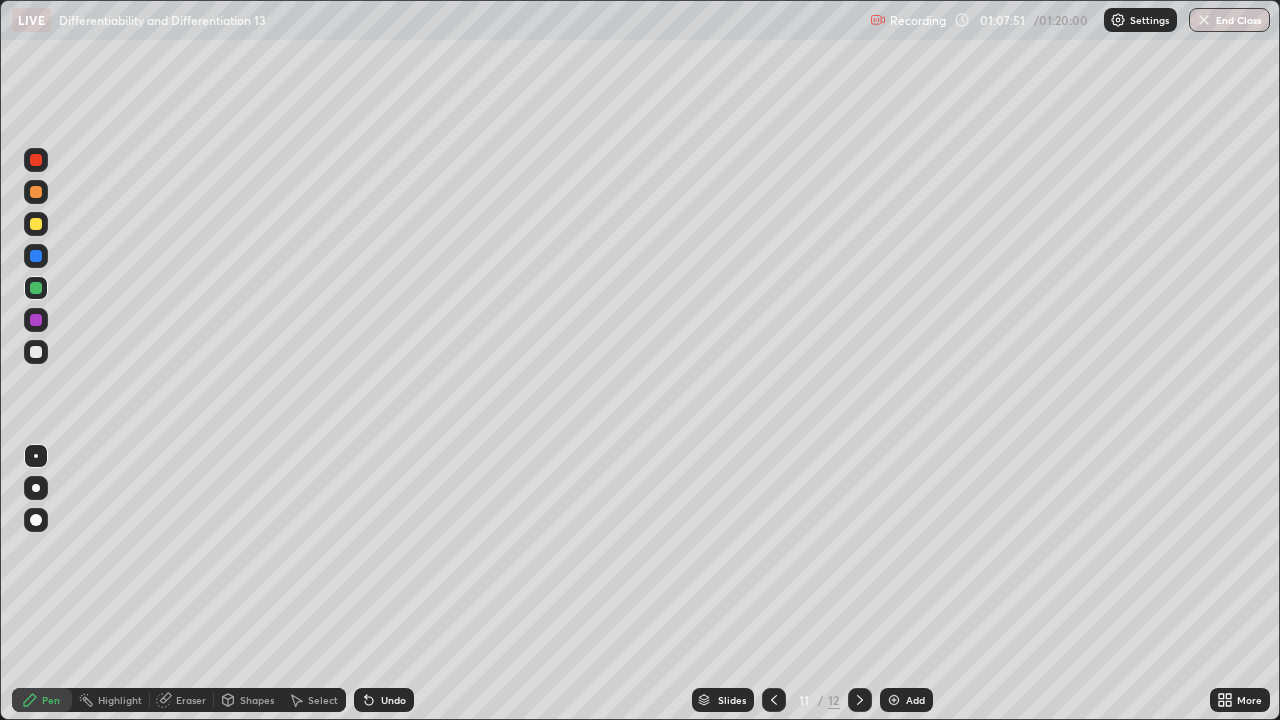 click 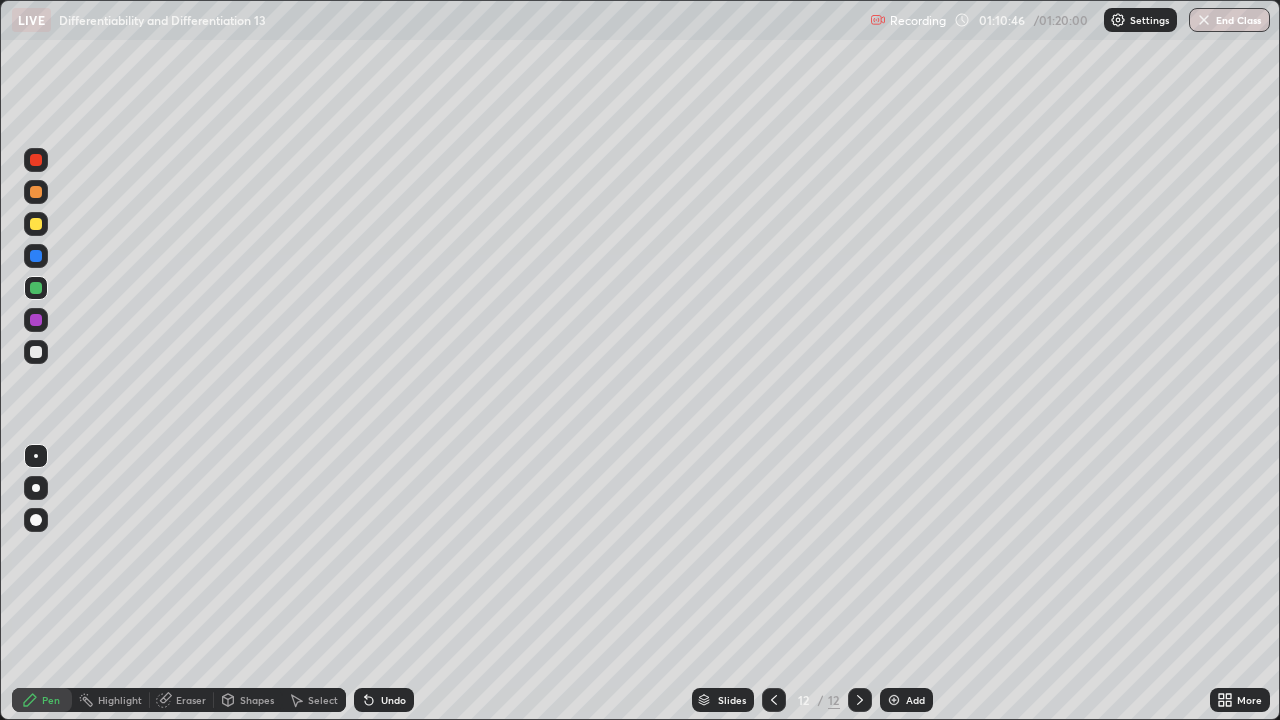 click 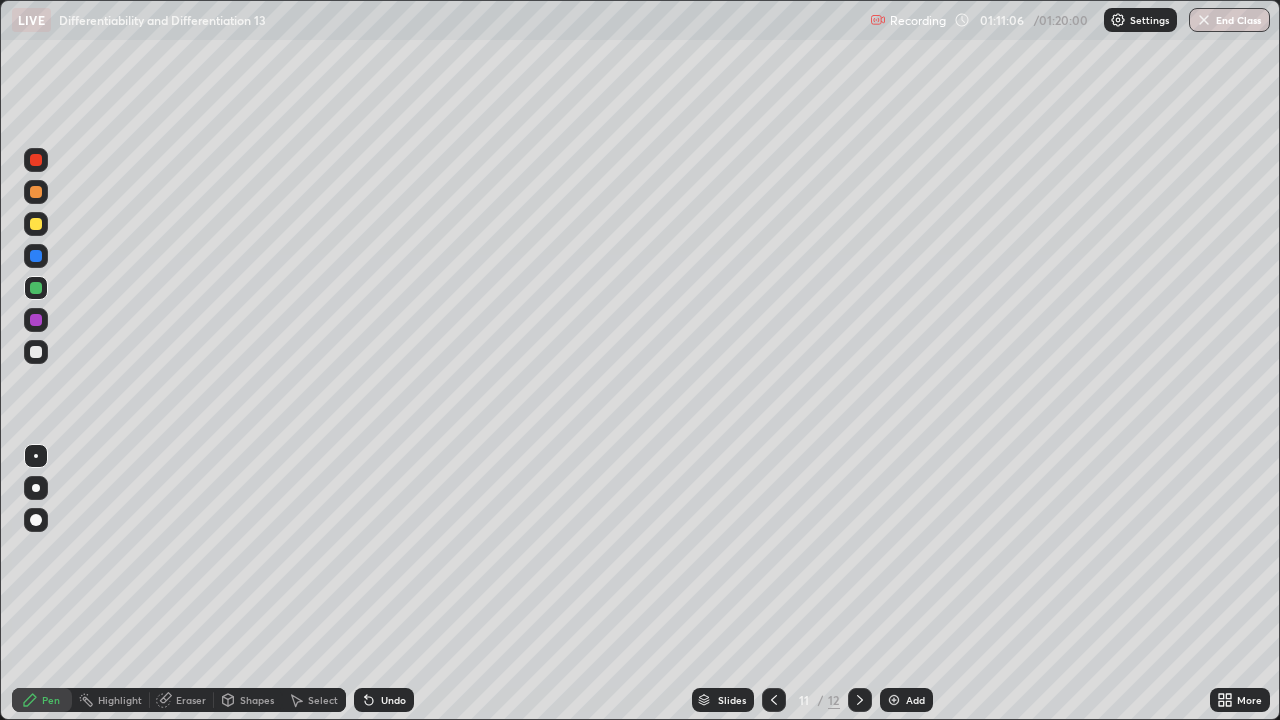 click at bounding box center (860, 700) 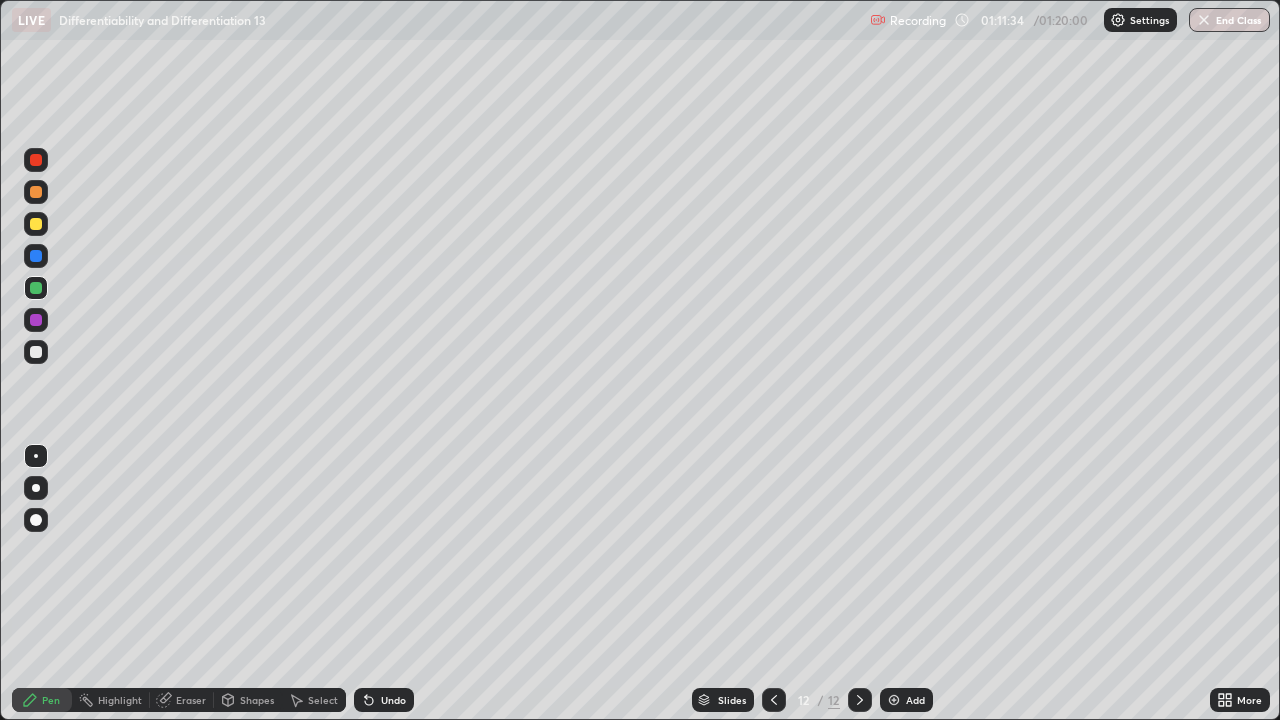 click on "Add" at bounding box center [906, 700] 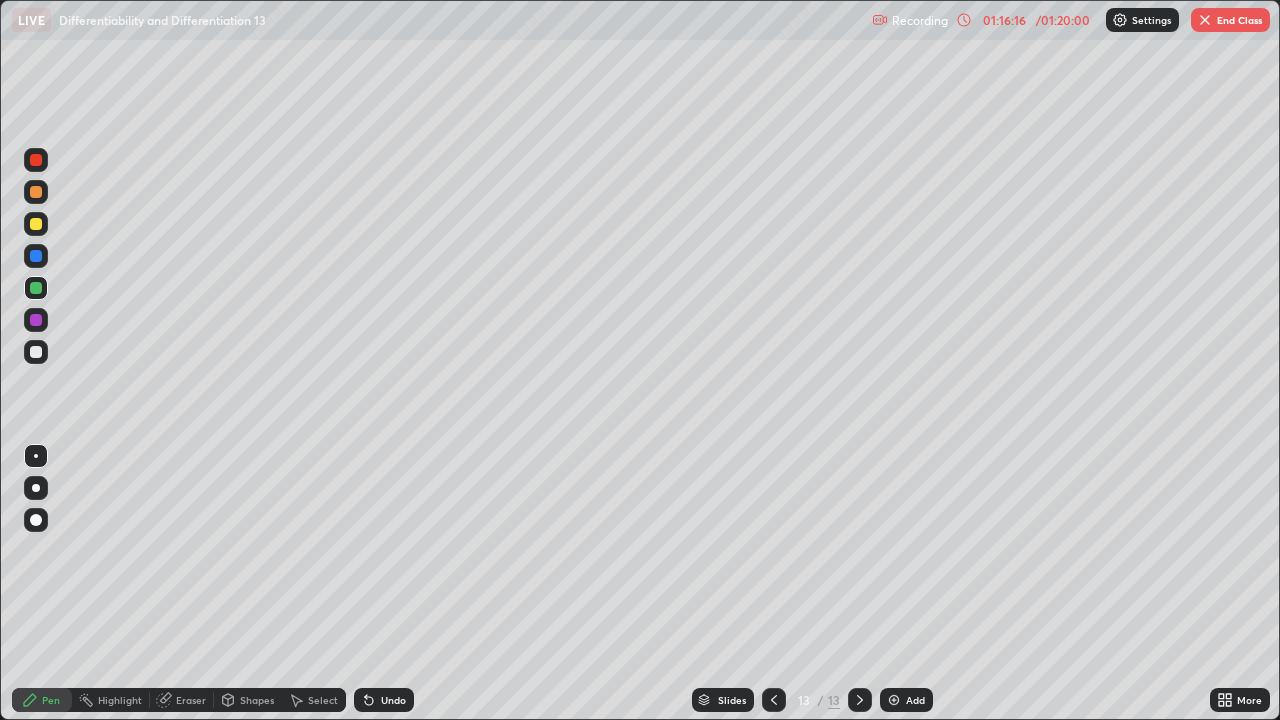 click on "End Class" at bounding box center (1230, 20) 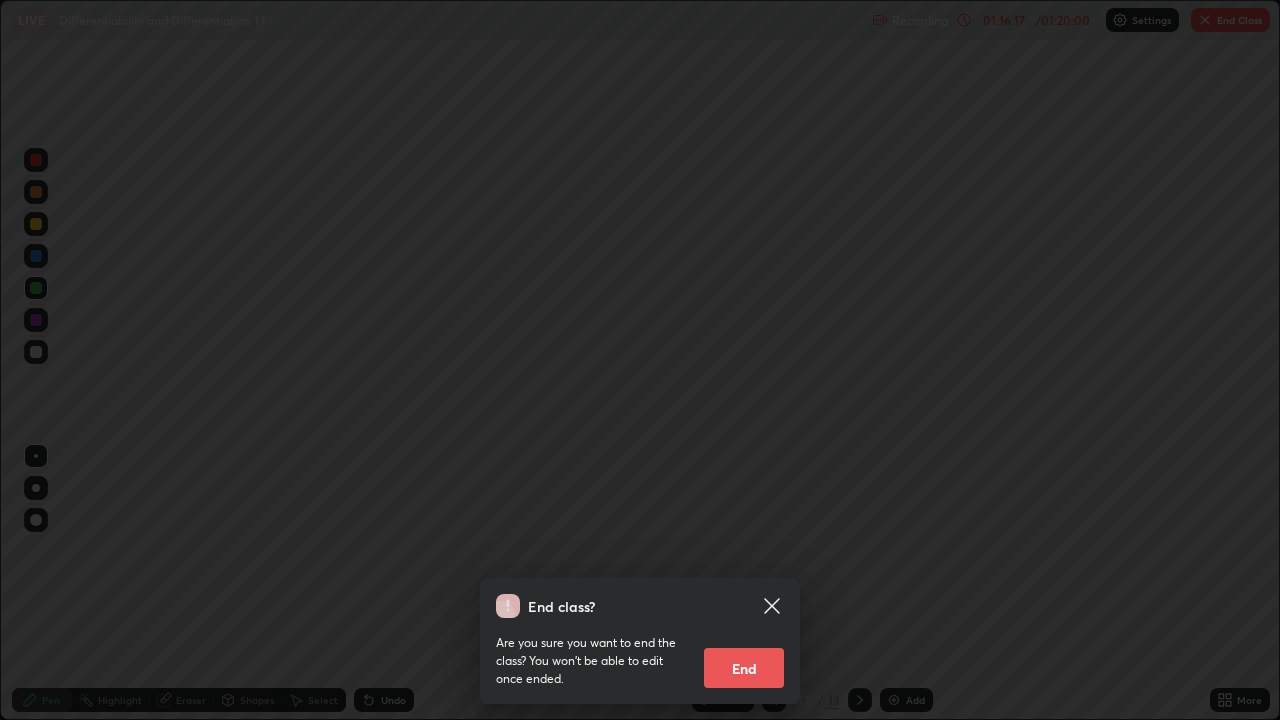 click on "End" at bounding box center (744, 668) 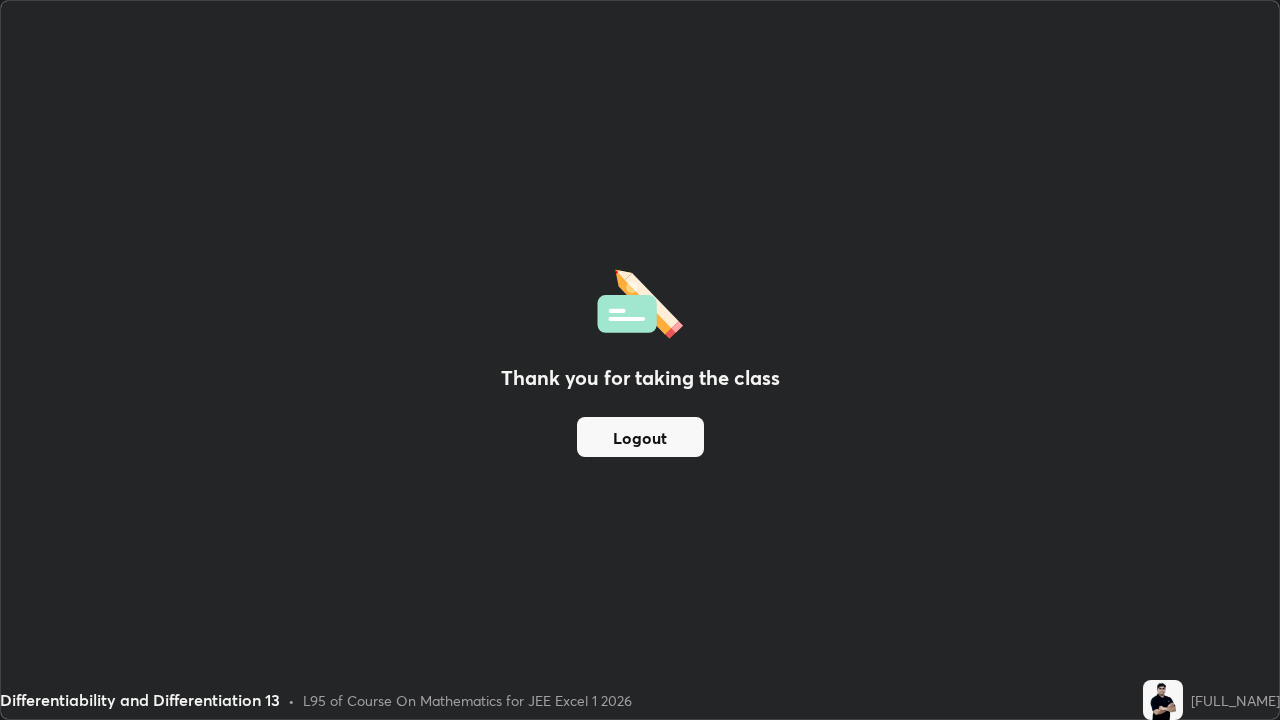 click on "Logout" at bounding box center (640, 437) 